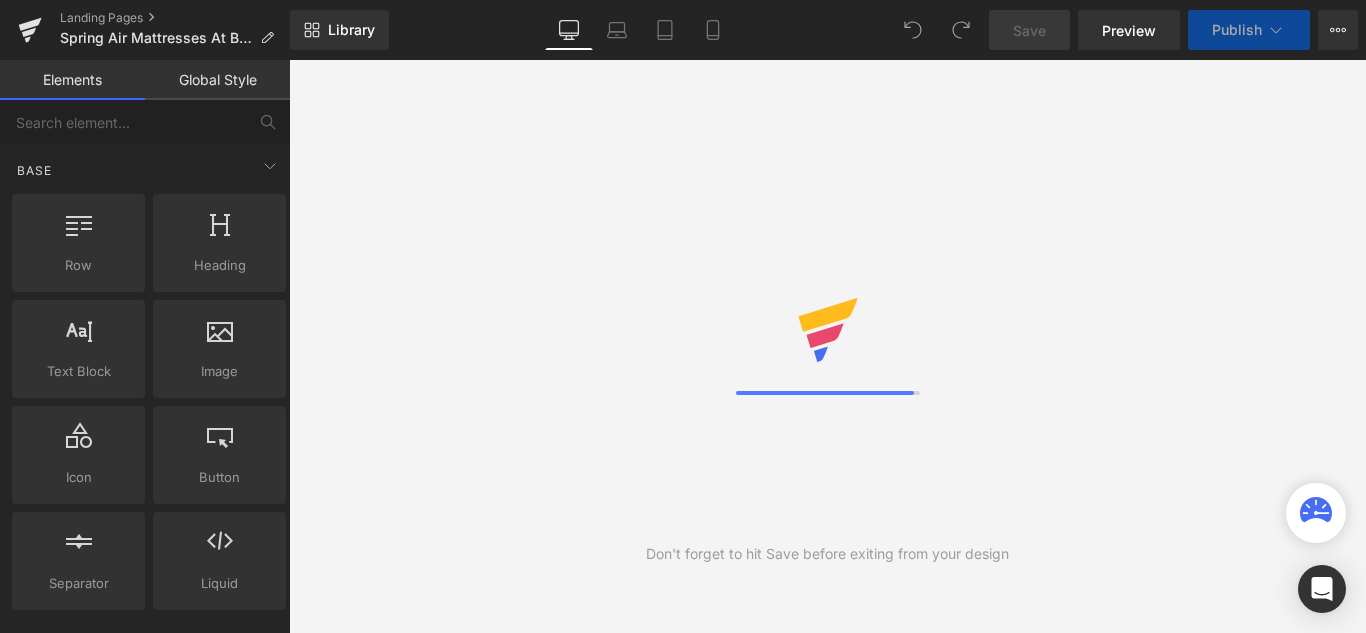 scroll, scrollTop: 0, scrollLeft: 0, axis: both 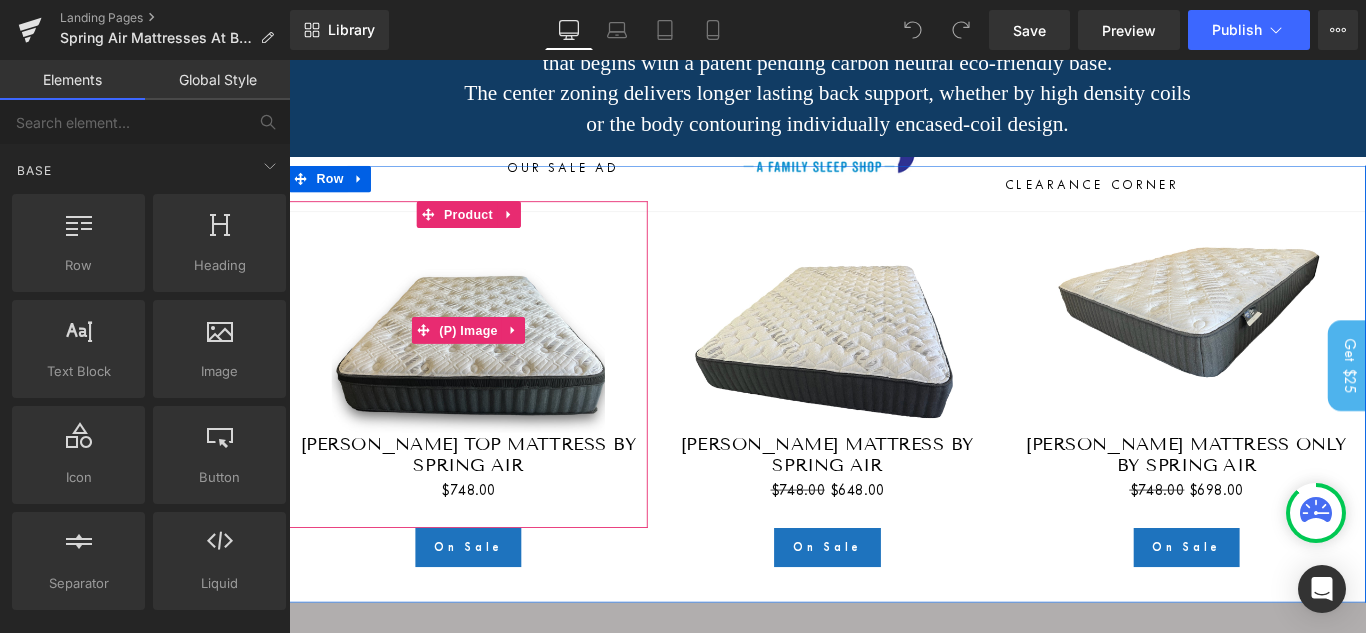 click at bounding box center [490, 364] 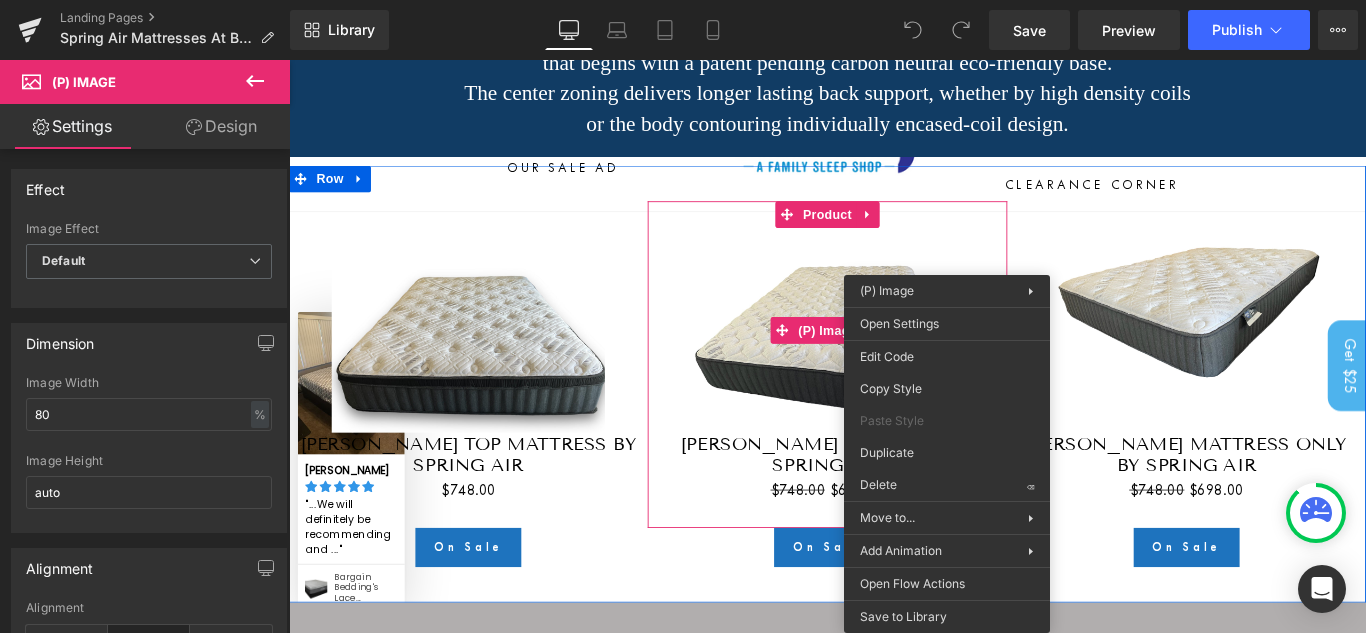 click at bounding box center (894, 364) 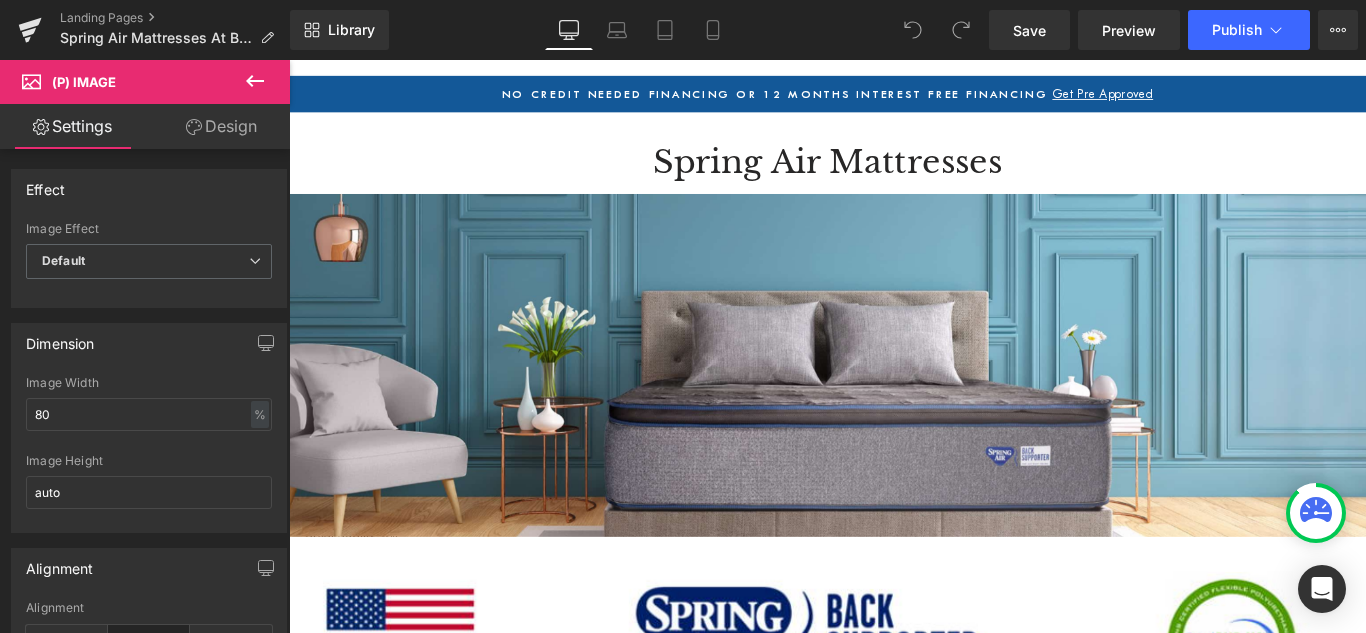 scroll, scrollTop: 0, scrollLeft: 0, axis: both 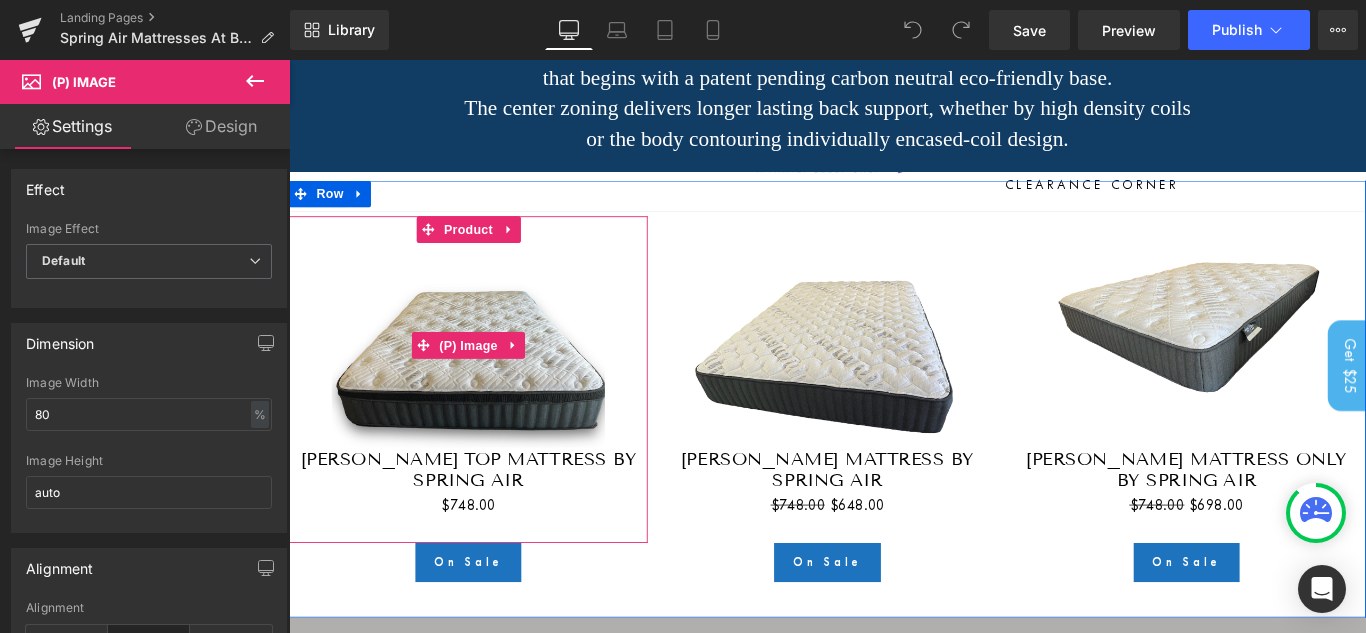 click at bounding box center (490, 381) 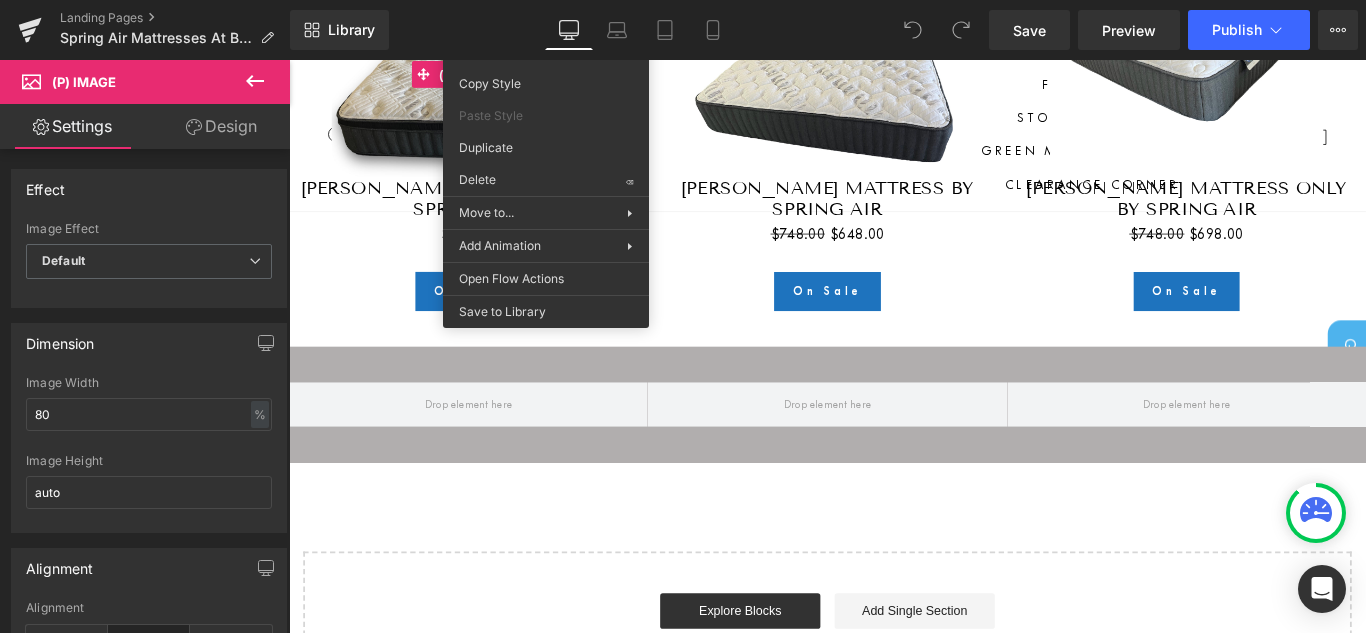 scroll, scrollTop: 1161, scrollLeft: 0, axis: vertical 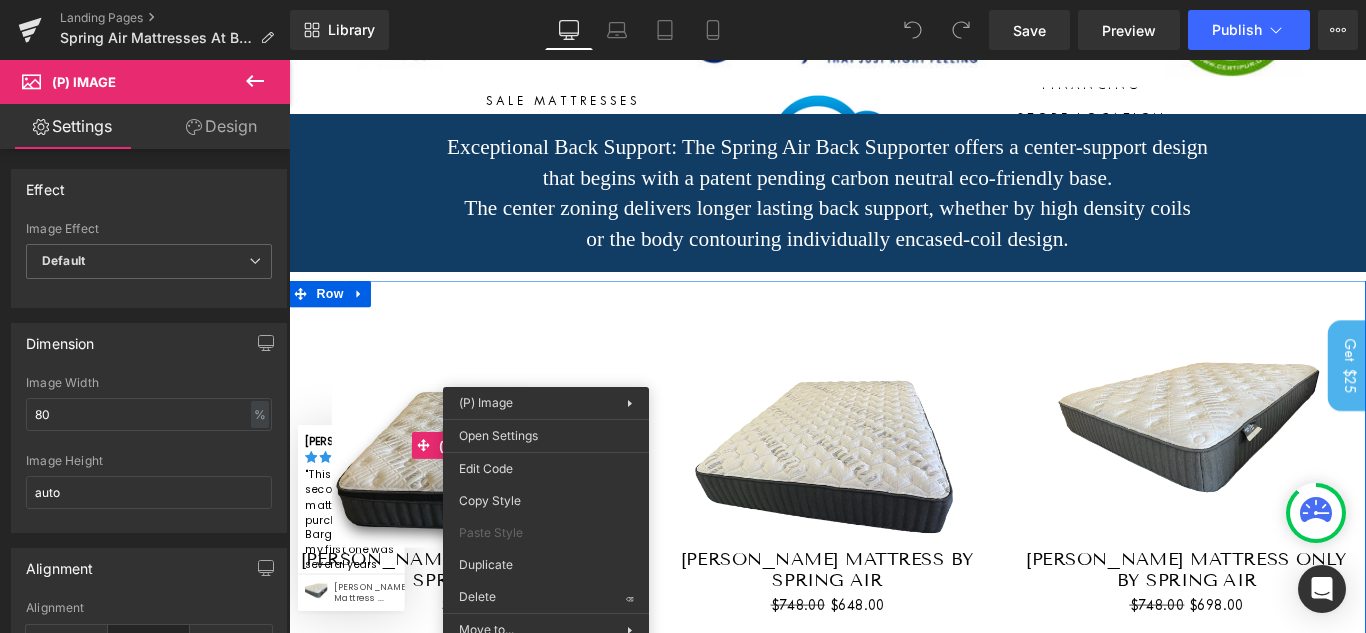 click on "(P) Image
Alicia Euro Top Mattress by Spring Air
(P) Title
$748.00
$748.00
(P) Price
Product         On Sale Button
(P) Image
Alicia Firm Mattress by Spring Air
(P) Title
$748.00
$648.00
(P) Price" at bounding box center [894, 553] 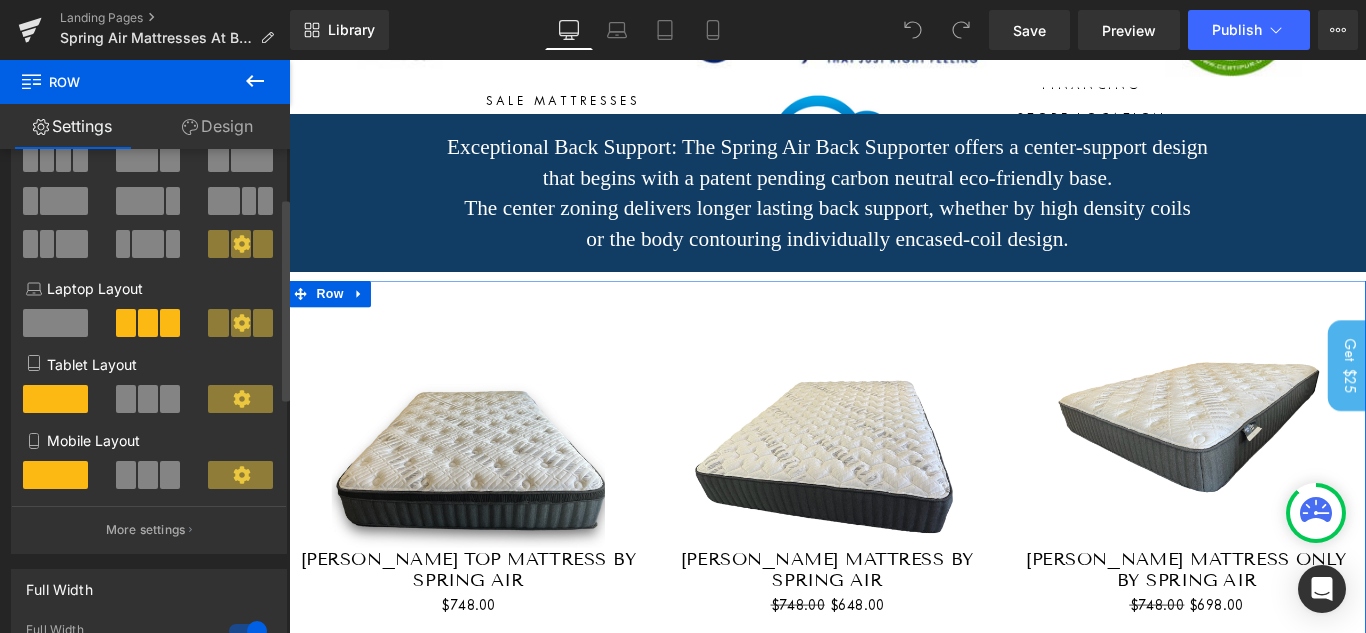 scroll, scrollTop: 0, scrollLeft: 0, axis: both 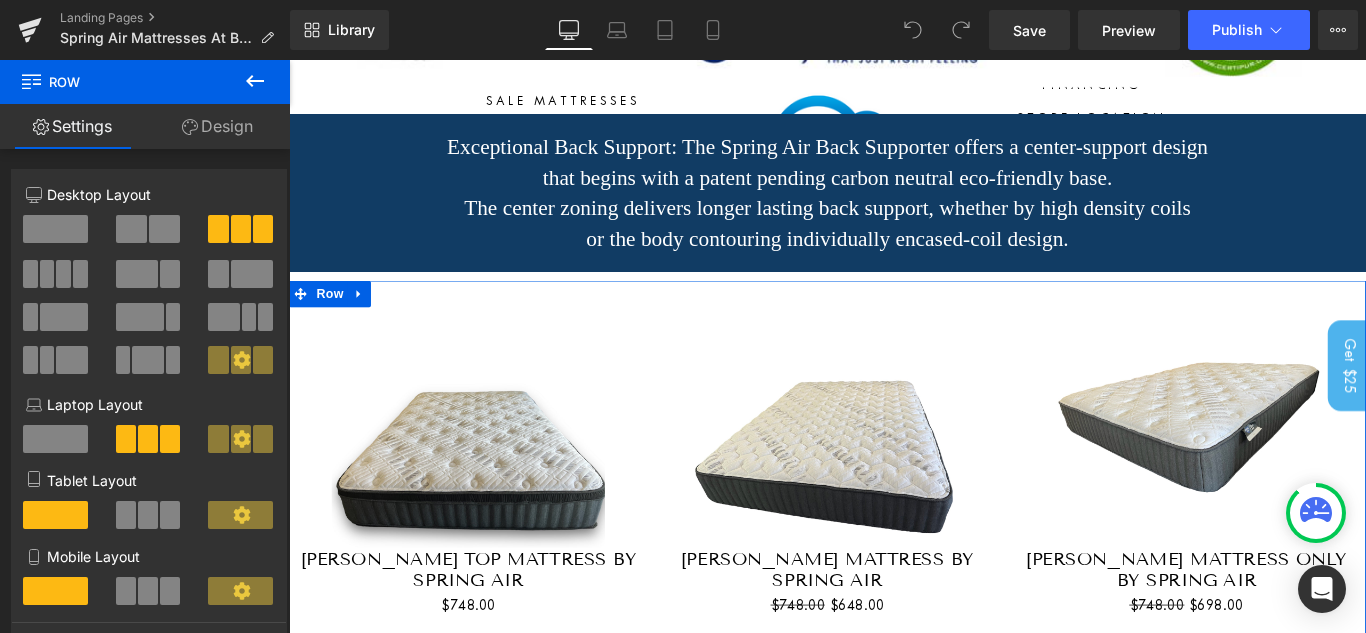 drag, startPoint x: 248, startPoint y: 174, endPoint x: 195, endPoint y: 116, distance: 78.56844 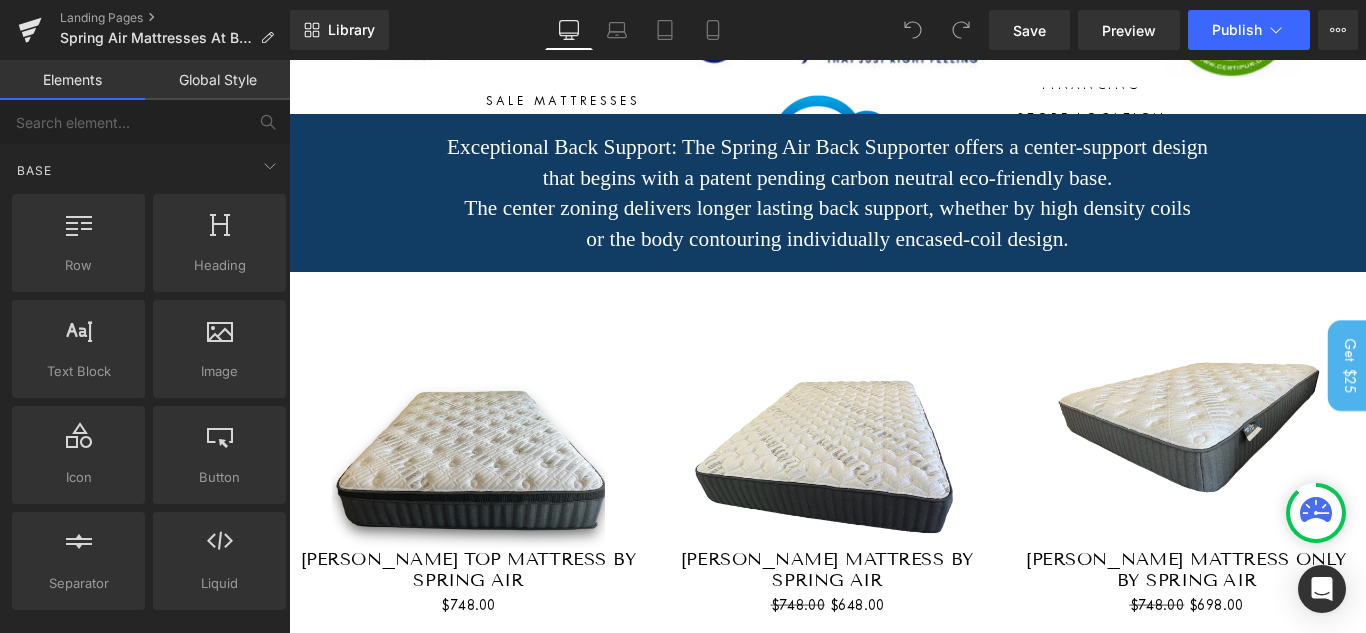 click on "Heading  headings, titles, h1,h2,h3,h4,h5,h6" 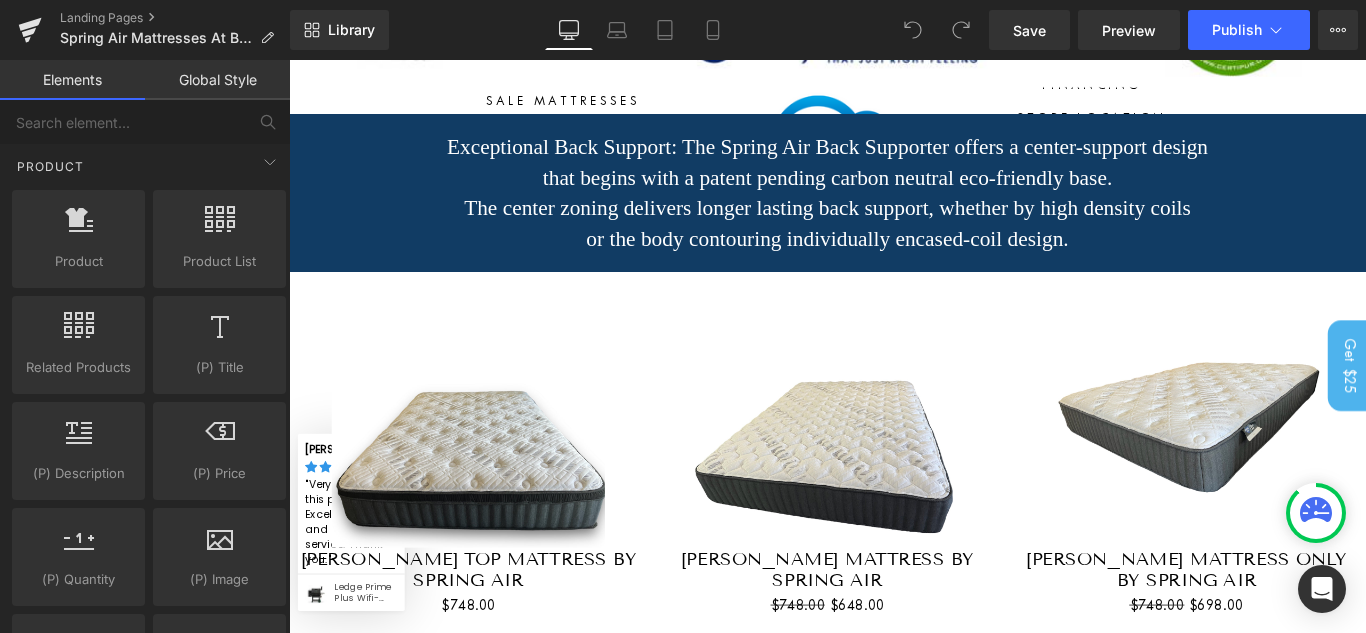 scroll, scrollTop: 1600, scrollLeft: 0, axis: vertical 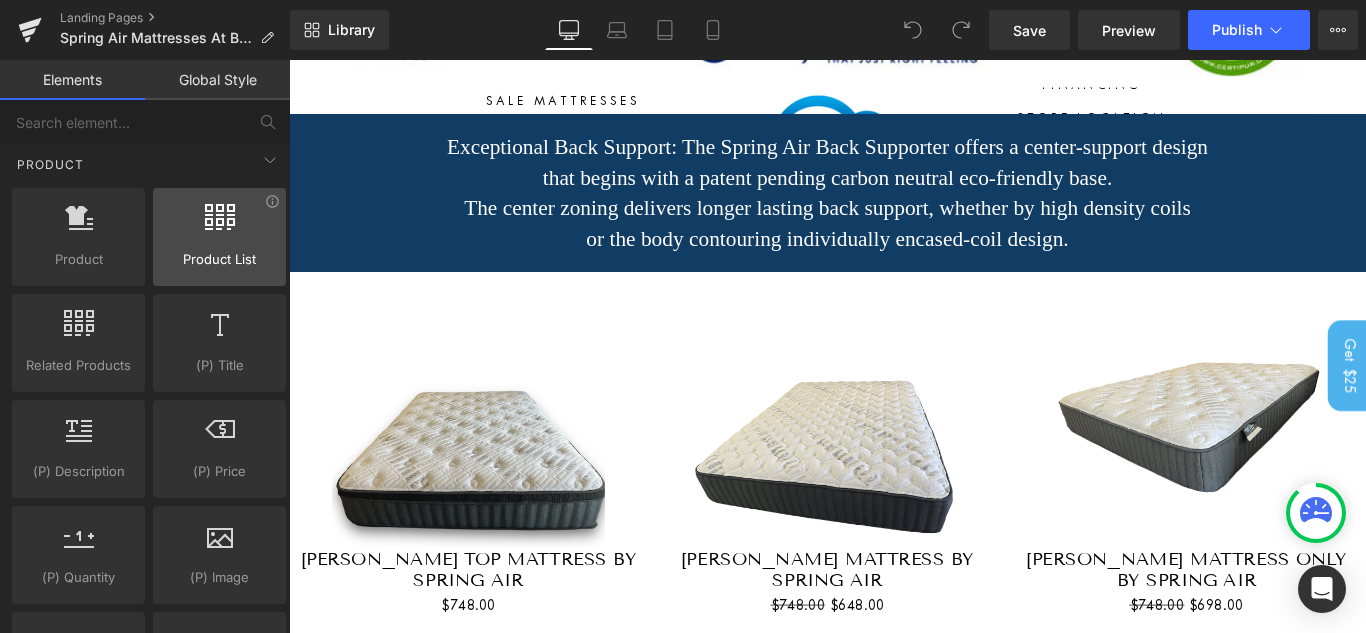click at bounding box center [219, 226] 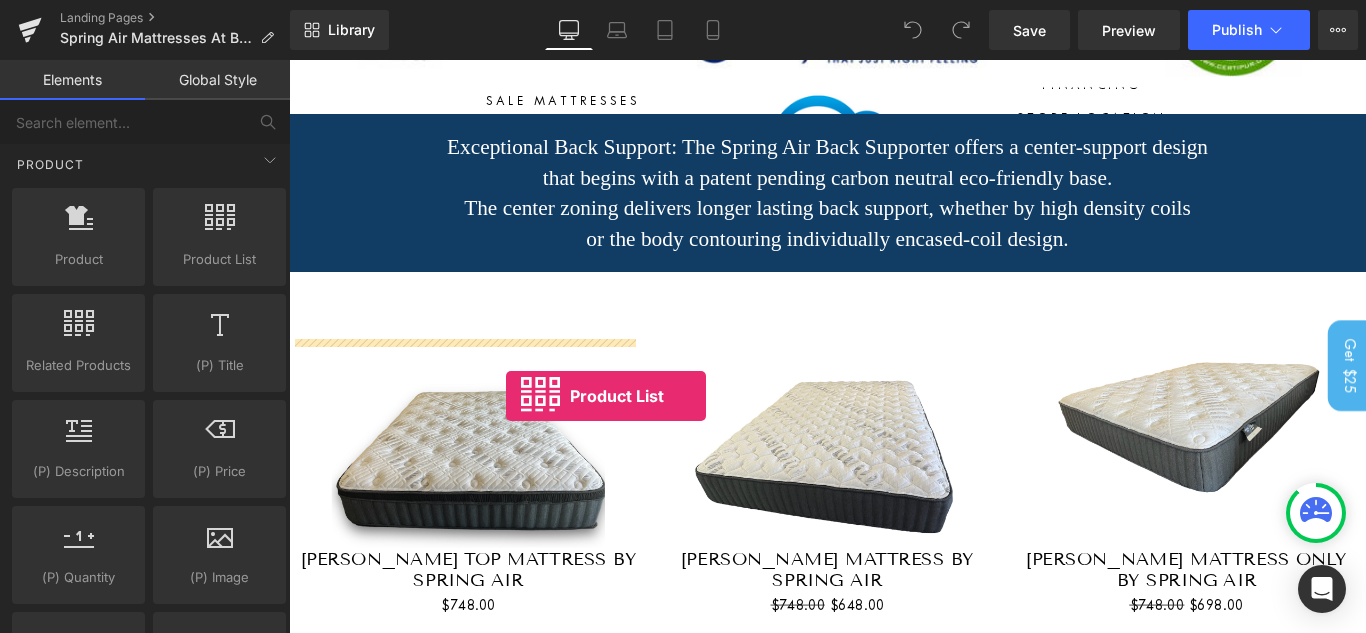 drag, startPoint x: 508, startPoint y: 303, endPoint x: 566, endPoint y: 427, distance: 136.89412 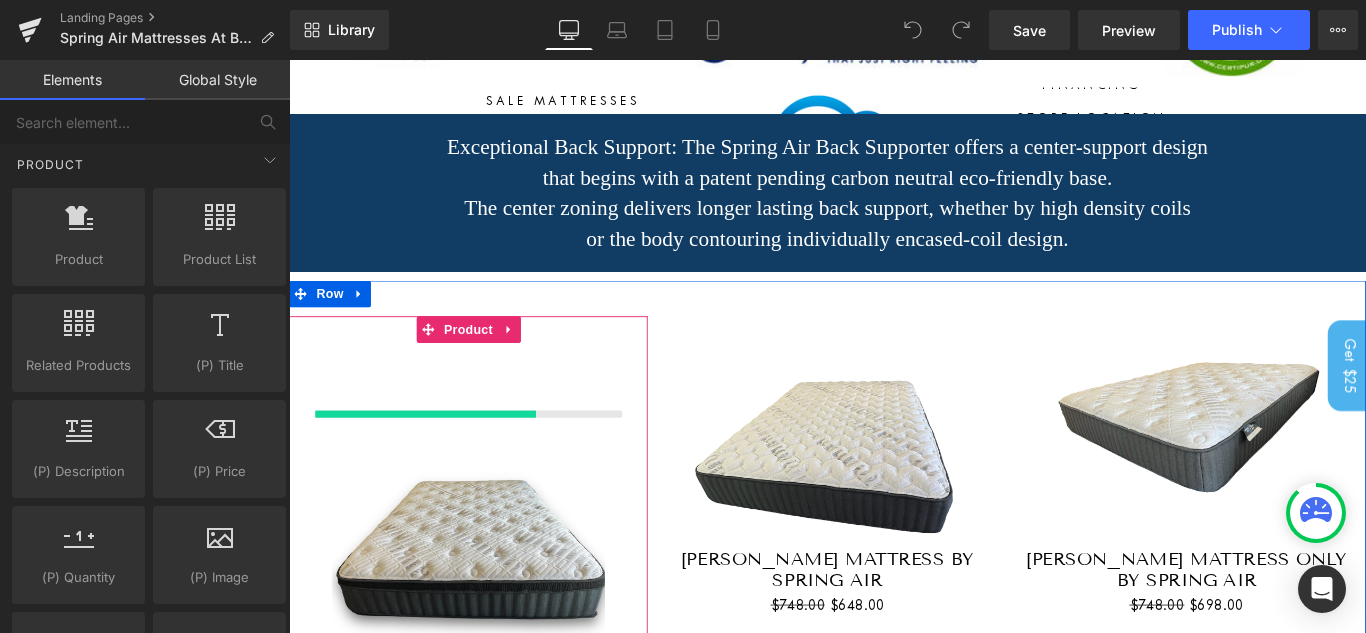 scroll, scrollTop: 918, scrollLeft: 0, axis: vertical 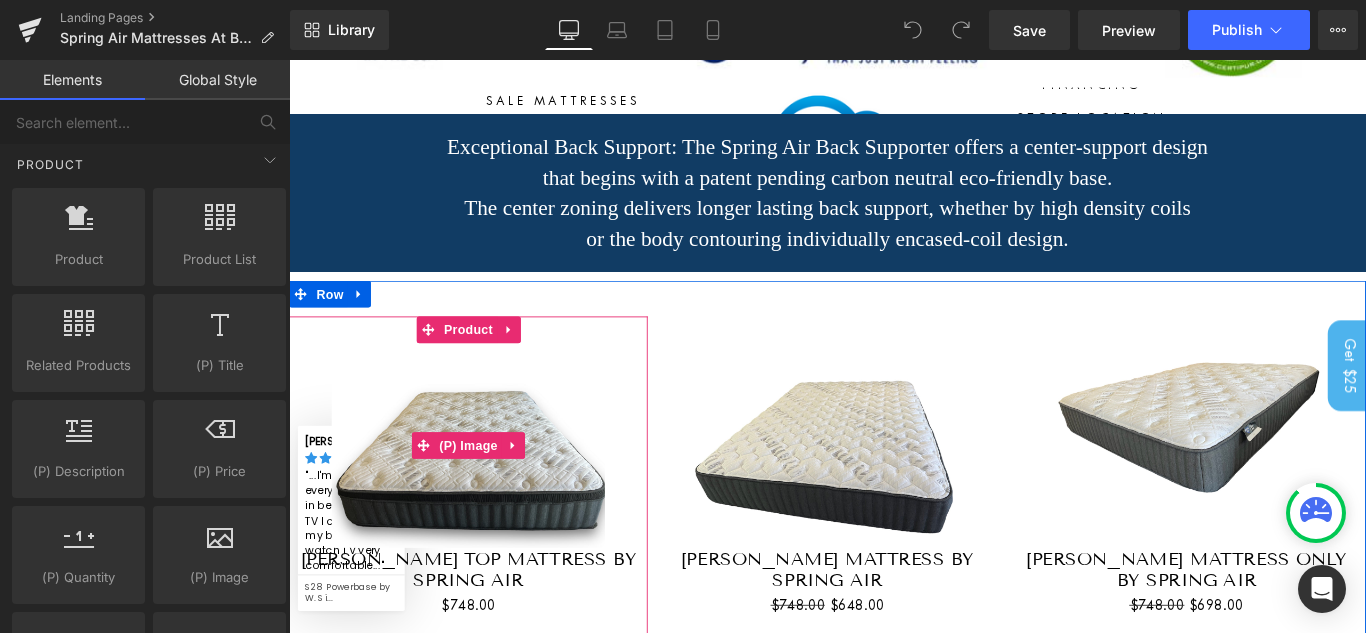 click at bounding box center [490, 493] 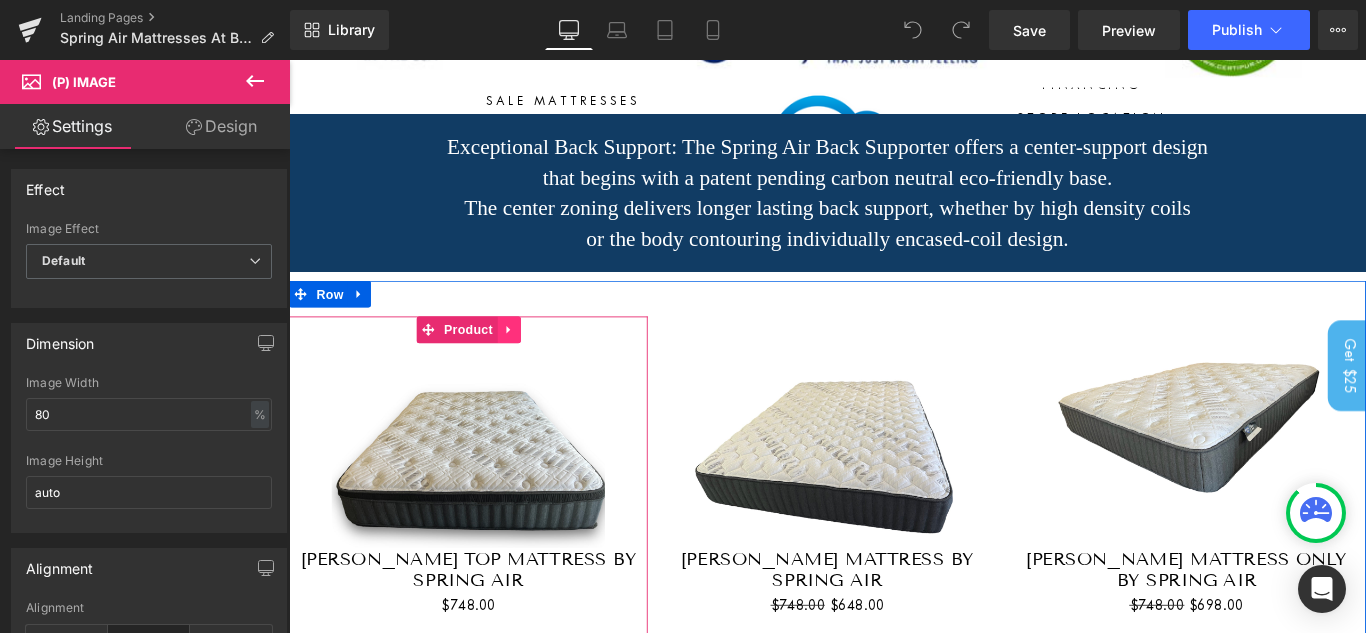 click 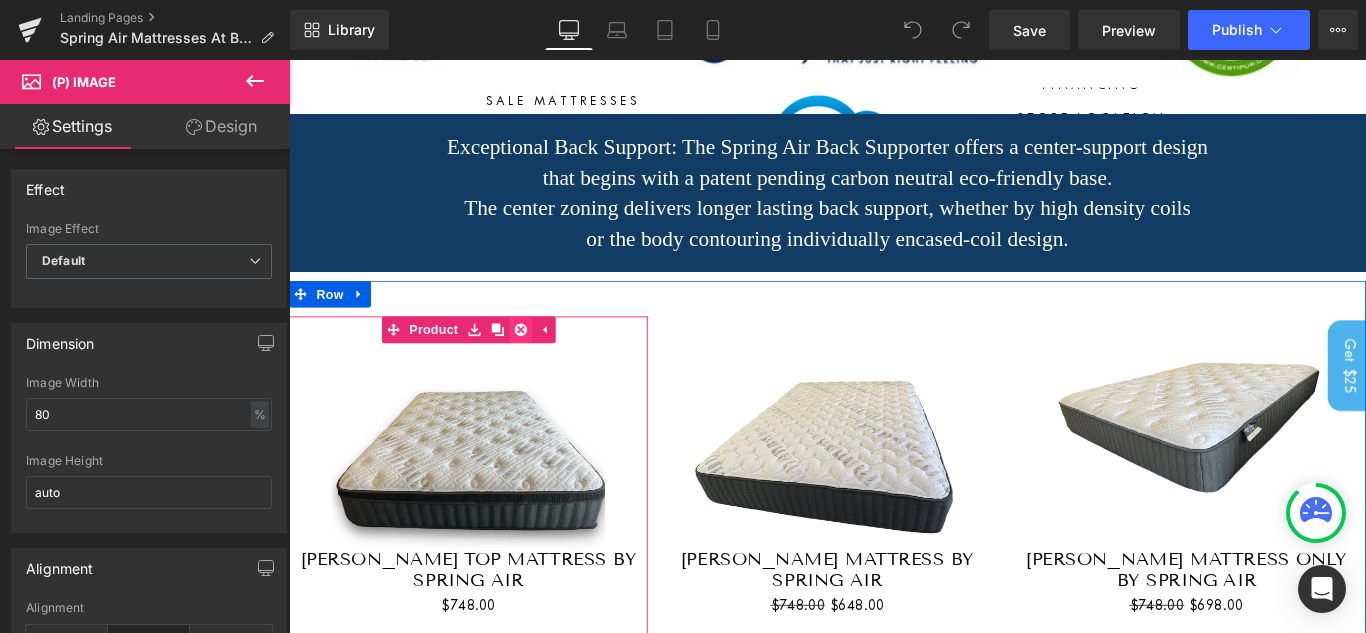click at bounding box center [549, 363] 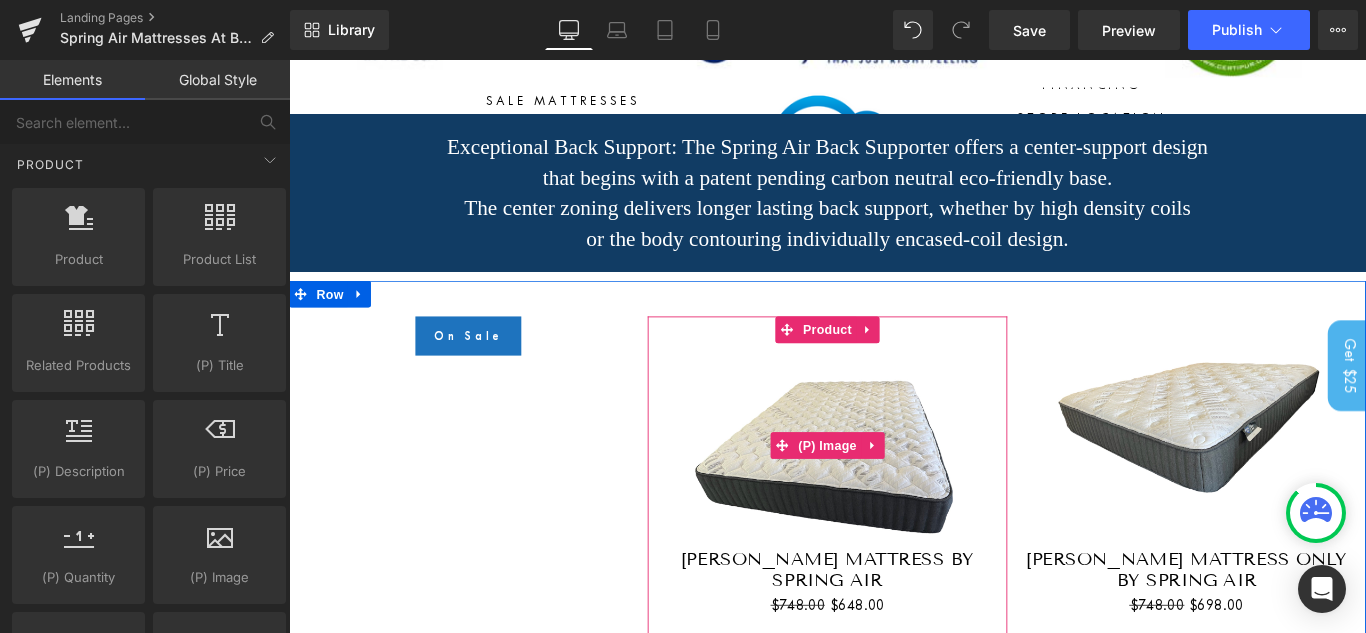 click at bounding box center [894, 493] 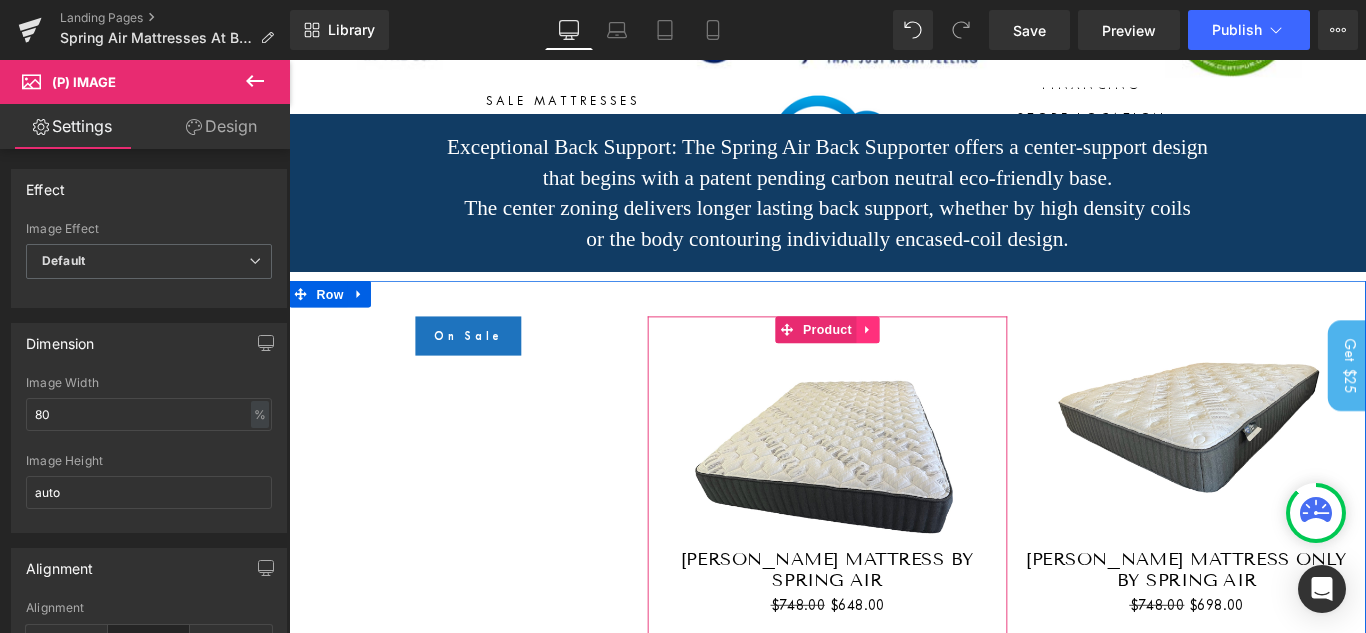 click 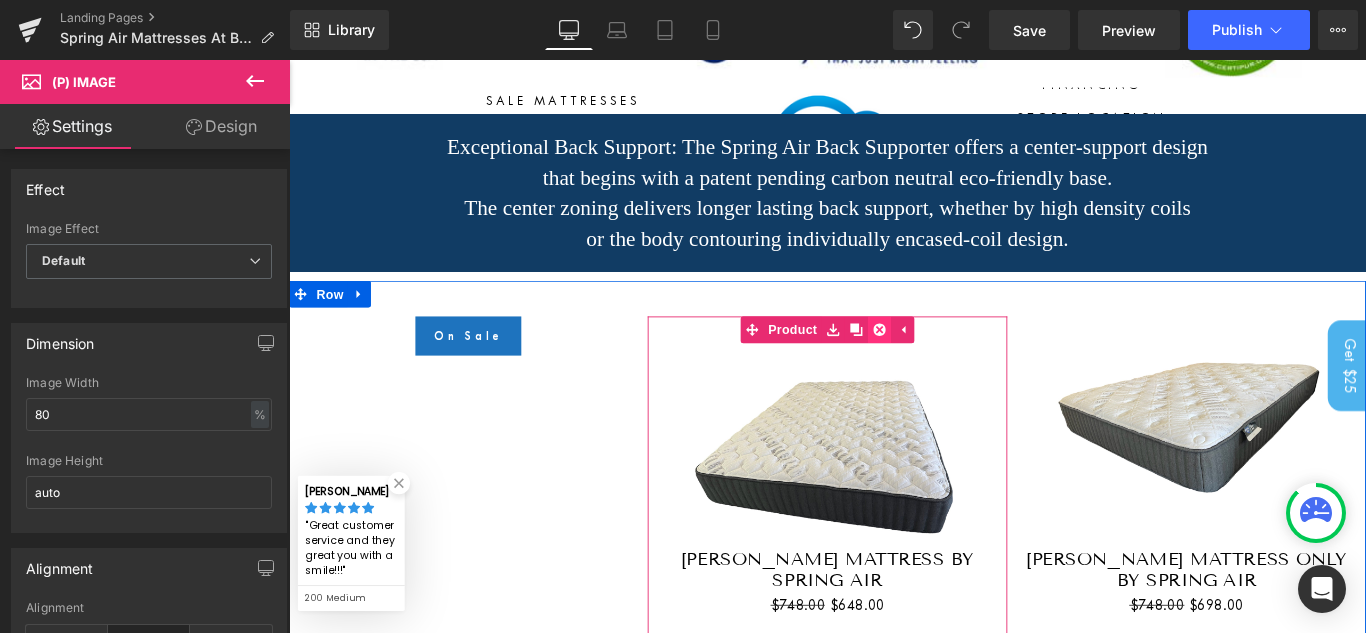 click at bounding box center (952, 363) 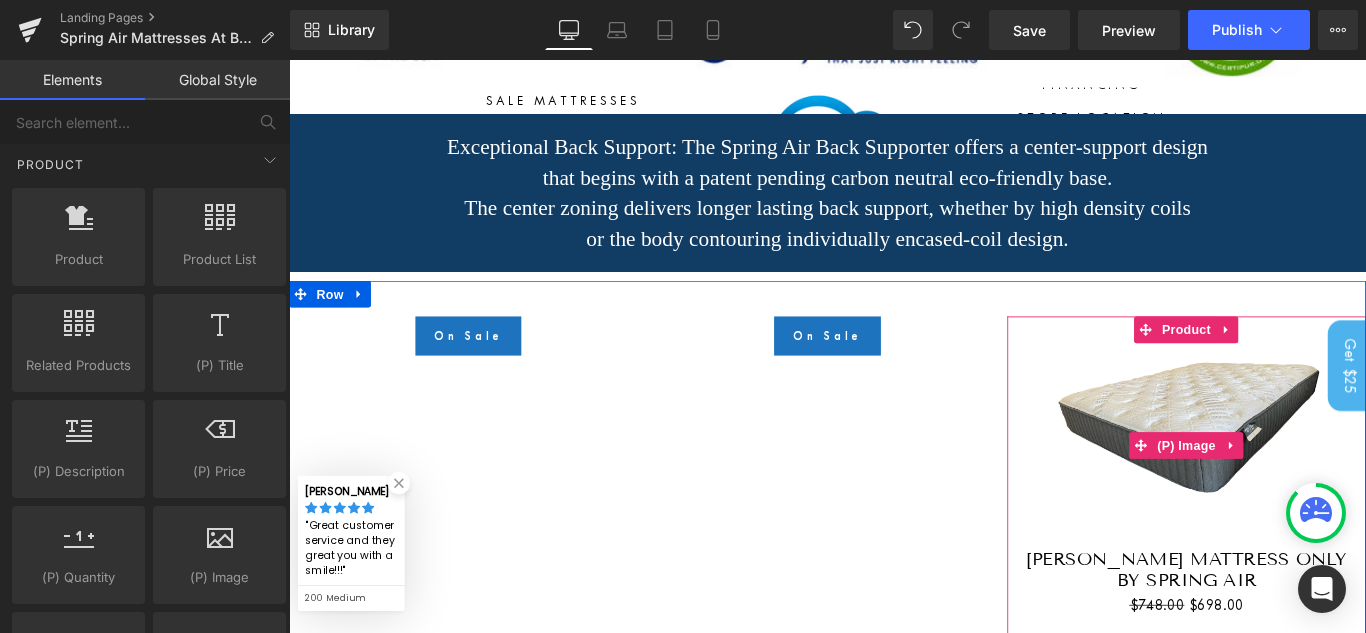 click at bounding box center [1297, 493] 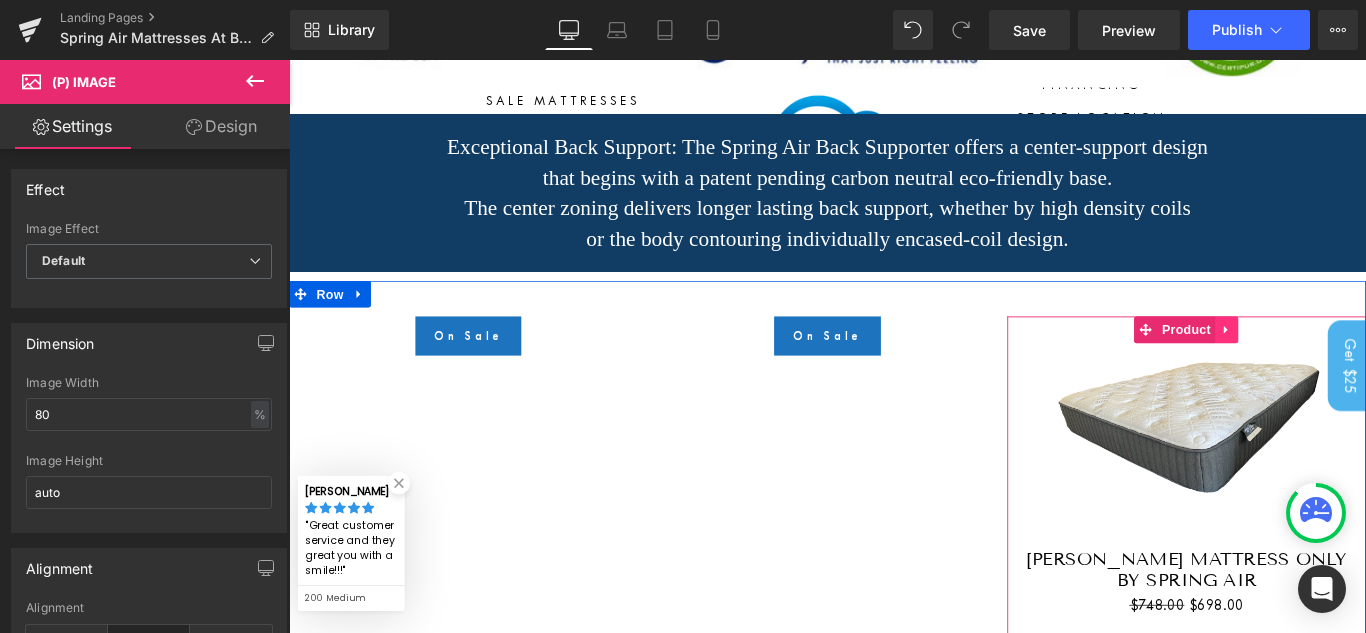 click 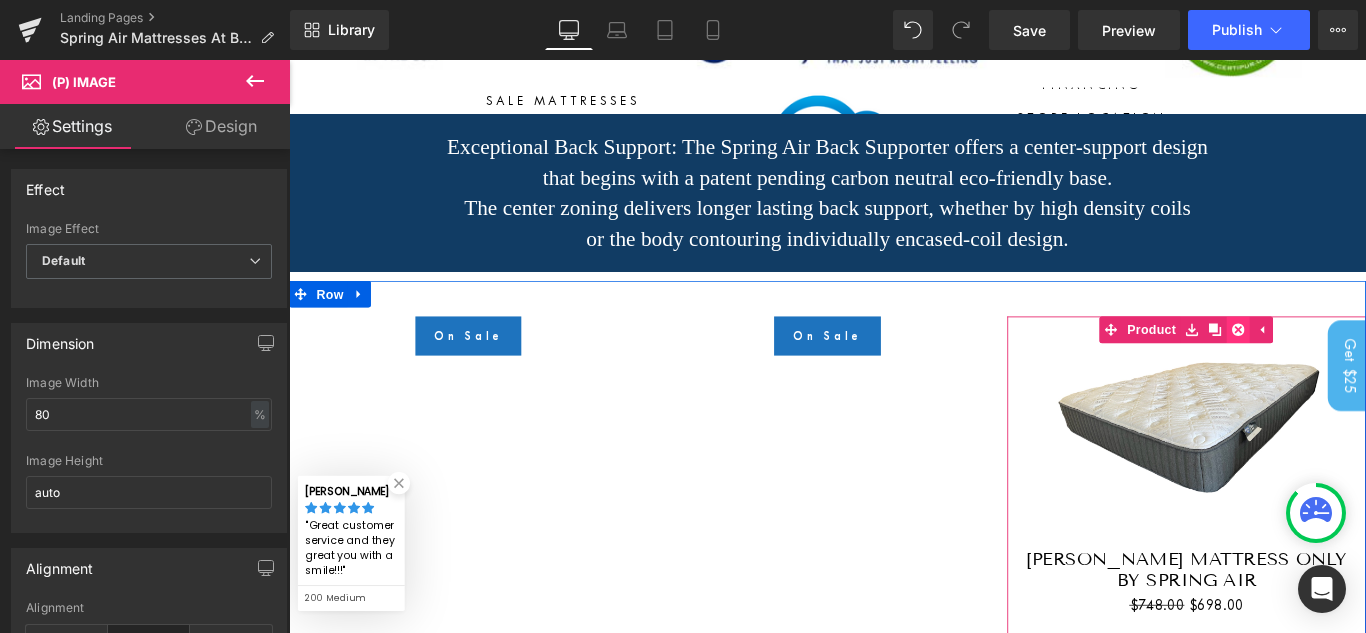 click 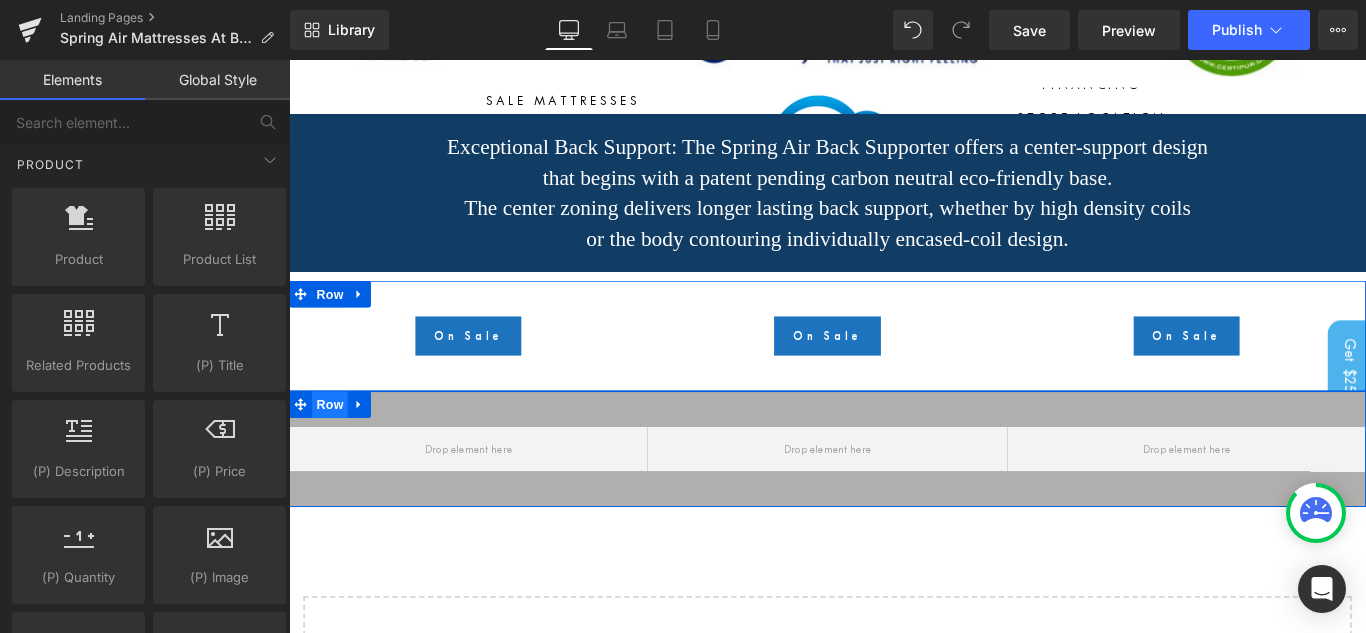 click on "Row" at bounding box center [335, 447] 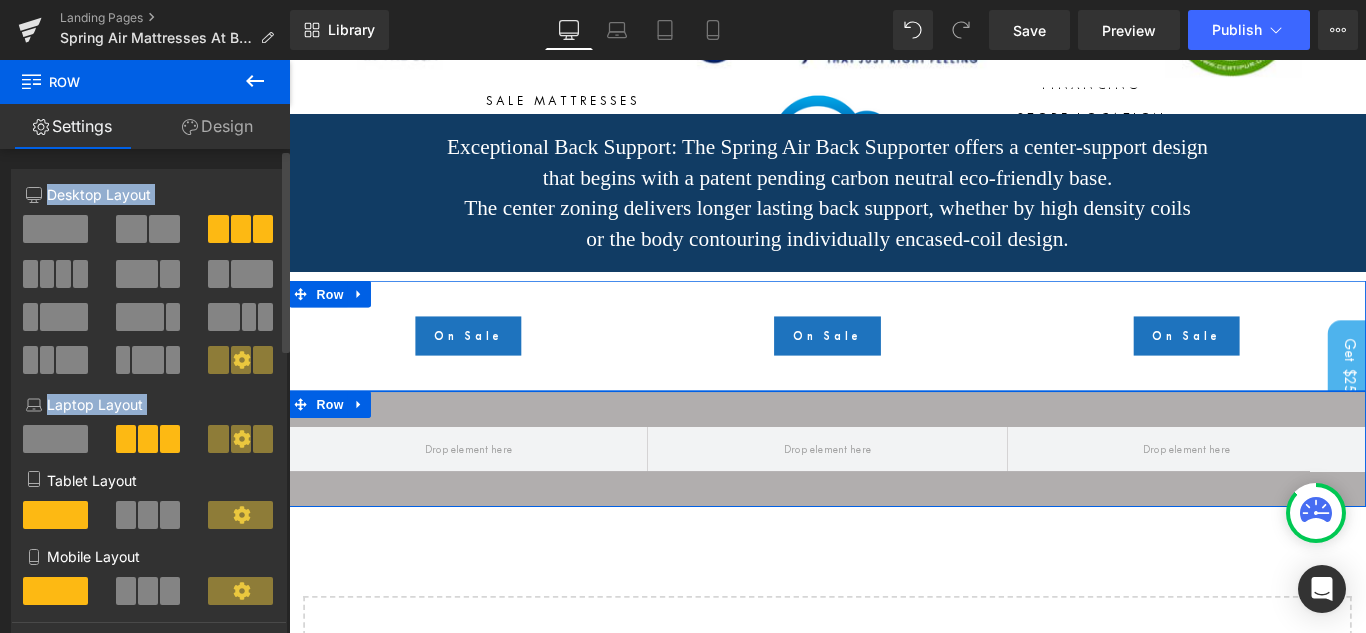 drag, startPoint x: 281, startPoint y: 216, endPoint x: 250, endPoint y: 436, distance: 222.17336 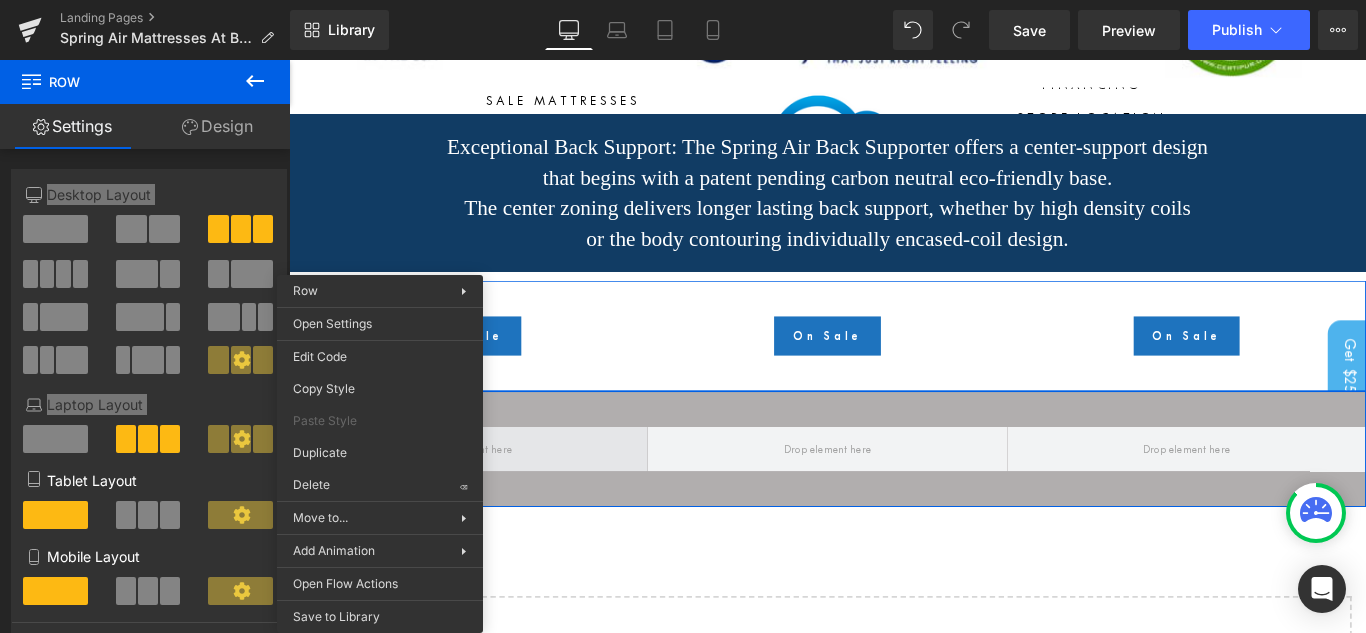 click at bounding box center [490, 497] 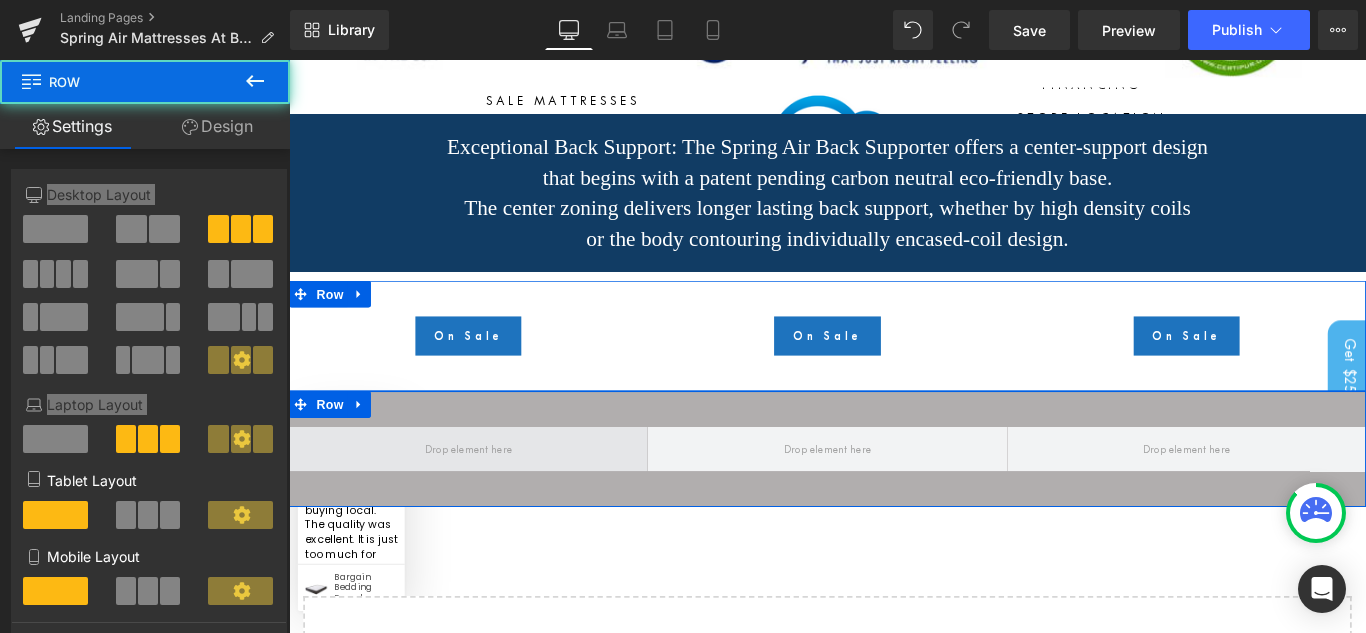 click at bounding box center (490, 497) 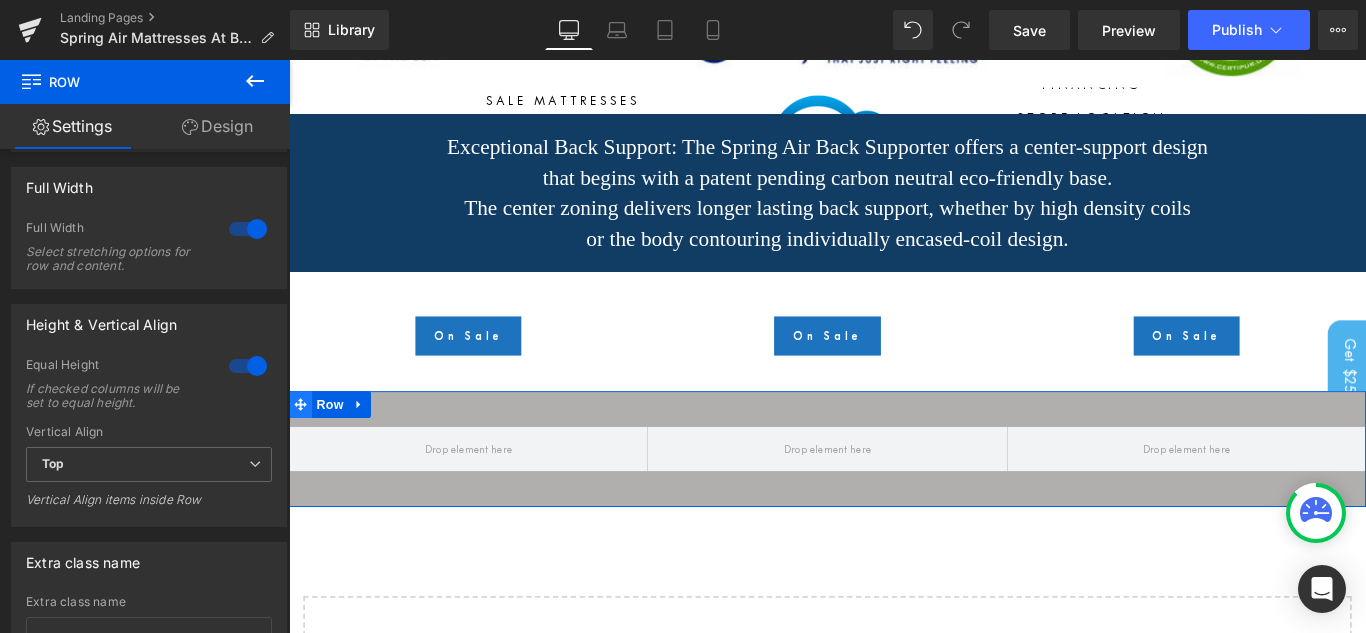 scroll, scrollTop: 39, scrollLeft: 0, axis: vertical 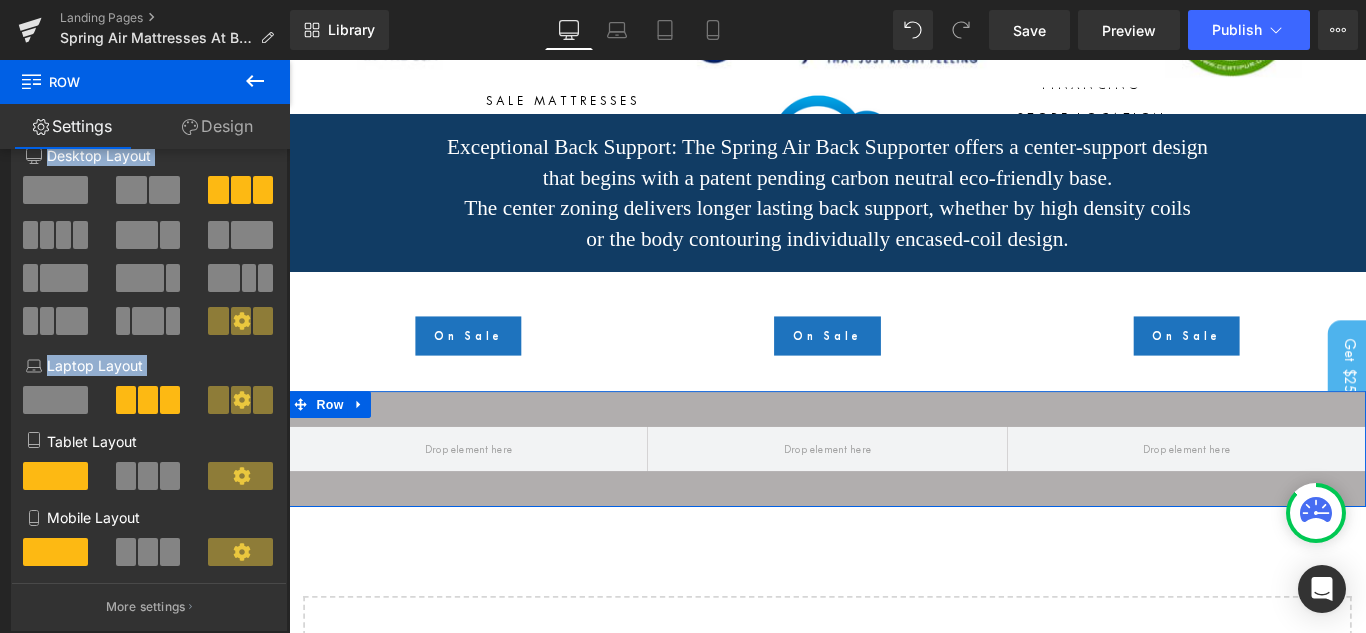 drag, startPoint x: 4, startPoint y: 375, endPoint x: 117, endPoint y: 121, distance: 278.0018 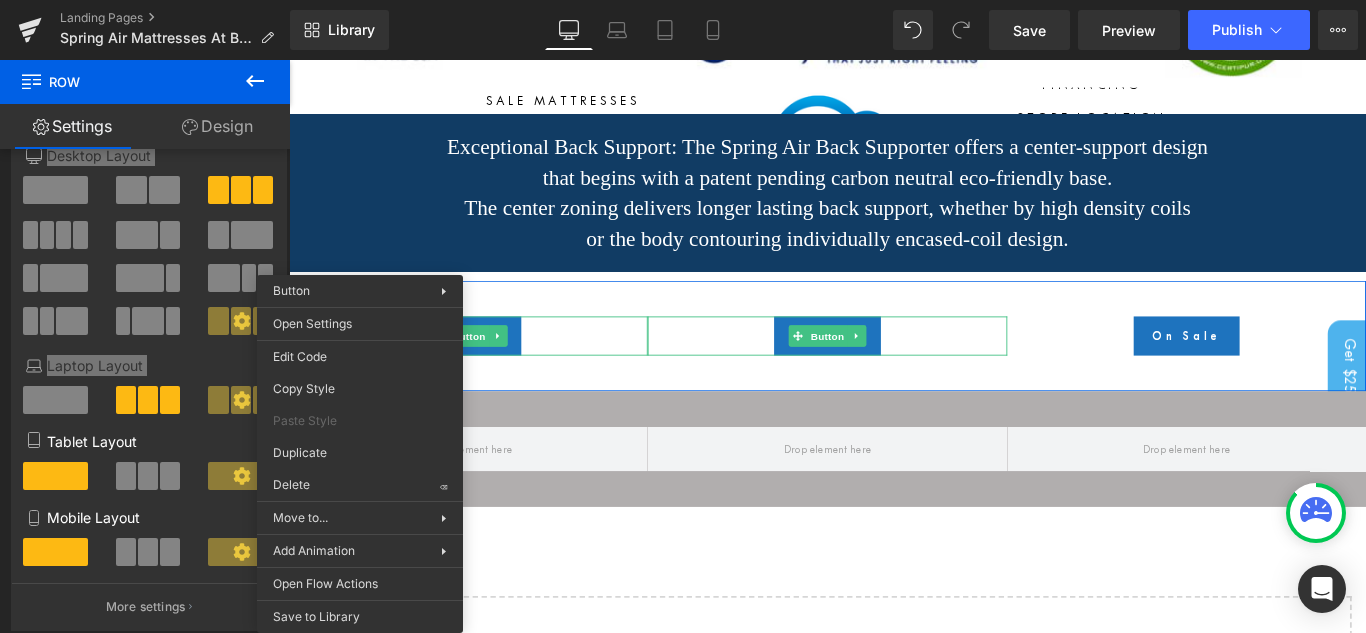 click on "On Sale" at bounding box center [893, 370] 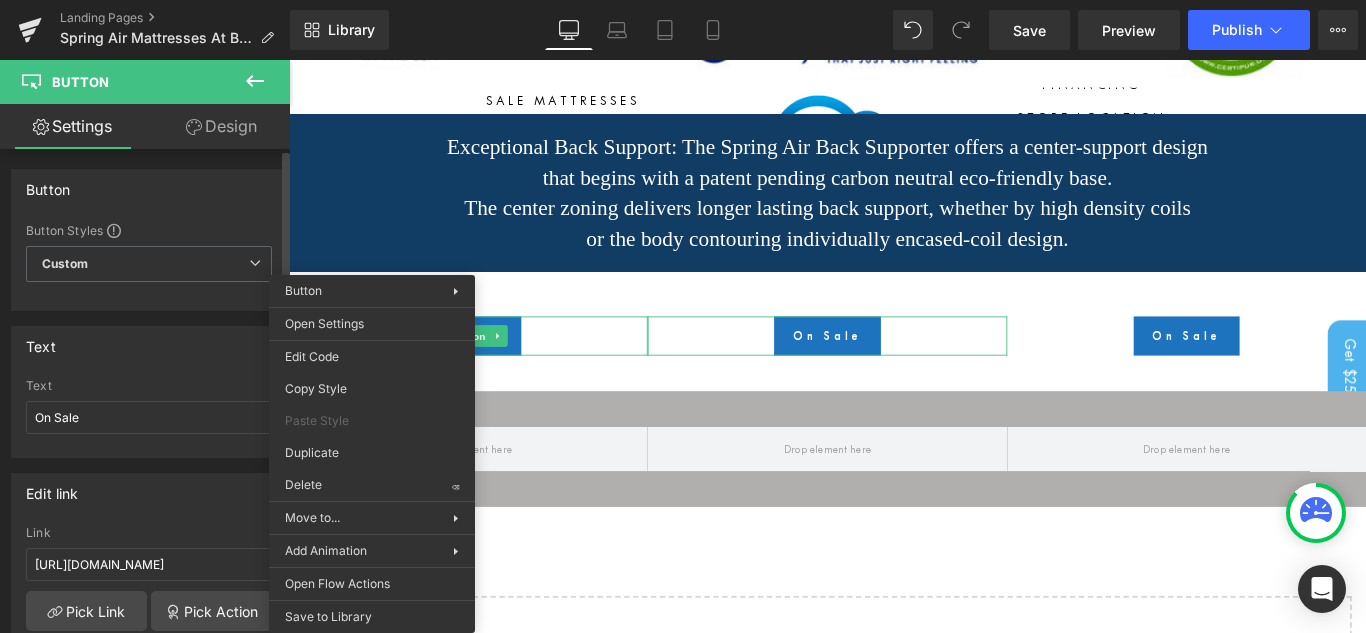 click on "Button
Button Styles Custom
Custom
Setup Global Style
Custom
Setup Global Style
Button Size Large Medium Small
Large
Large Medium Small" at bounding box center (149, 240) 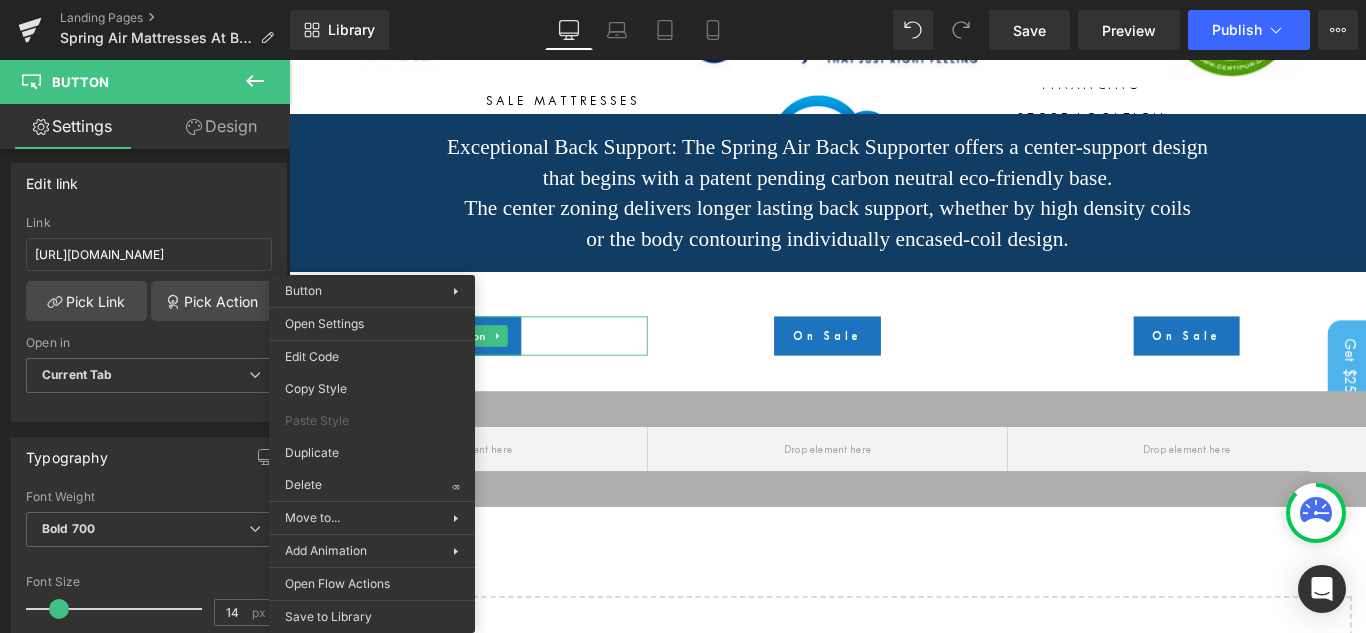 scroll, scrollTop: 297, scrollLeft: 0, axis: vertical 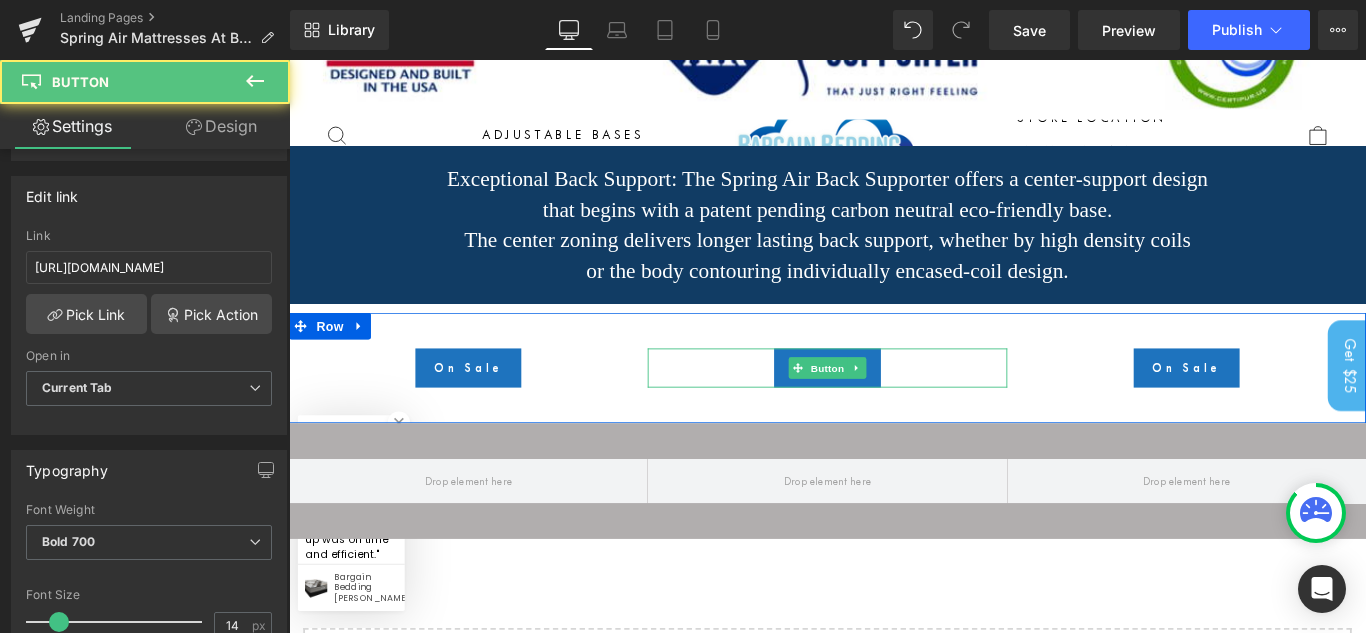 click on "On Sale" at bounding box center [893, 406] 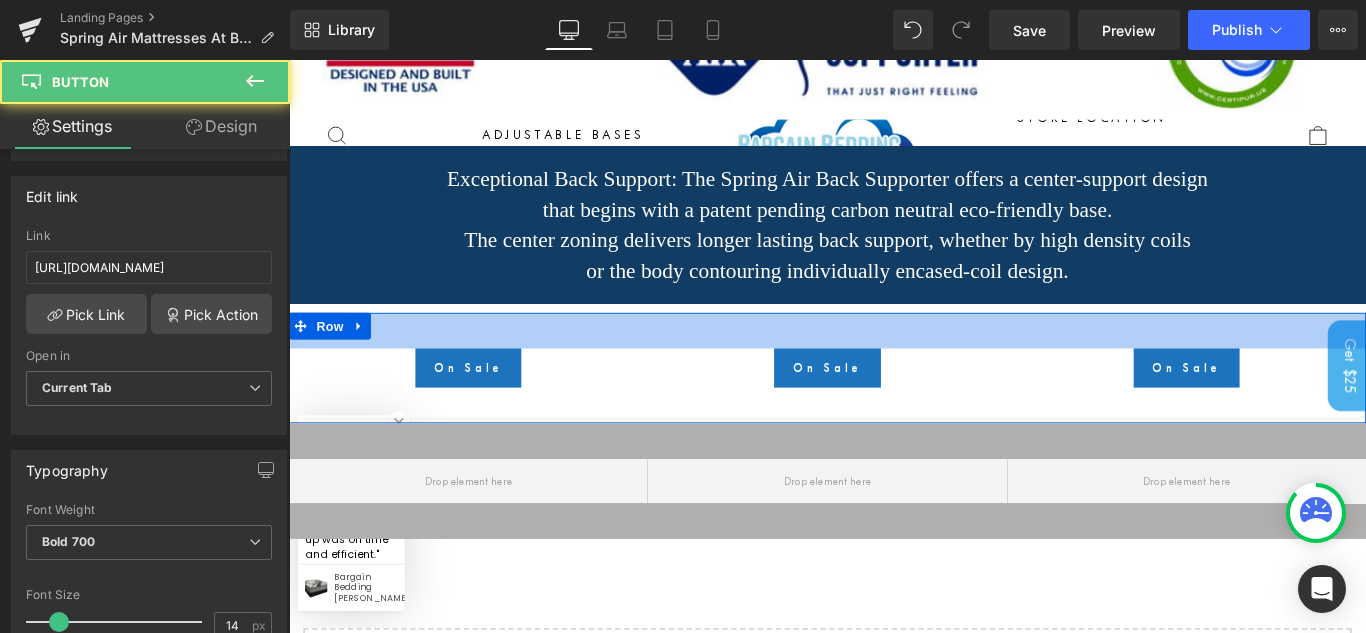 click on "40px" at bounding box center [894, 364] 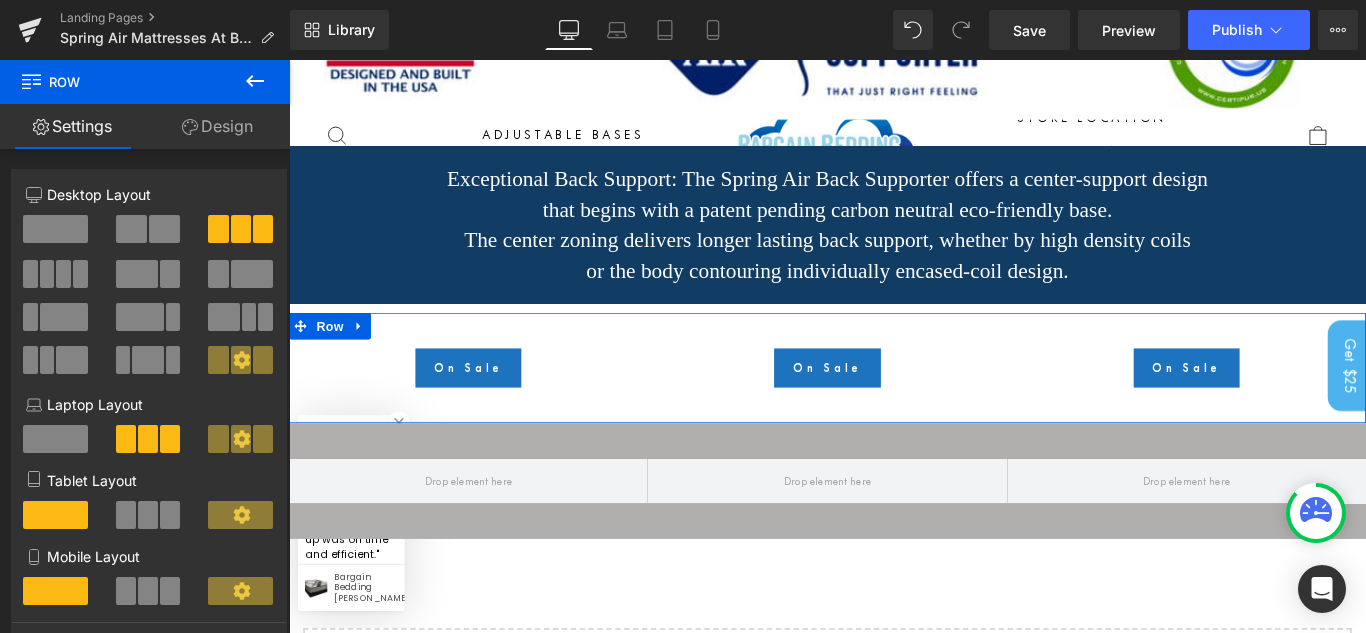 click on "On Sale Button         On Sale Button         On Sale Button         Row   40px" at bounding box center (894, 406) 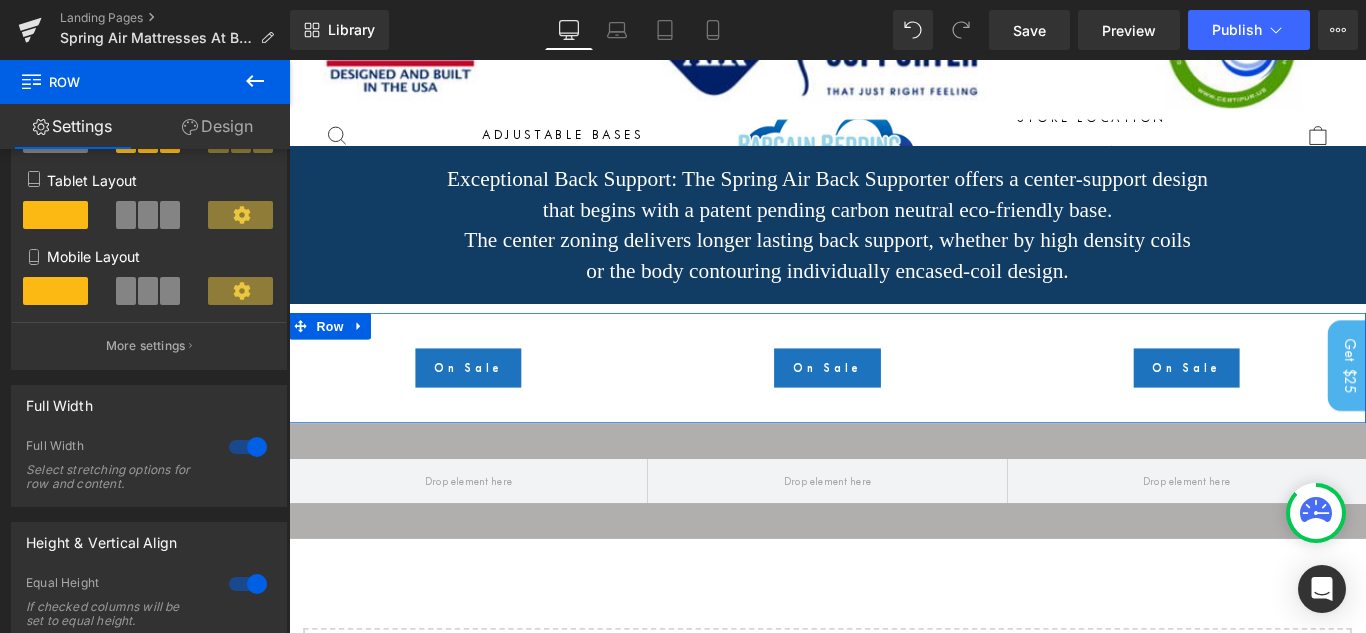 scroll, scrollTop: 41, scrollLeft: 0, axis: vertical 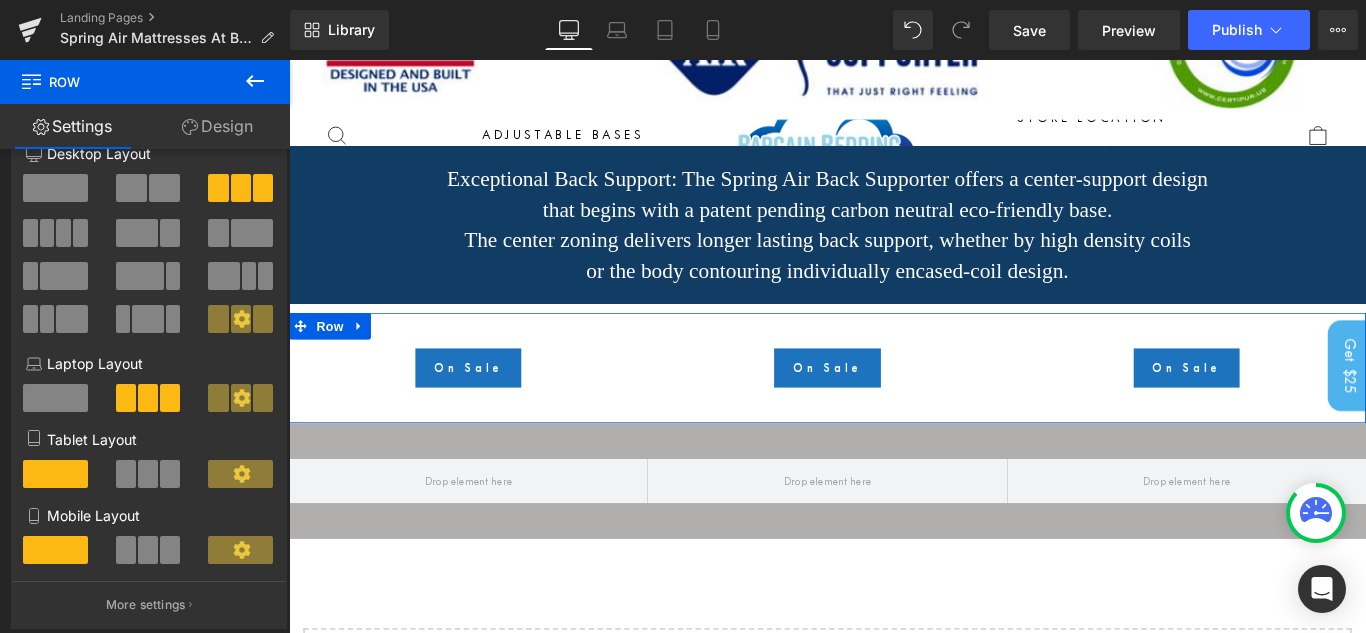 click on "4+4+4 12+12+12 12+12+12 Column Size Customizer 4+4+4  Desktop Layout                                                                                                                                                                        Laptop Layout                      Tablet Layout                      Mobile Layout                     More settings Column Size Customizer  Desktop Layout 4 4 4 Laptop Layout 4 4 4  Tablet Layout 12  Mobile Layout 12 Back Full Width 1 Full Width Select stretching options for row and content. Dimension (Width) 1200px Width 1200 px % px Columns Gap 0px Columns Gap 0 px Height & Vertical Align 1 Equal Height If checked columns will be set to equal height. Top Middle Bottom Vertical Align
Top
Top Middle Bottom Vertical Align items inside Row Extra class name Extra class name" at bounding box center [145, 395] 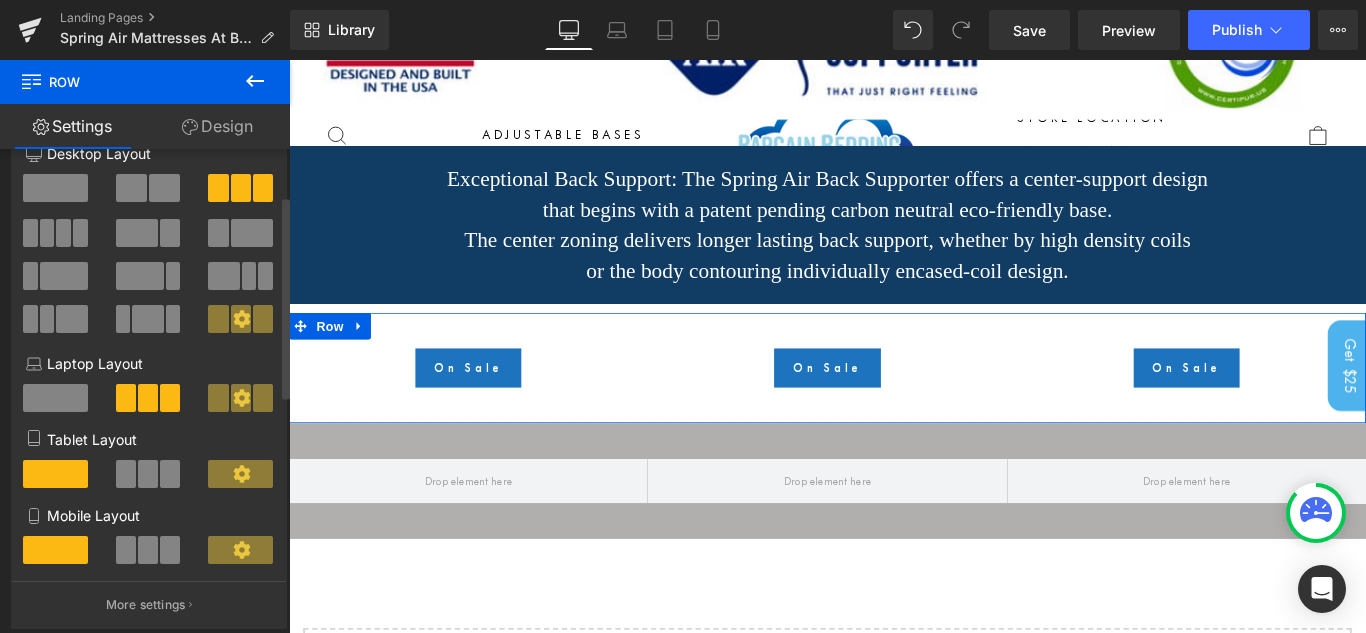 scroll, scrollTop: 0, scrollLeft: 0, axis: both 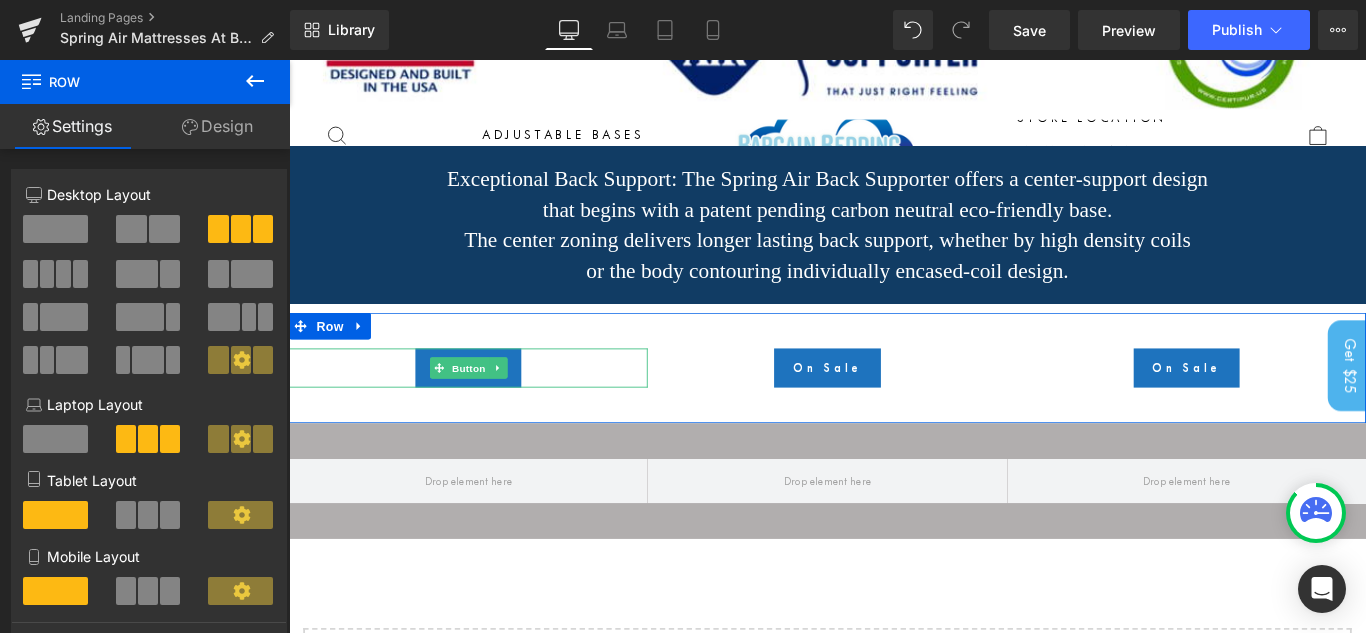 click on "On Sale" at bounding box center [490, 406] 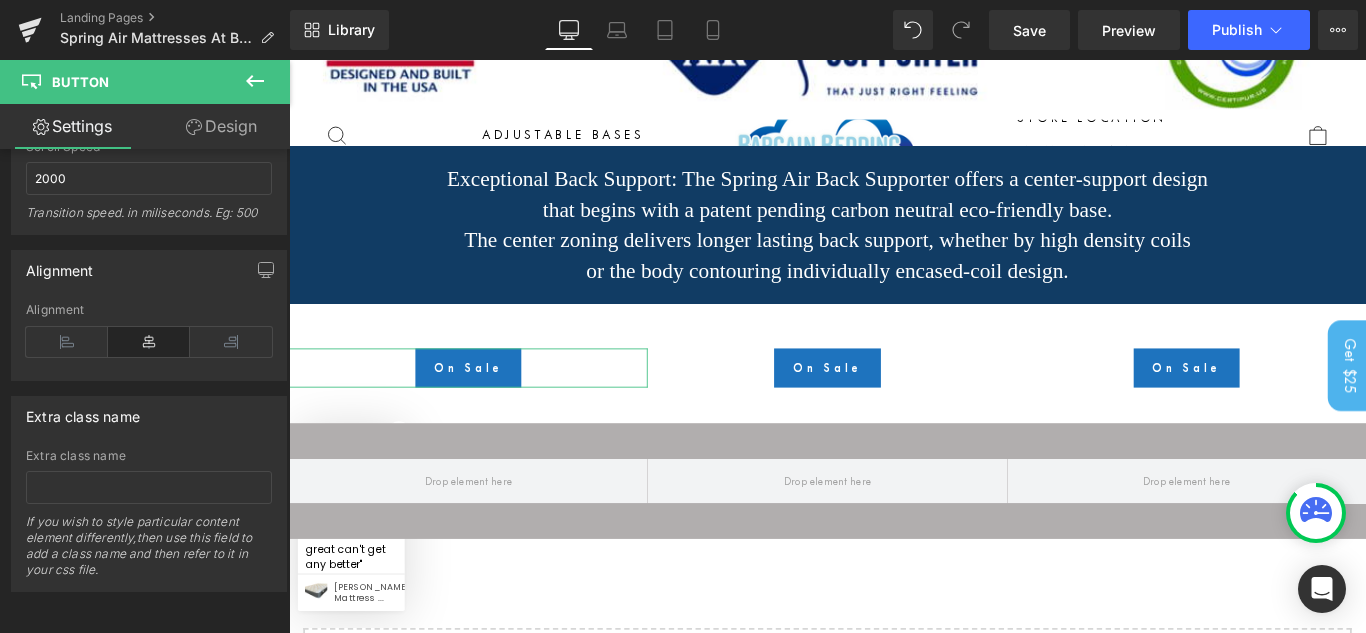 scroll, scrollTop: 0, scrollLeft: 0, axis: both 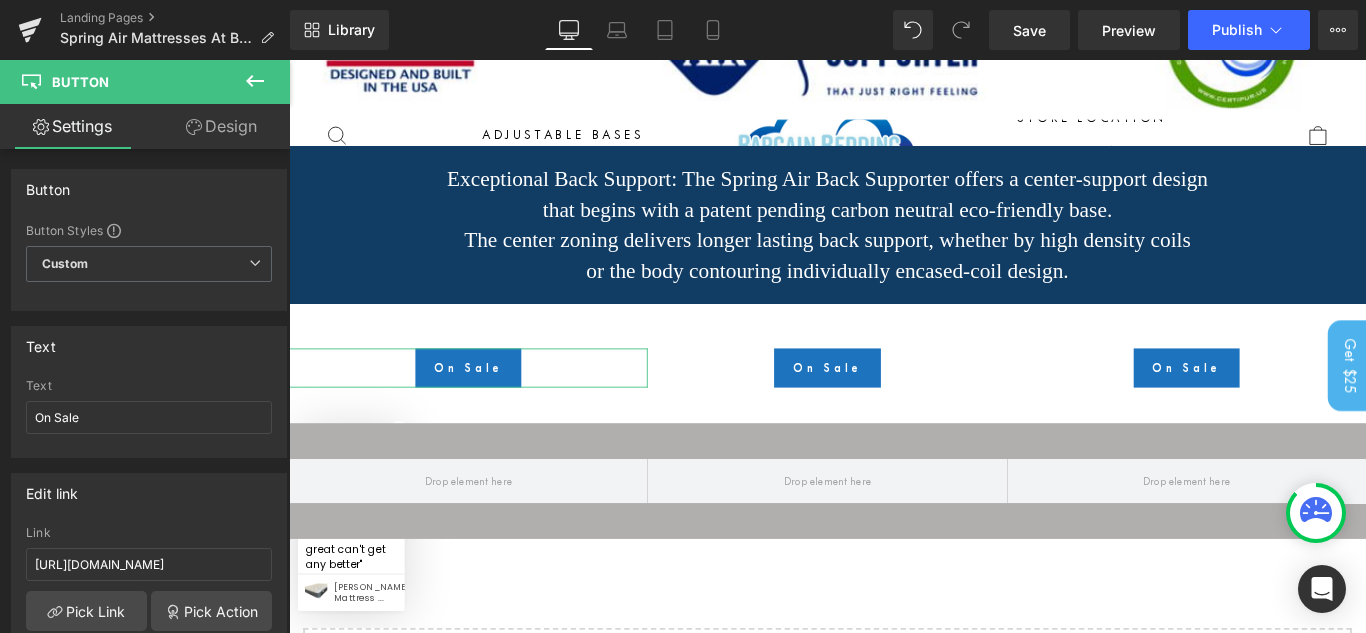 click on "Button
Button Styles Custom
Custom
Setup Global Style
Custom
Setup Global Style
Button Size Large Medium Small
Large
Large Medium Small
Text On Sale Text On Sale Edit link https://www.bargainbeddingsiouxcity.com/products/copy-of-angelic-plush?variant=39970492842051 Link https://www.bargainbeddingsiouxcity.com/products/copy-of-angelic-plush?variant=39970492842051  Pick Link  Pick Action Current Tab New Tab Open in
Current Tab
Current Tab New Tab Typography Thin 100 Semi Thin 200 Light 300 Regular 400 Medium 500 Semi Bold 600 Super Bold 800 Boldest 900 Bold 700 Lighter 14px" at bounding box center [145, 395] 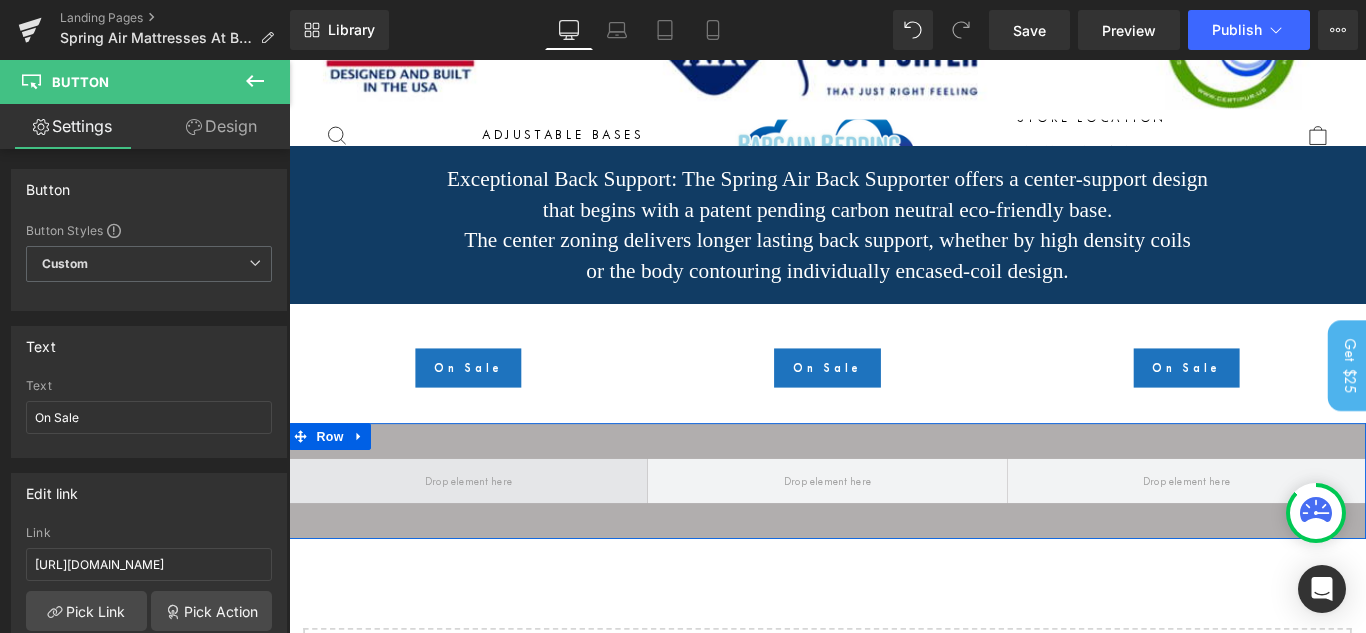 click at bounding box center (490, 533) 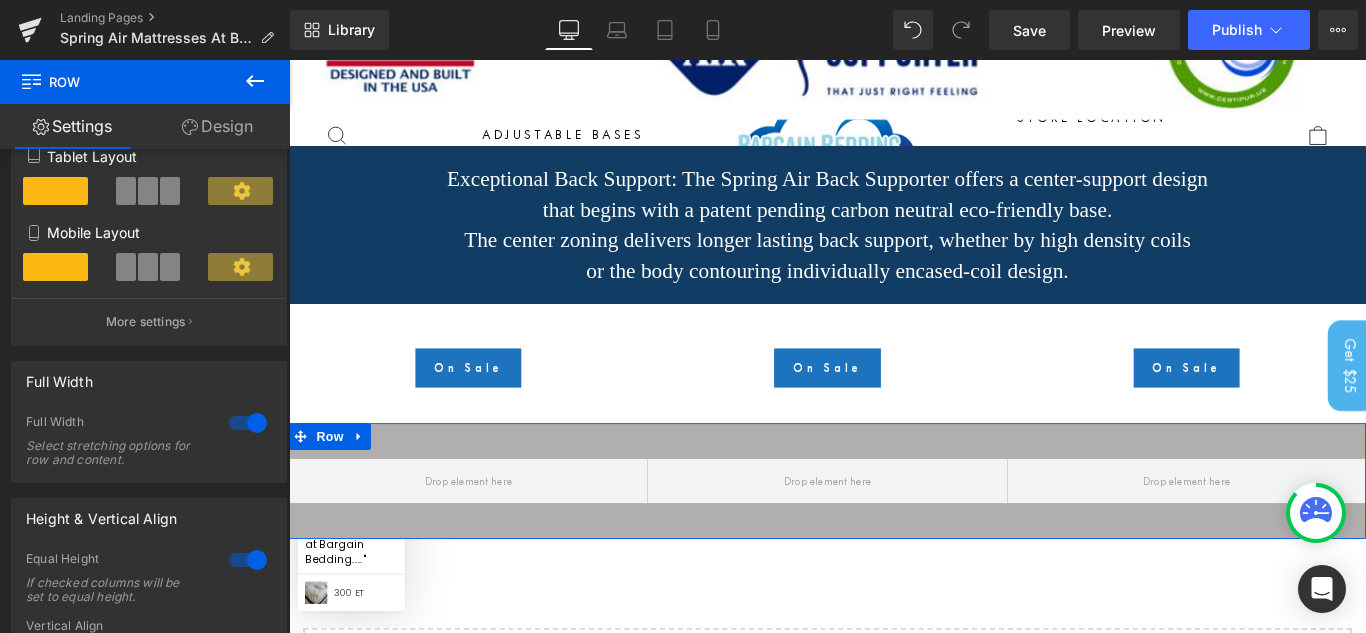 scroll, scrollTop: 679, scrollLeft: 0, axis: vertical 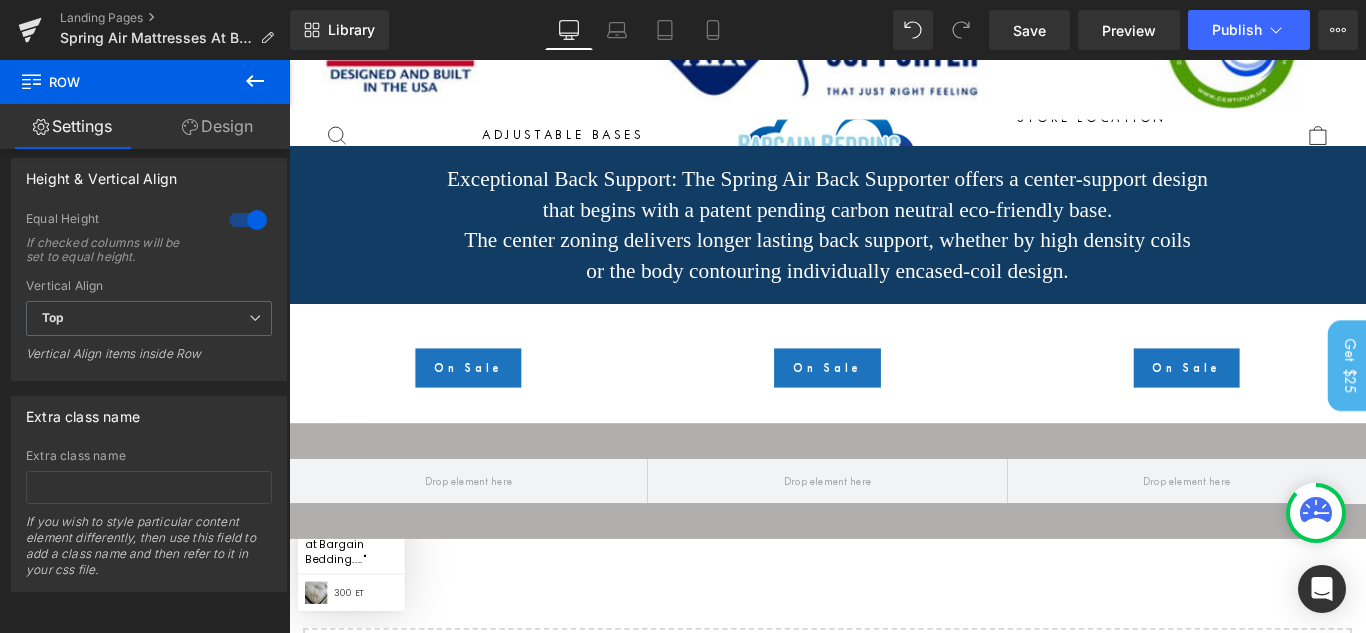 click at bounding box center [286, 538] 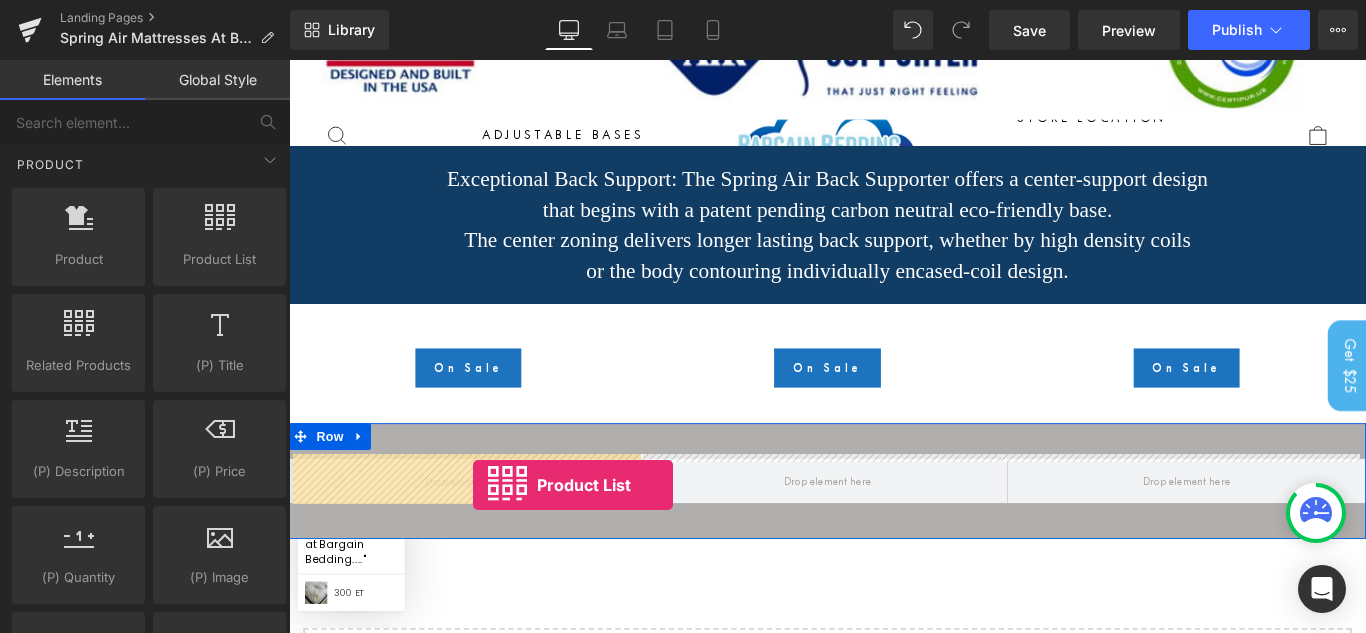 drag, startPoint x: 522, startPoint y: 312, endPoint x: 496, endPoint y: 538, distance: 227.49066 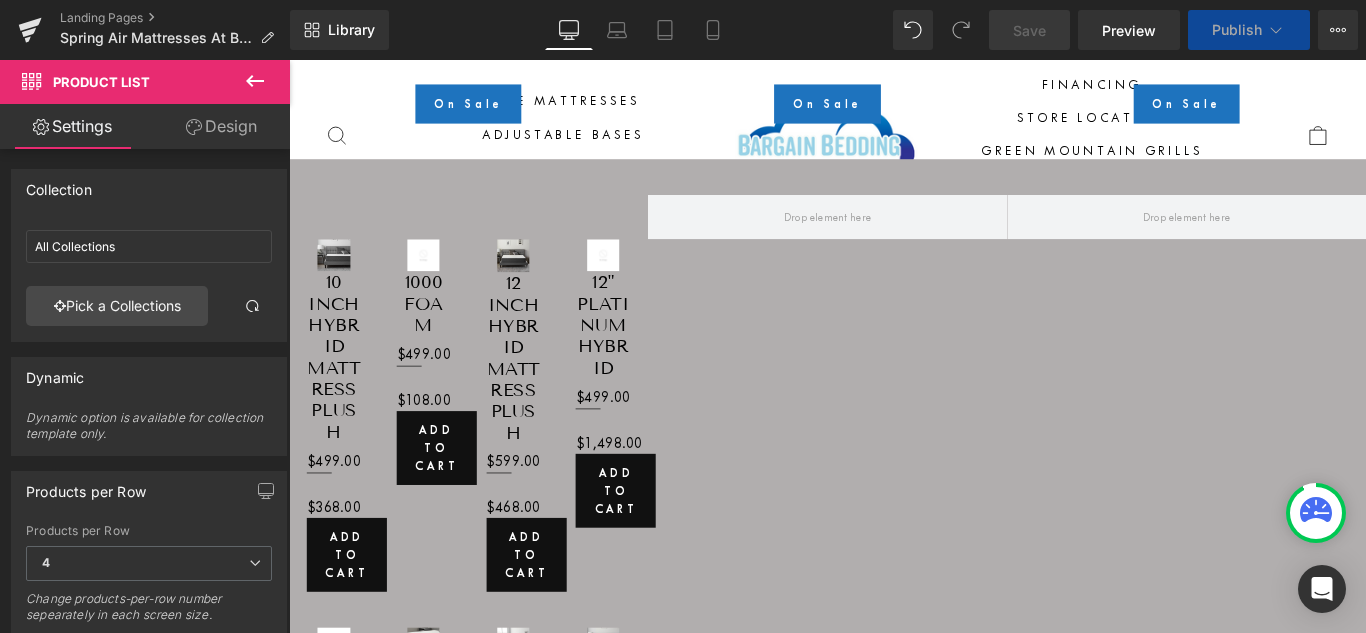 scroll, scrollTop: 1742, scrollLeft: 0, axis: vertical 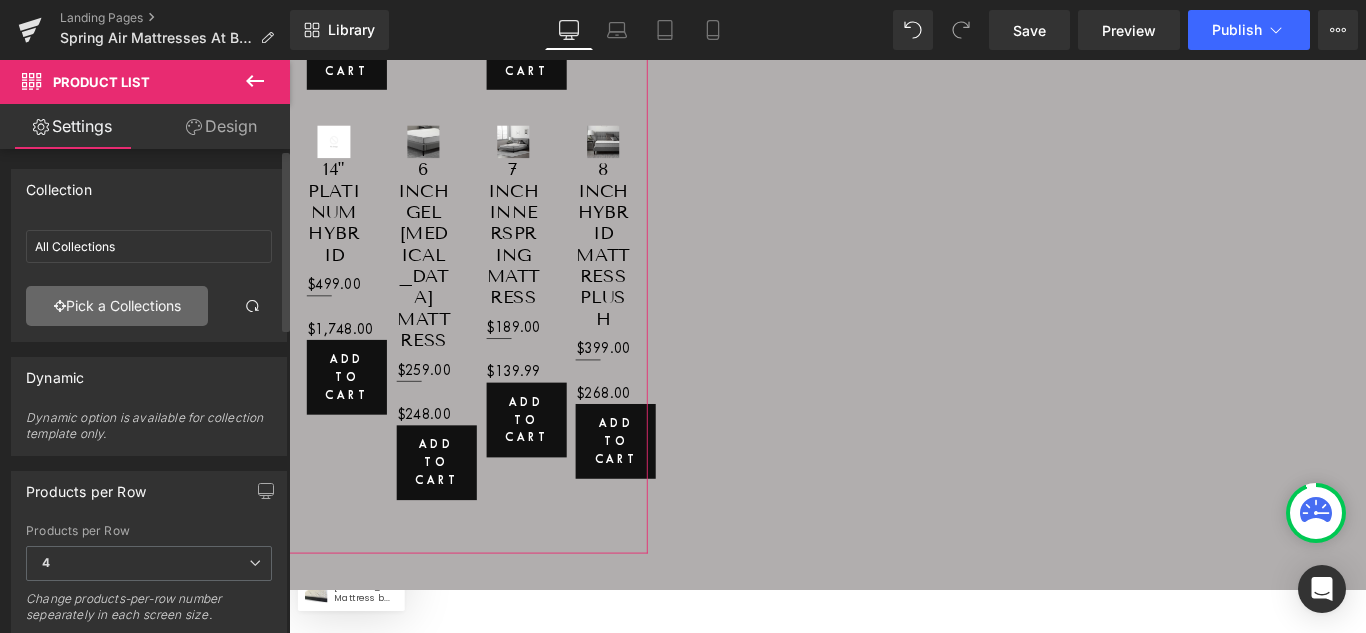 click on "Pick a Collections" at bounding box center (117, 306) 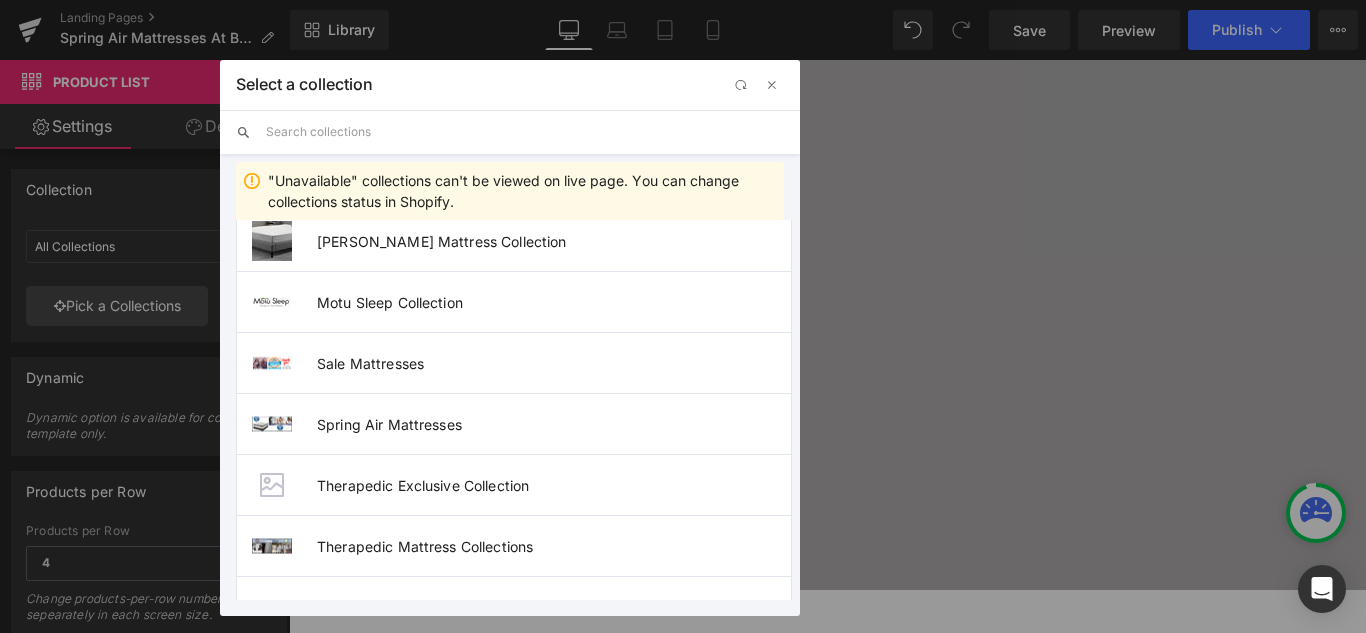 scroll, scrollTop: 362, scrollLeft: 0, axis: vertical 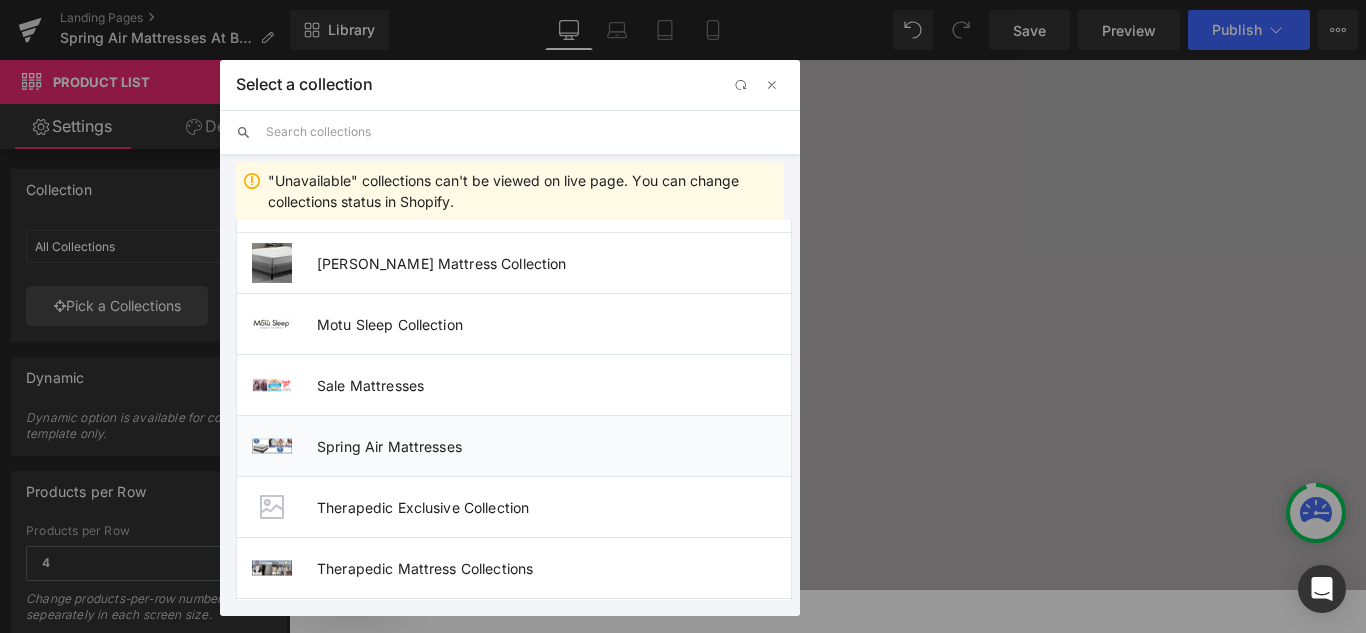 click on "Spring Air Mattresses" at bounding box center [554, 446] 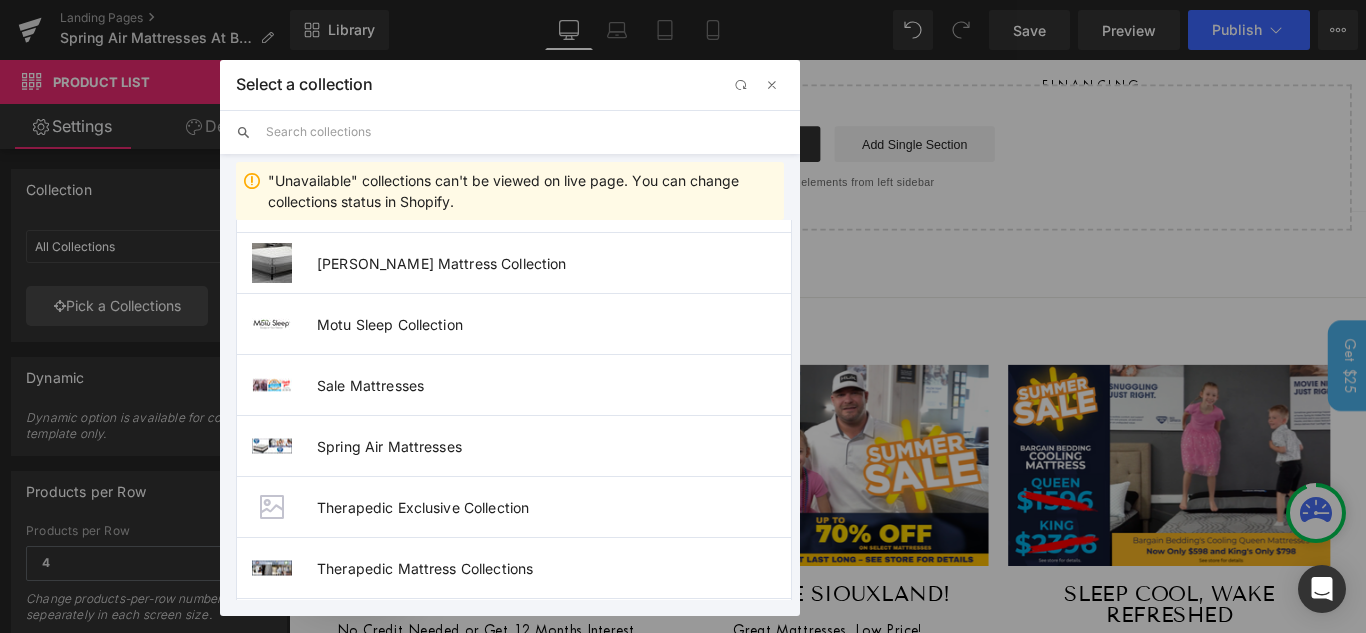 type on "Spring Air Mattresses" 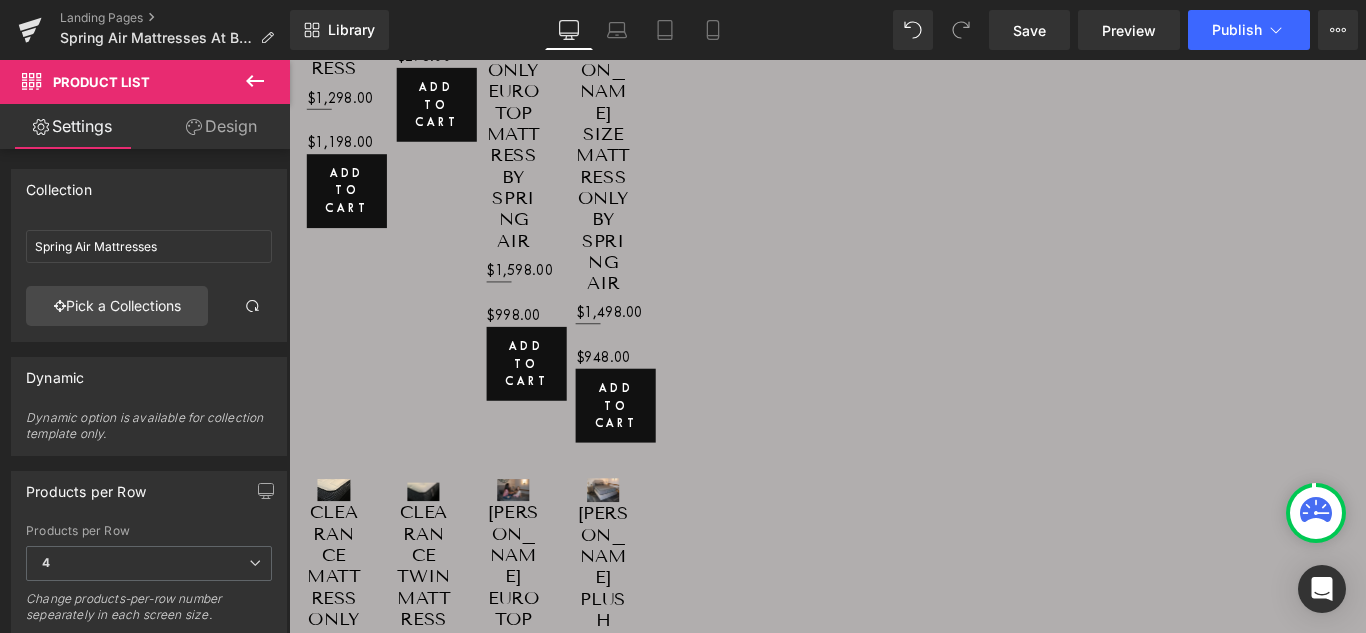 scroll, scrollTop: 1363, scrollLeft: 0, axis: vertical 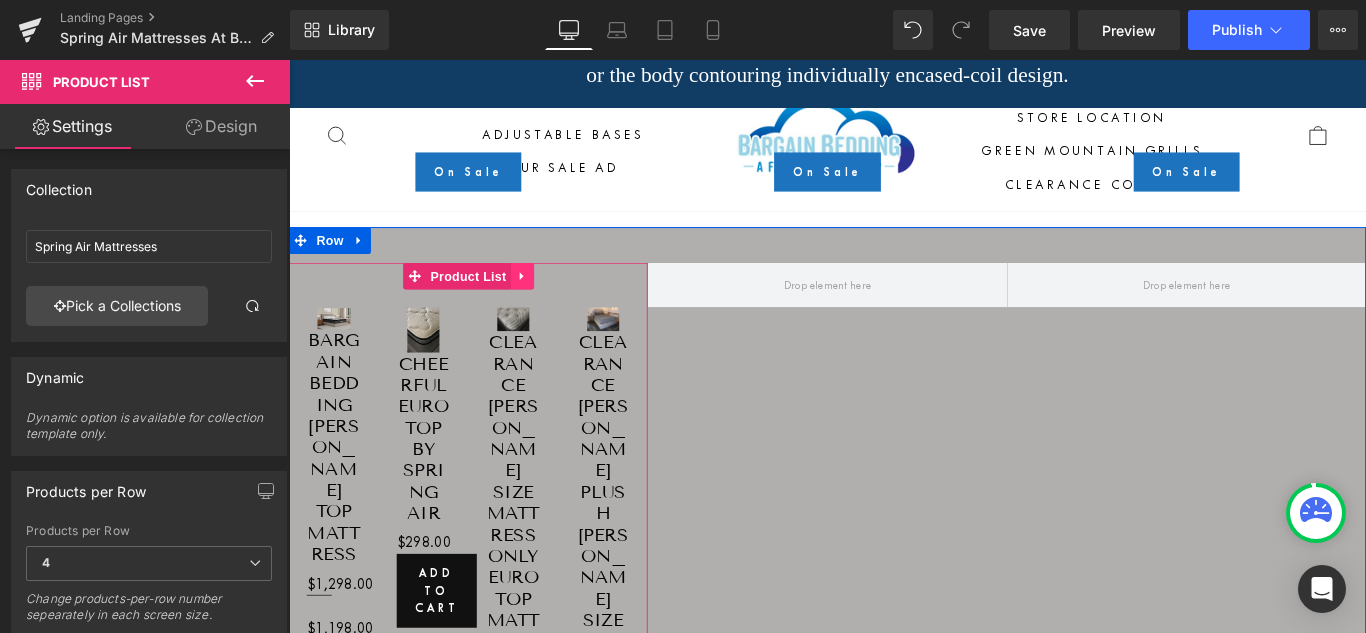 click 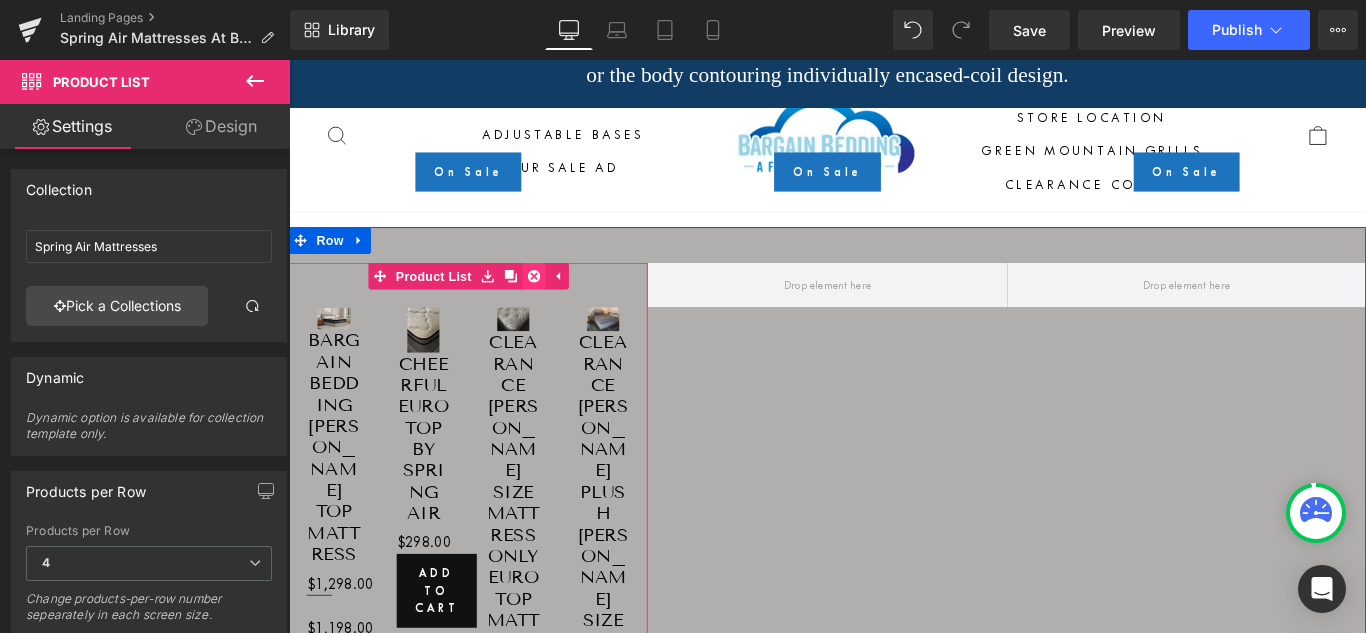 click 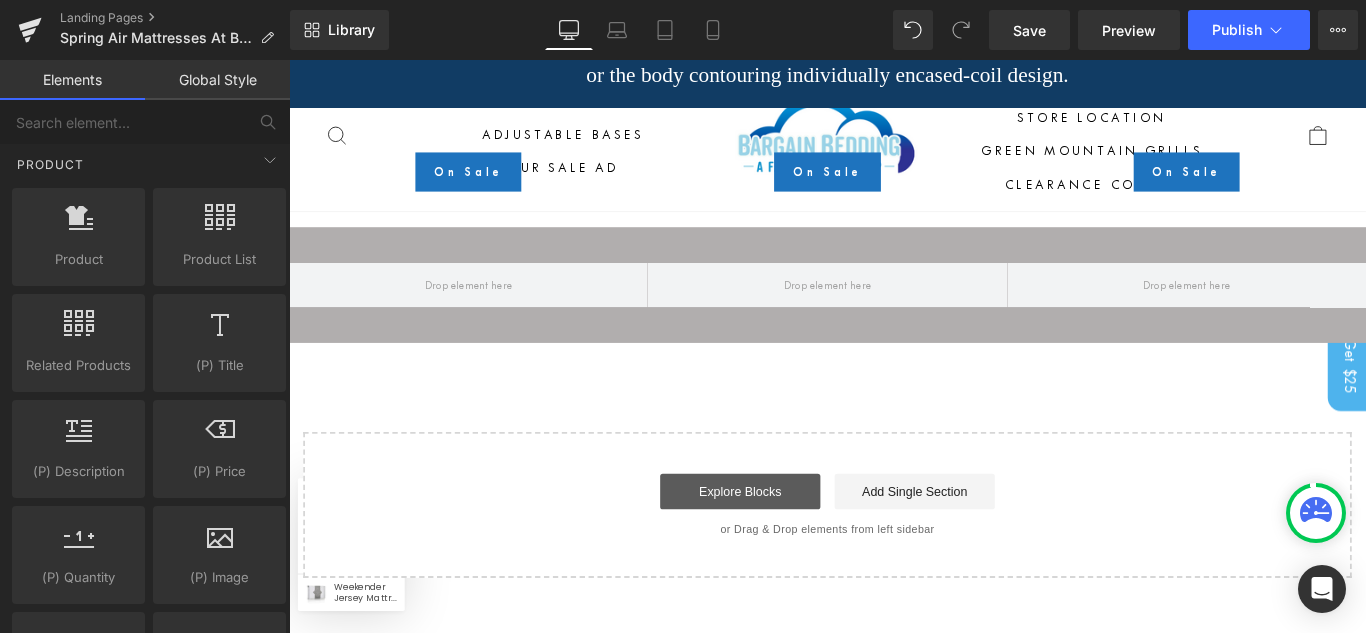 click on "Explore Blocks" at bounding box center (796, 545) 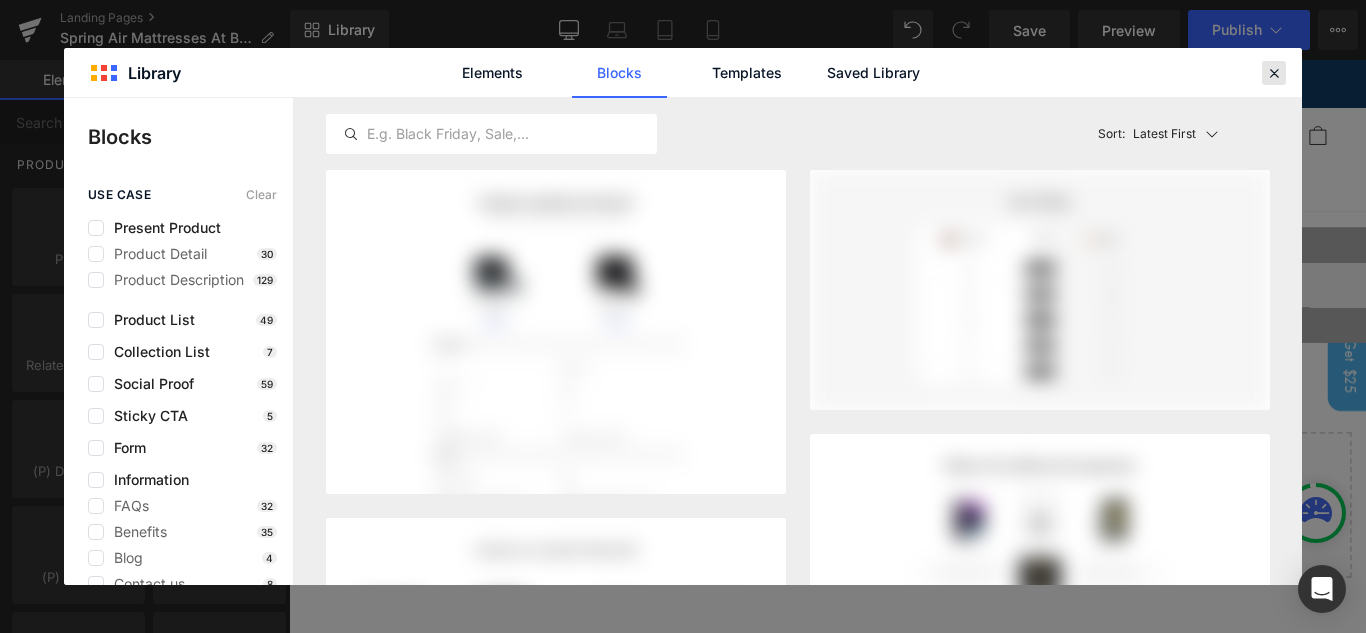 click at bounding box center (1274, 73) 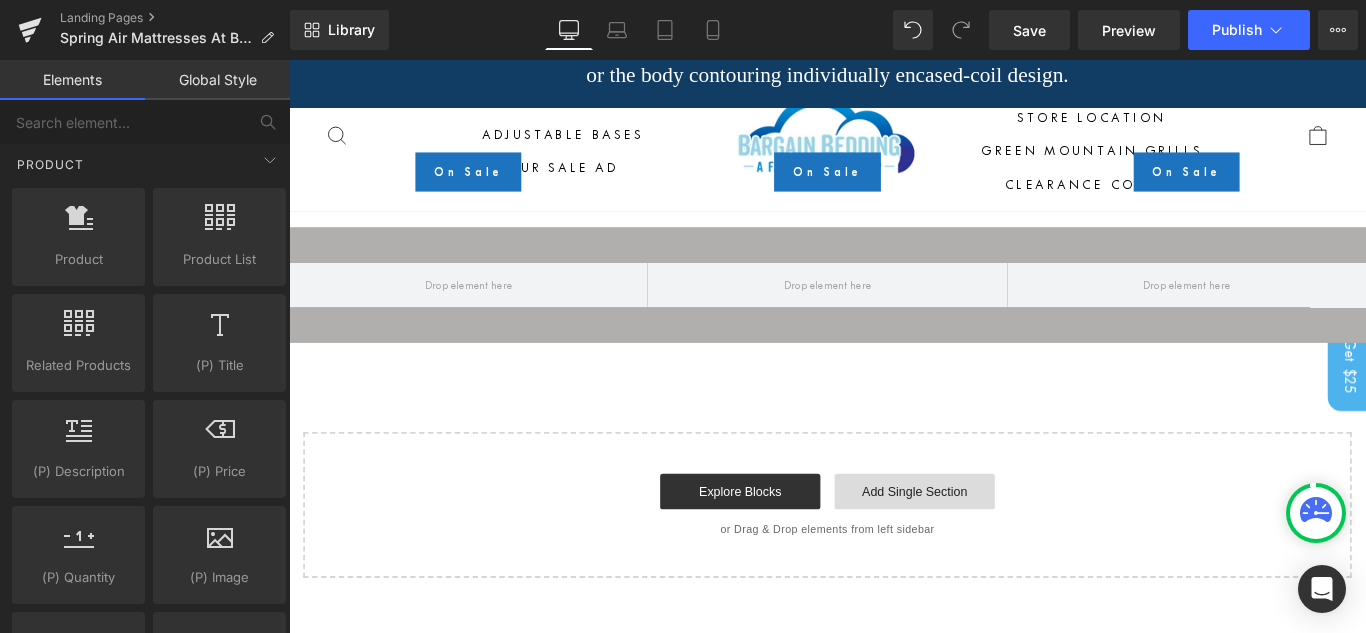 click on "Add Single Section" at bounding box center [992, 545] 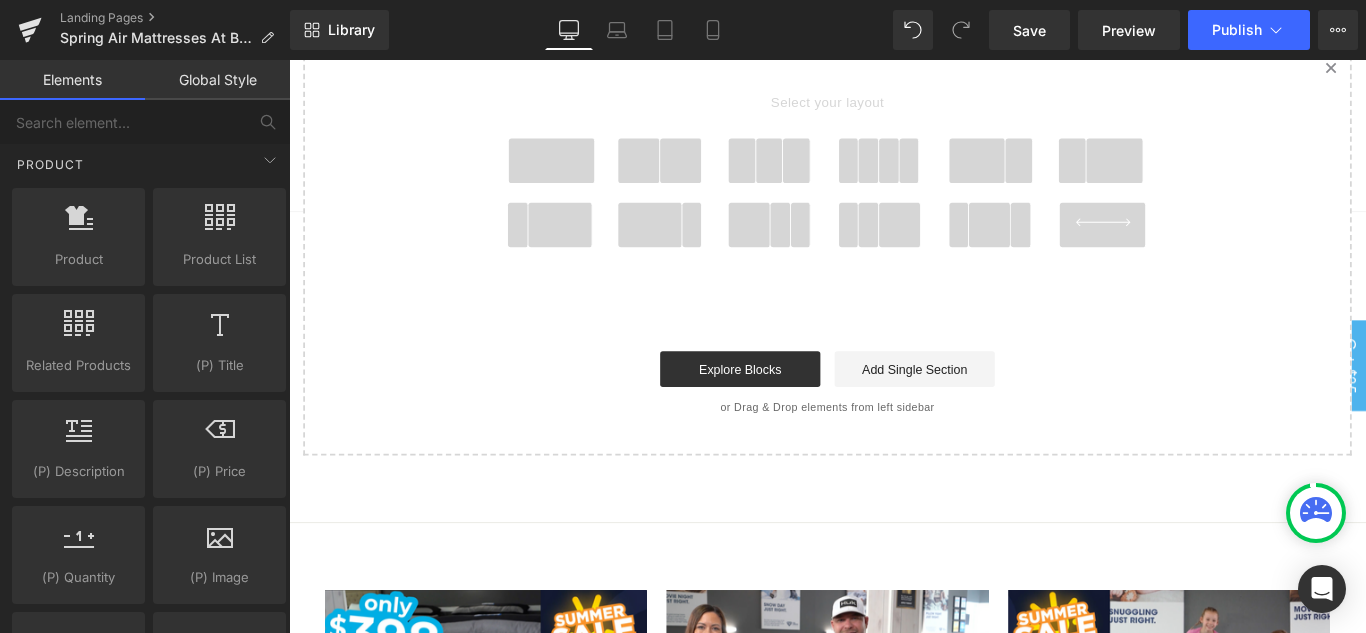 scroll, scrollTop: 1238, scrollLeft: 0, axis: vertical 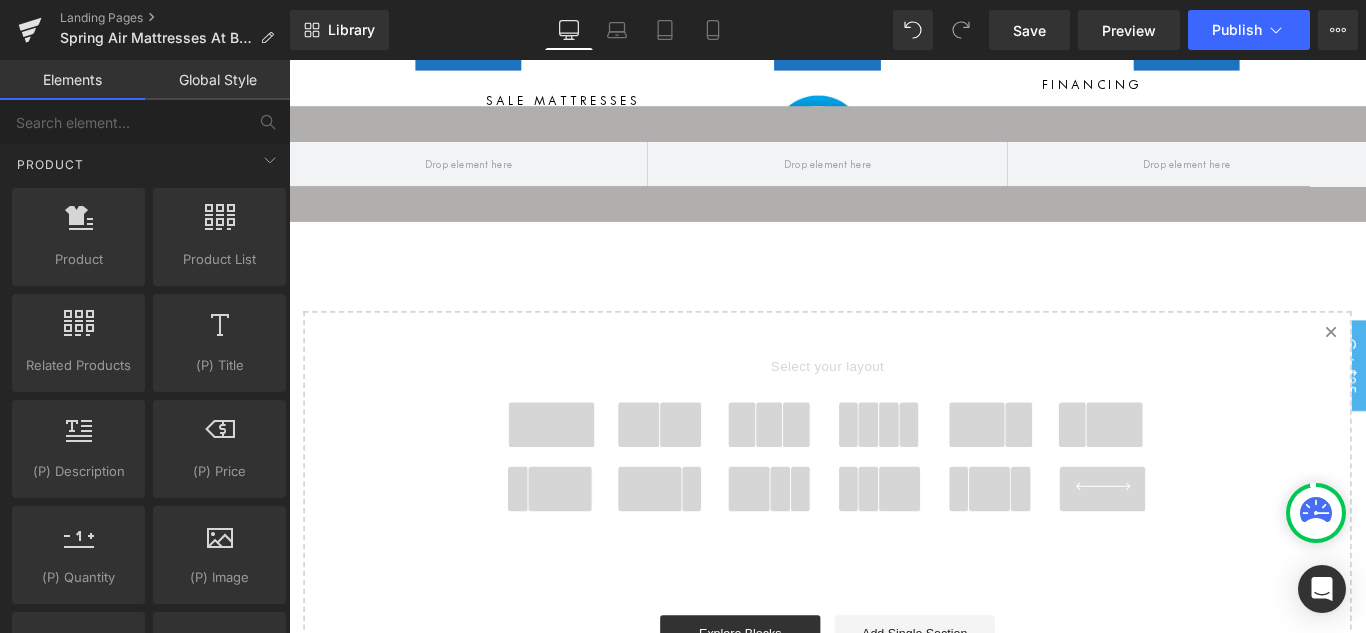 click 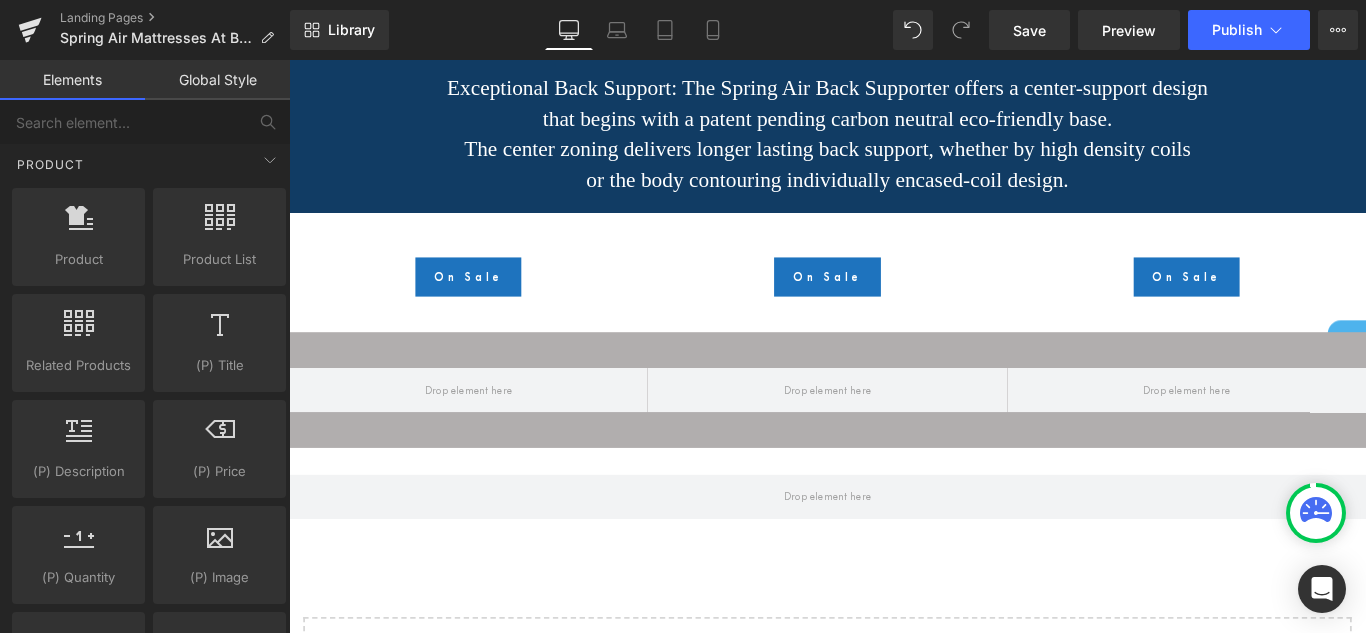 scroll, scrollTop: 1201, scrollLeft: 0, axis: vertical 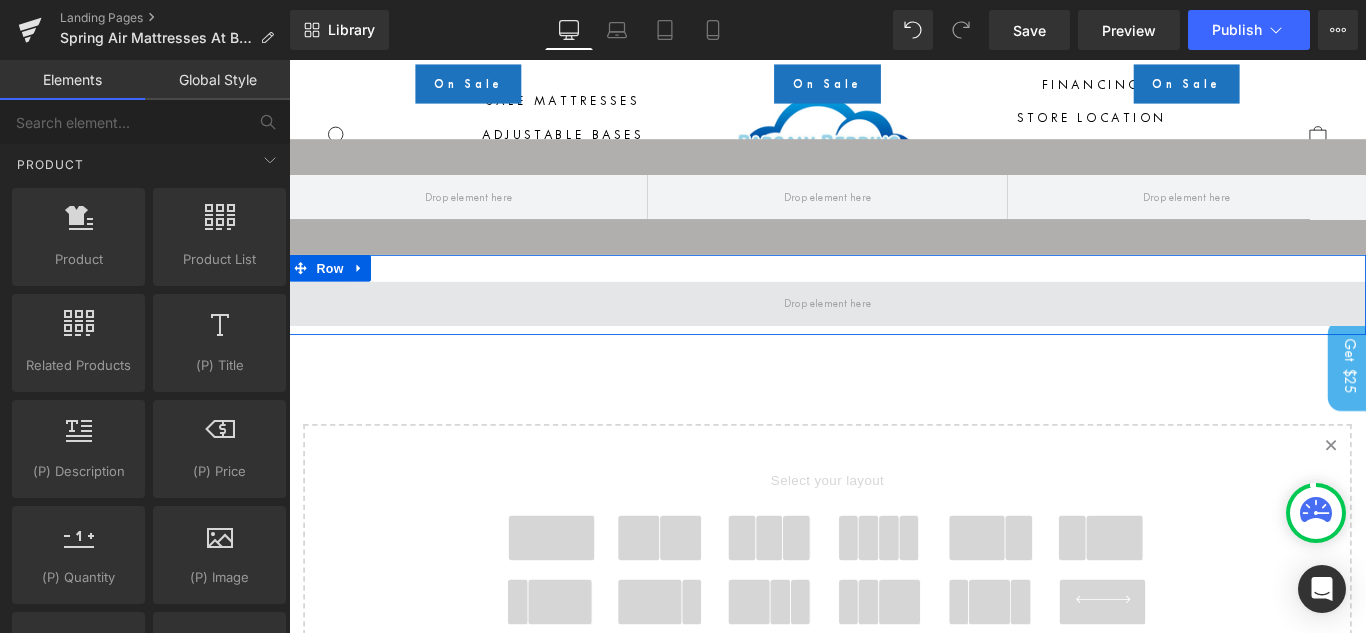 click at bounding box center (894, 334) 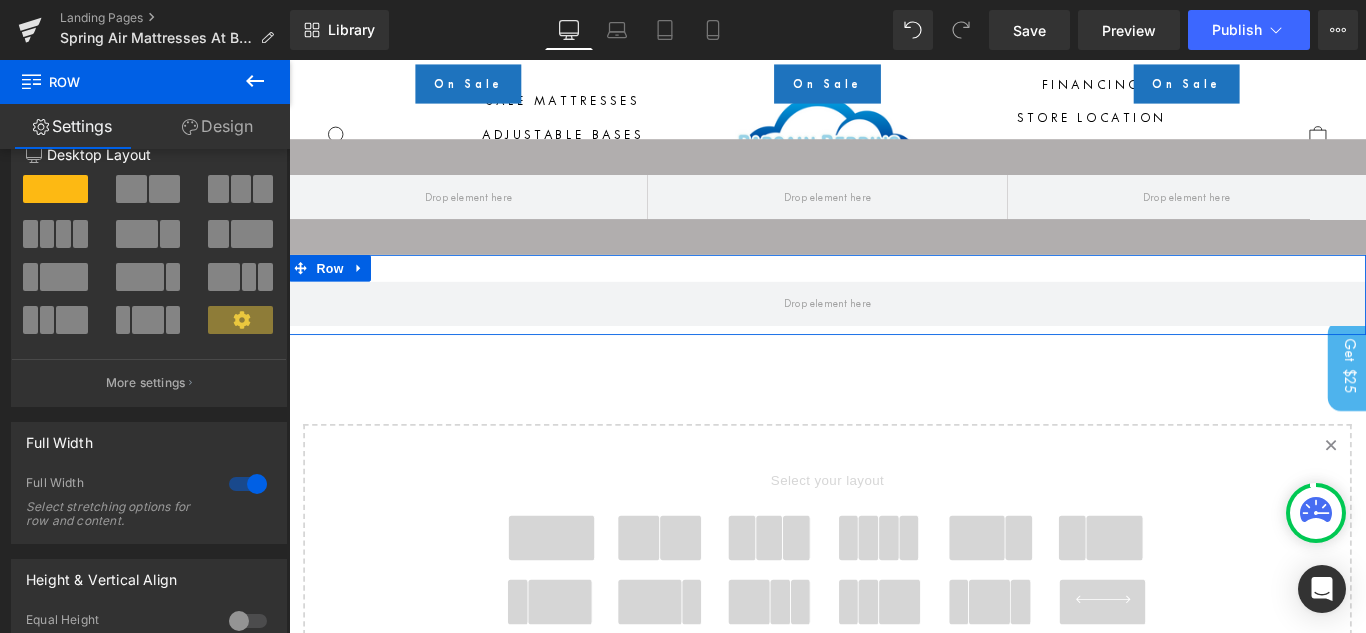 scroll, scrollTop: 0, scrollLeft: 0, axis: both 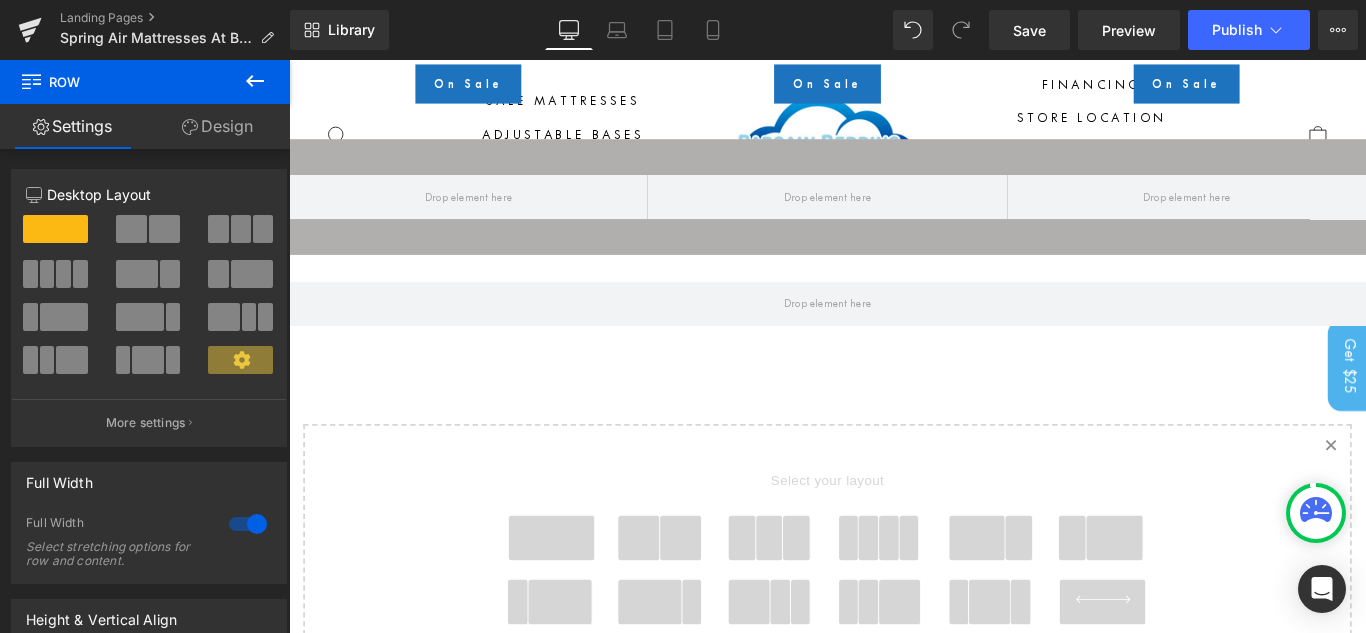 click 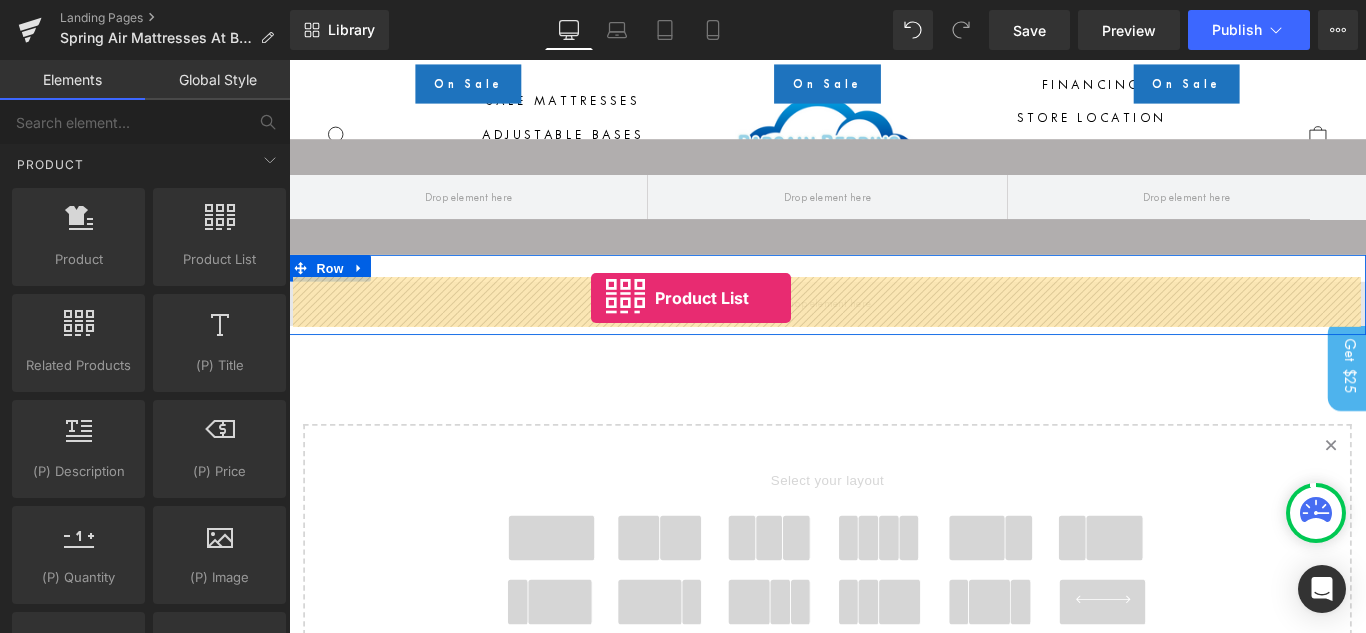 drag, startPoint x: 534, startPoint y: 303, endPoint x: 628, endPoint y: 327, distance: 97.015465 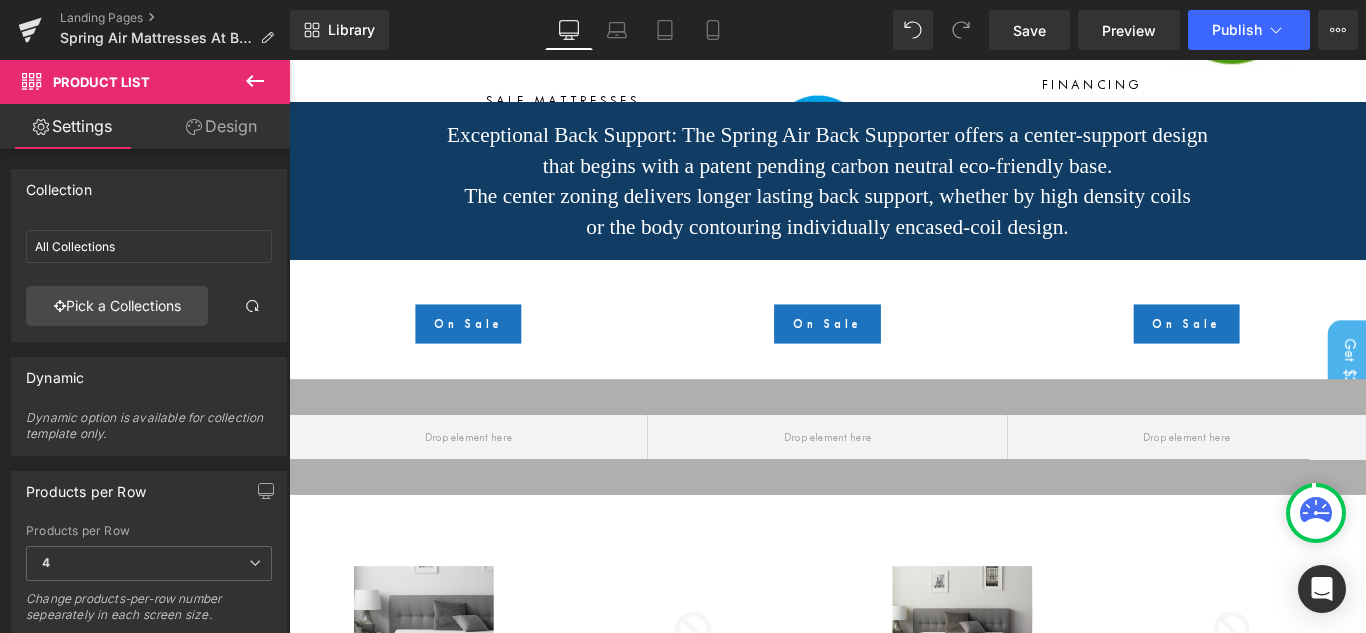 scroll, scrollTop: 909, scrollLeft: 0, axis: vertical 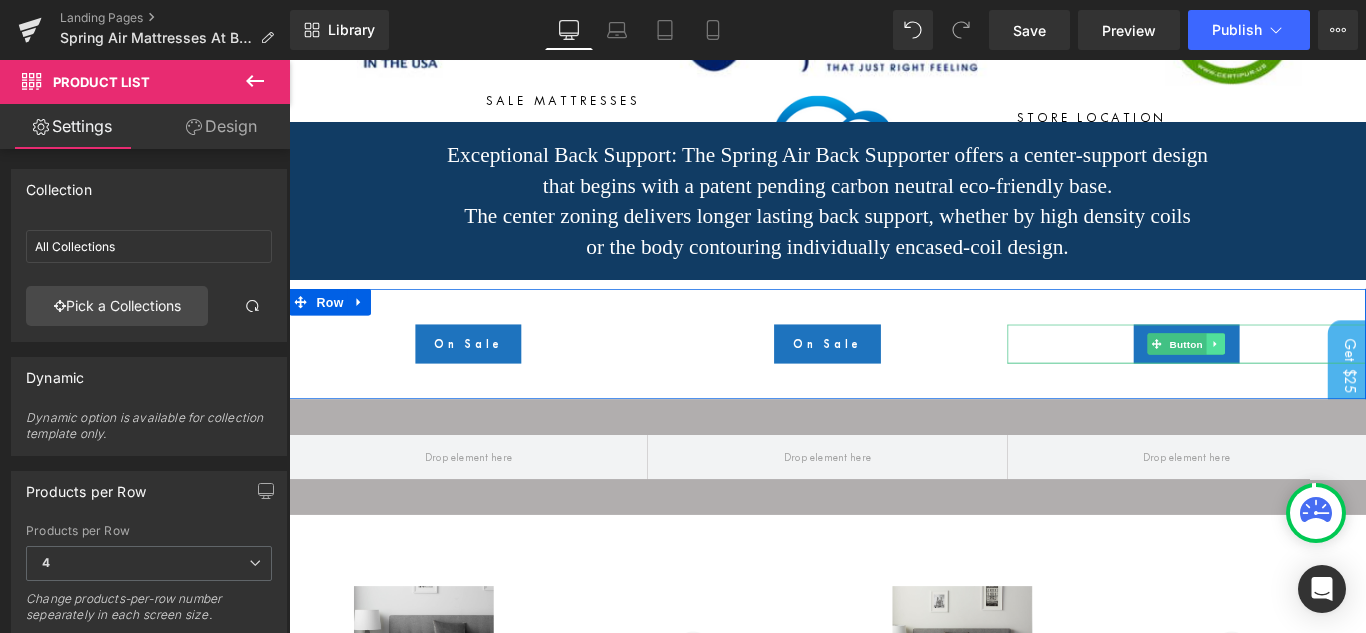 click at bounding box center [1330, 379] 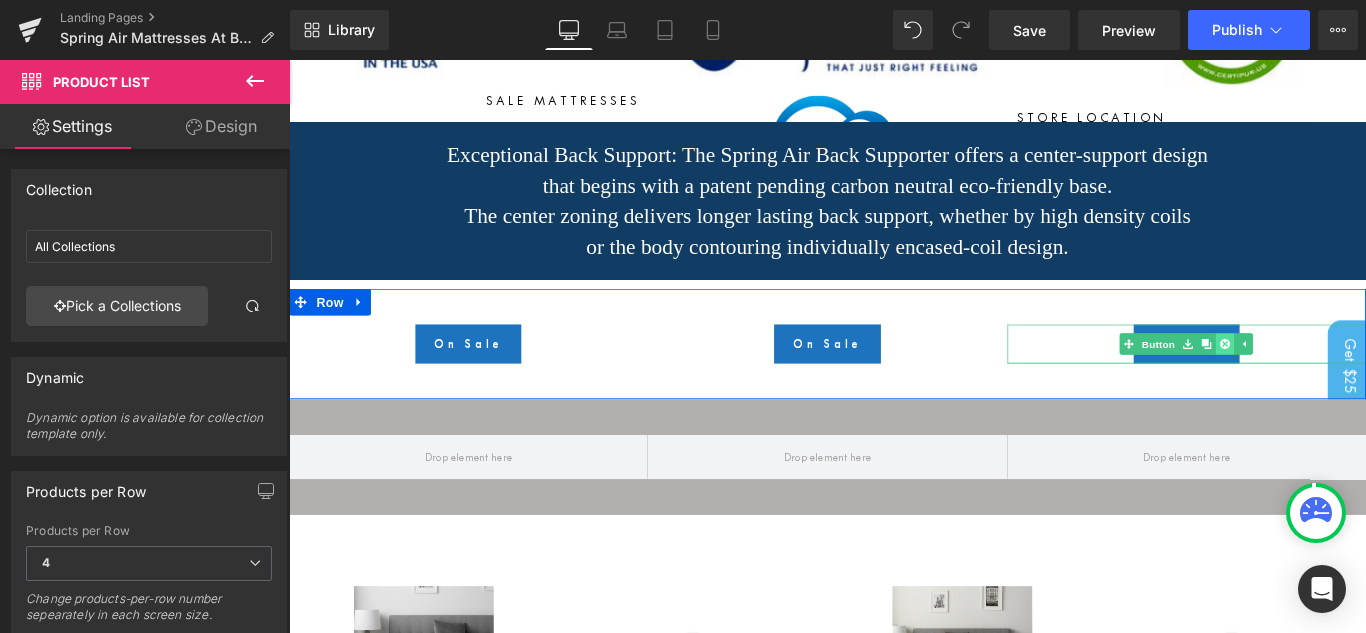 click 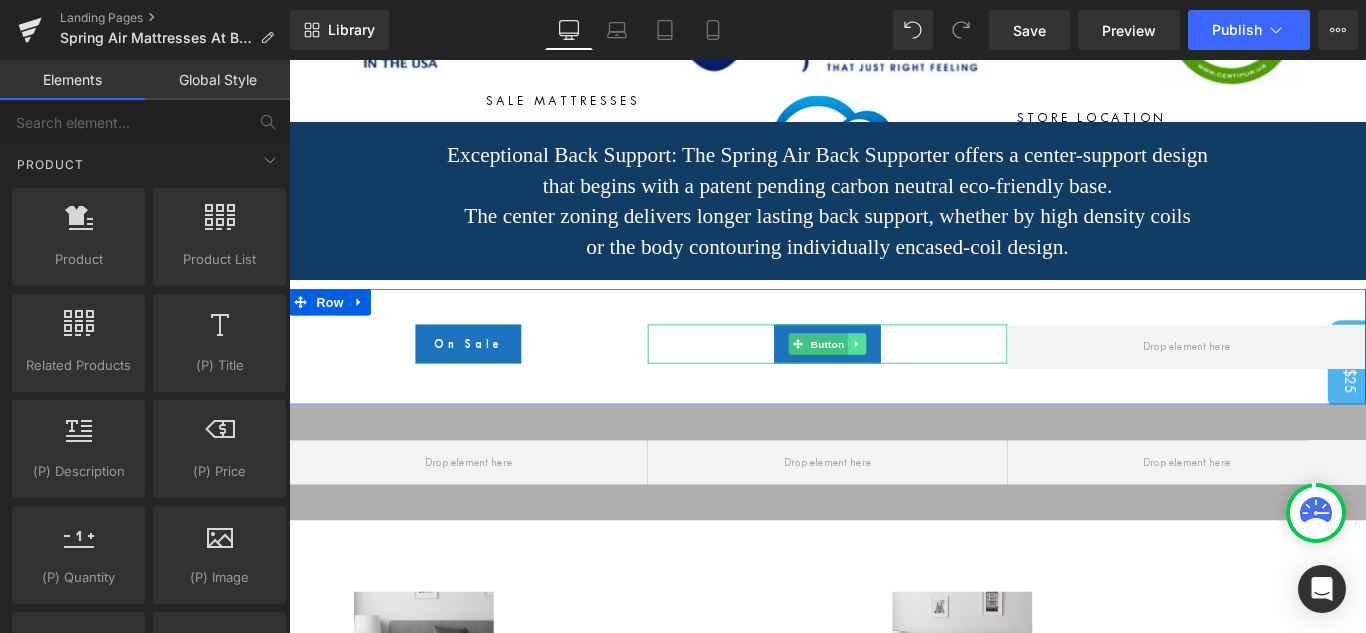 click at bounding box center (927, 379) 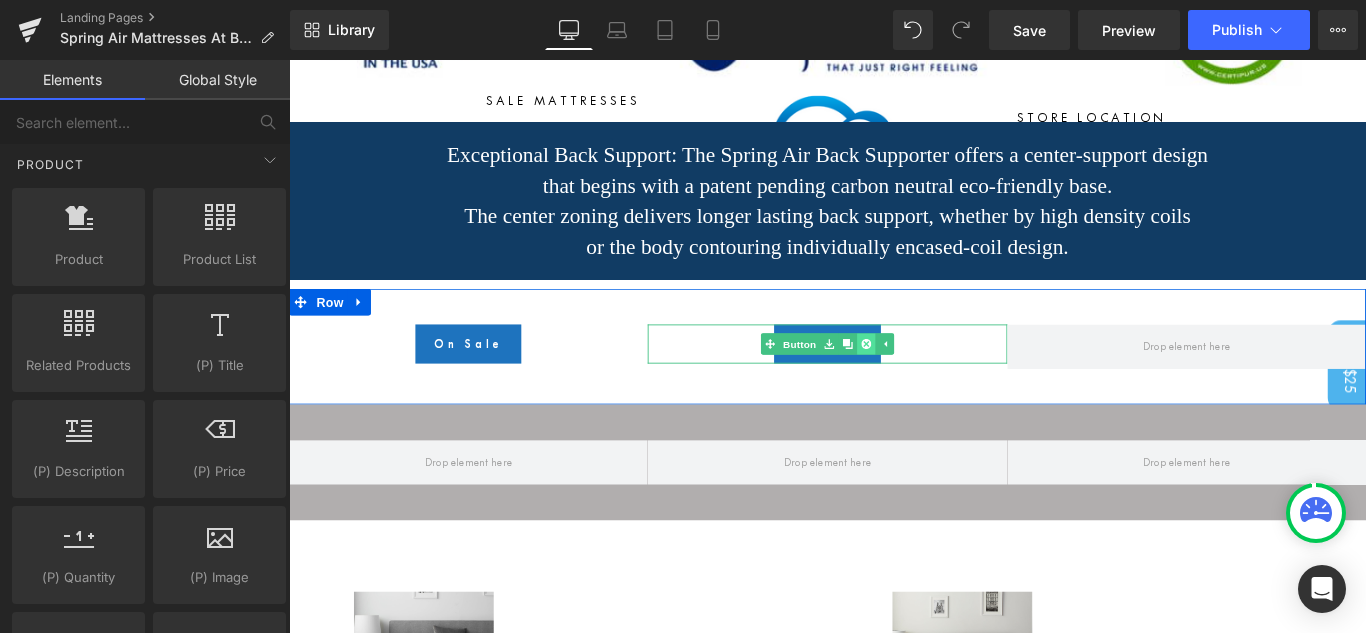 click 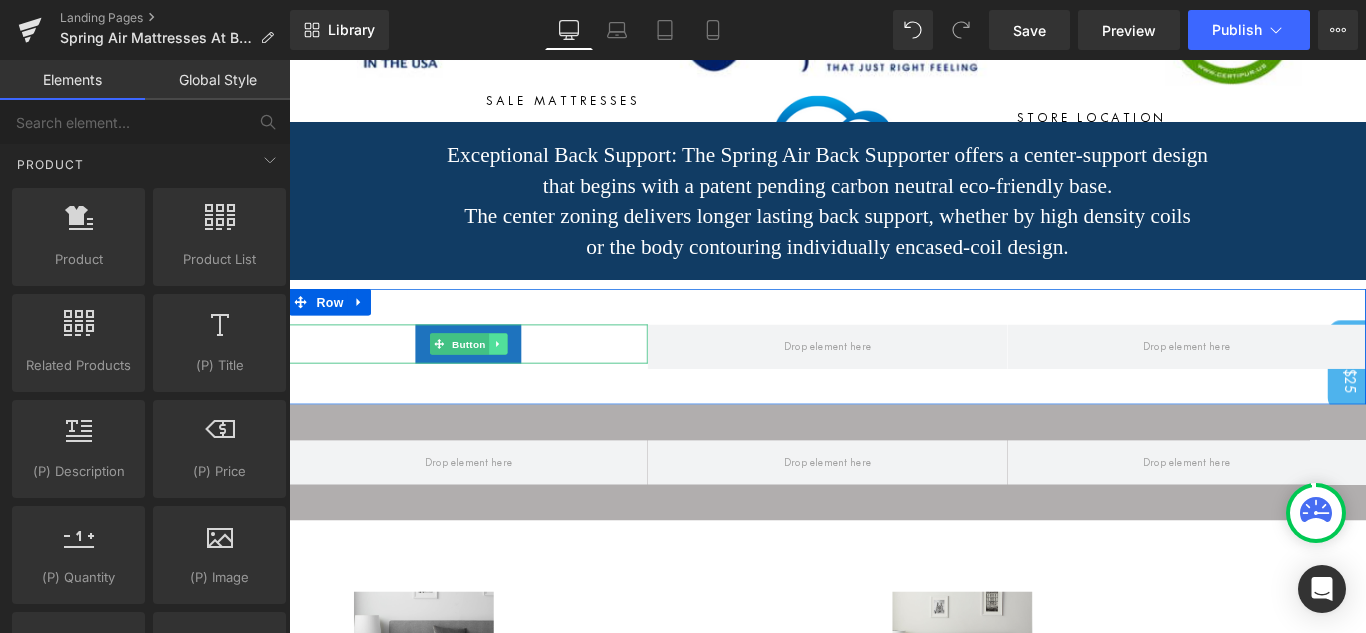 click at bounding box center (523, 379) 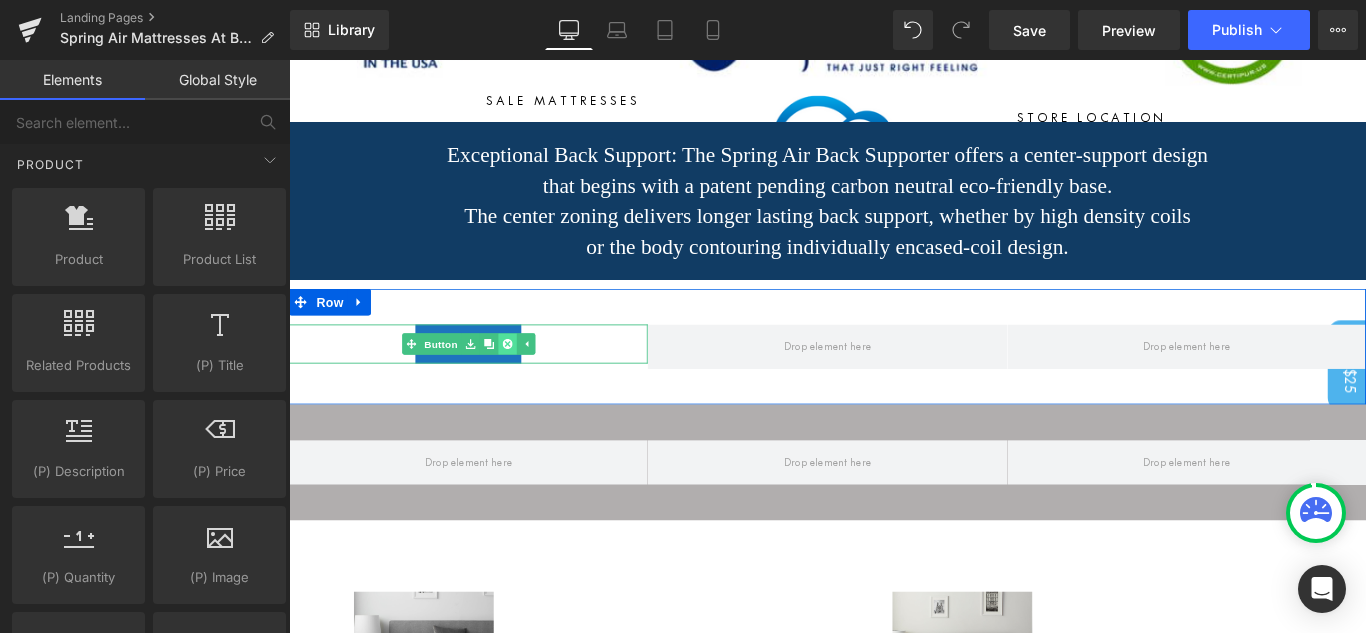 click 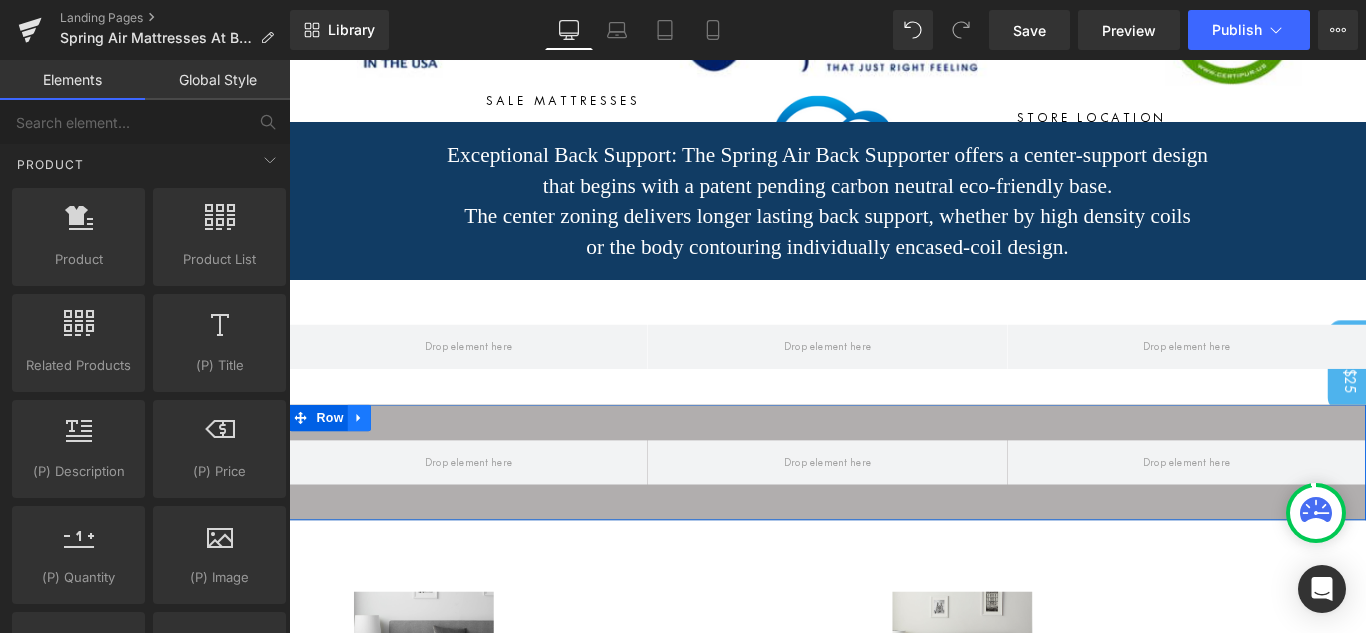 click at bounding box center (368, 462) 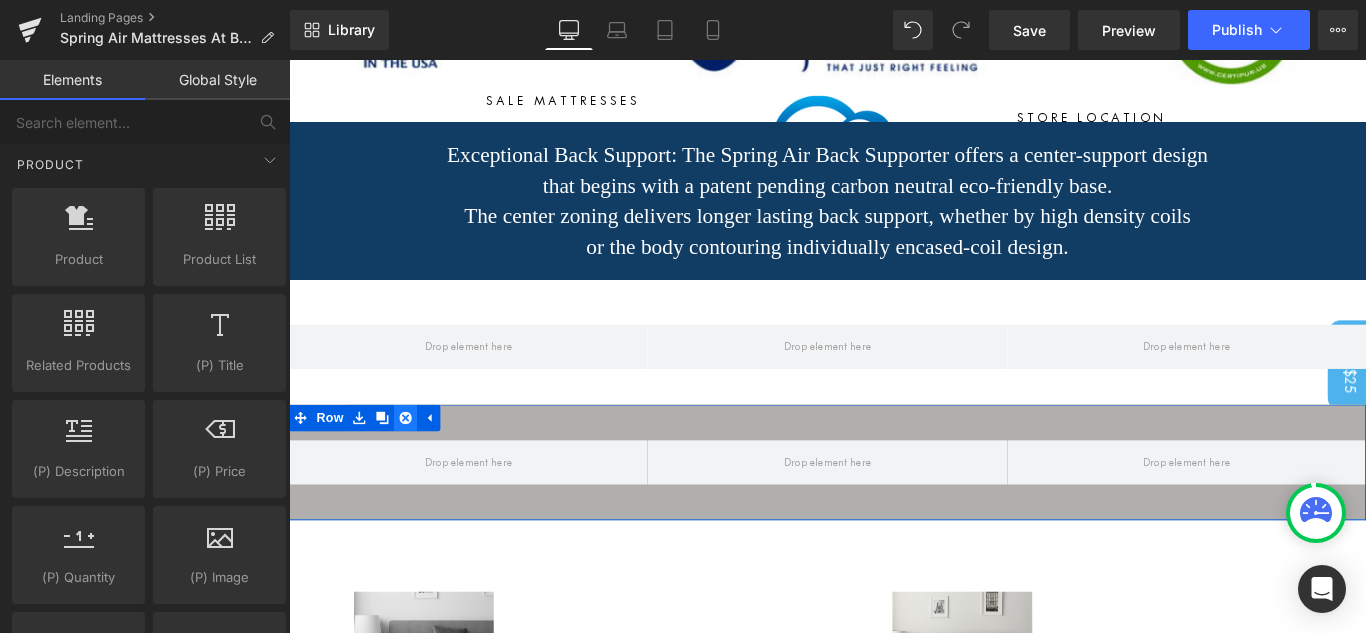 click 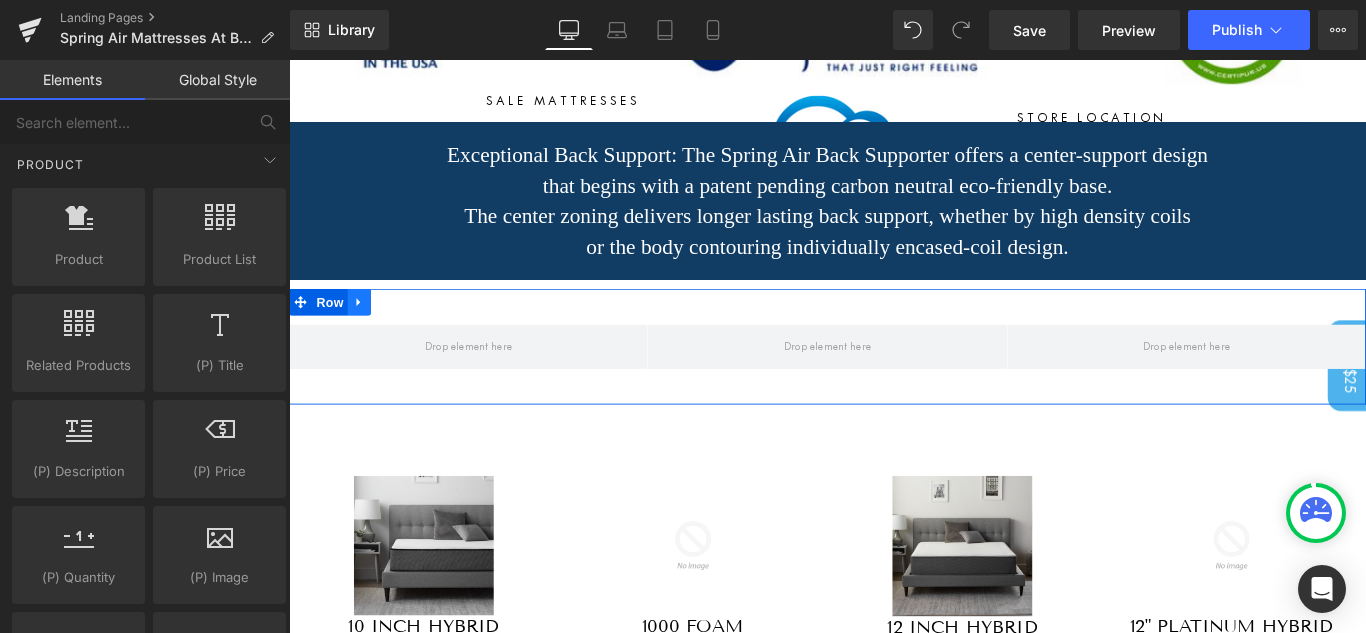 click at bounding box center [368, 332] 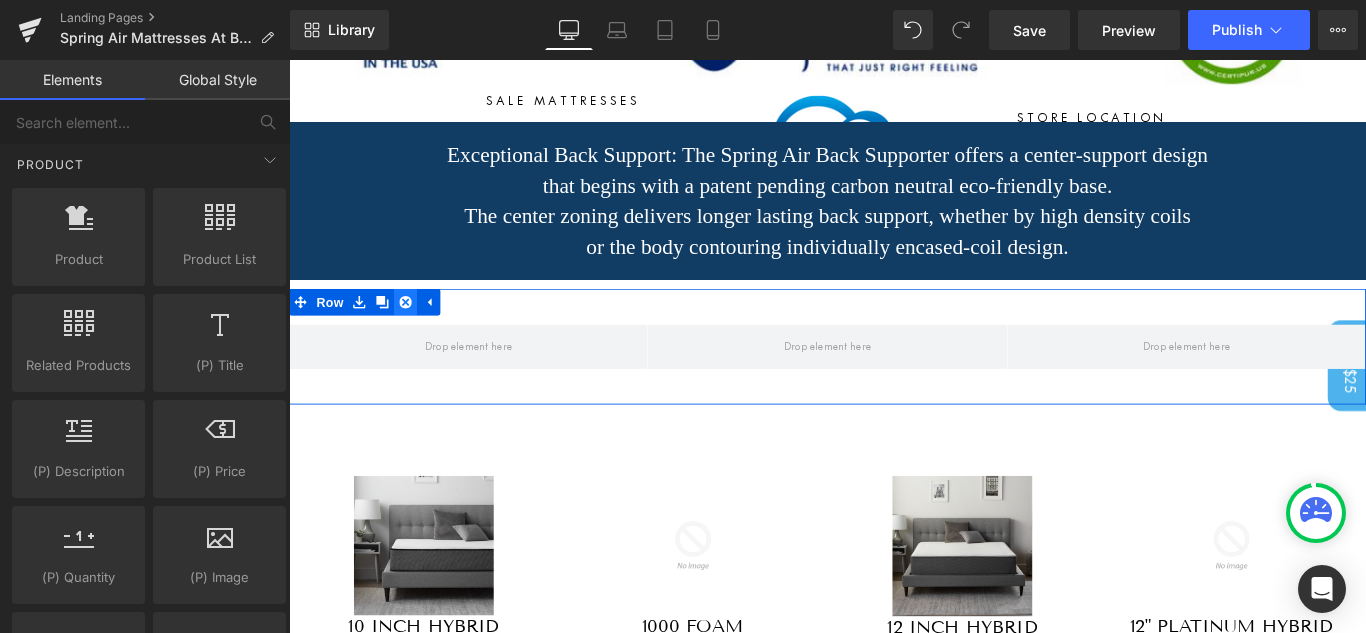 click 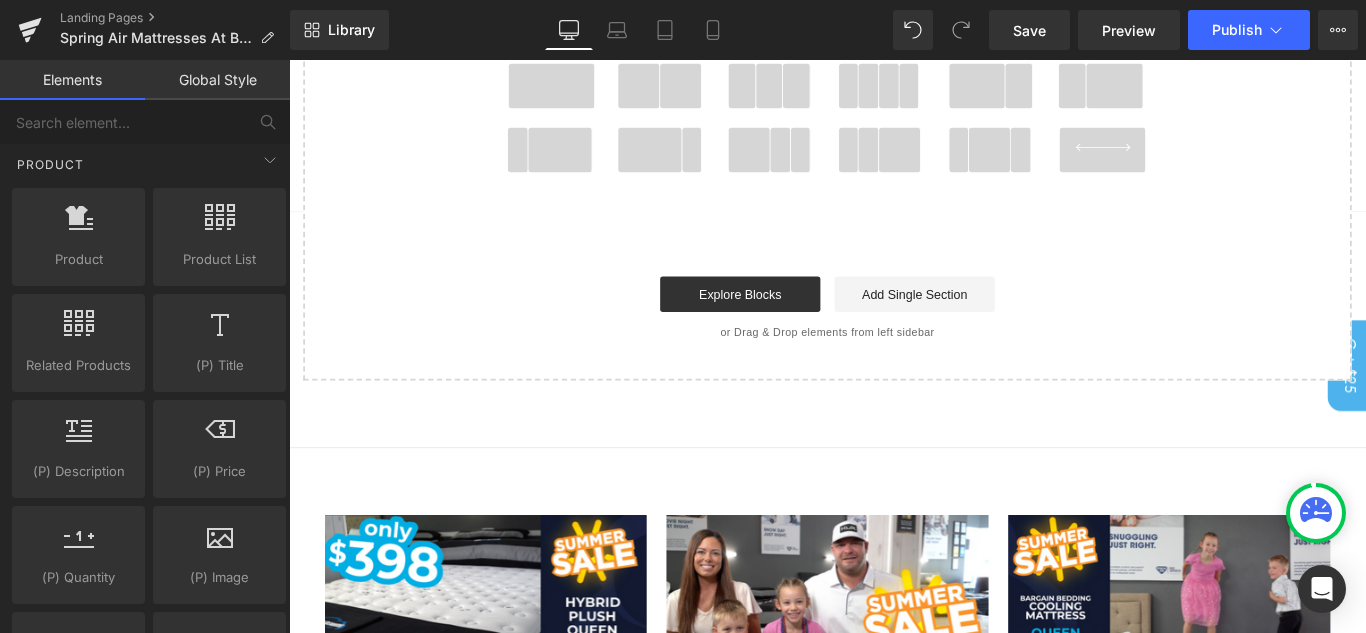 scroll, scrollTop: 1822, scrollLeft: 0, axis: vertical 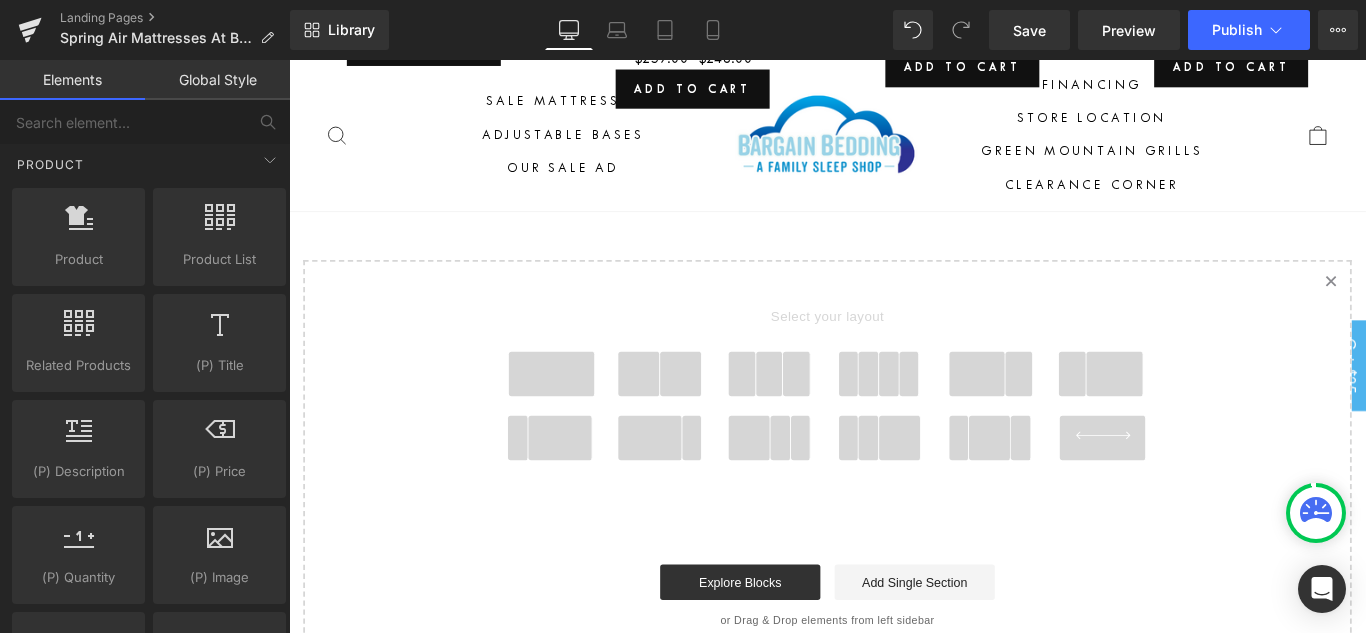 click on "Select your layout" at bounding box center [894, 514] 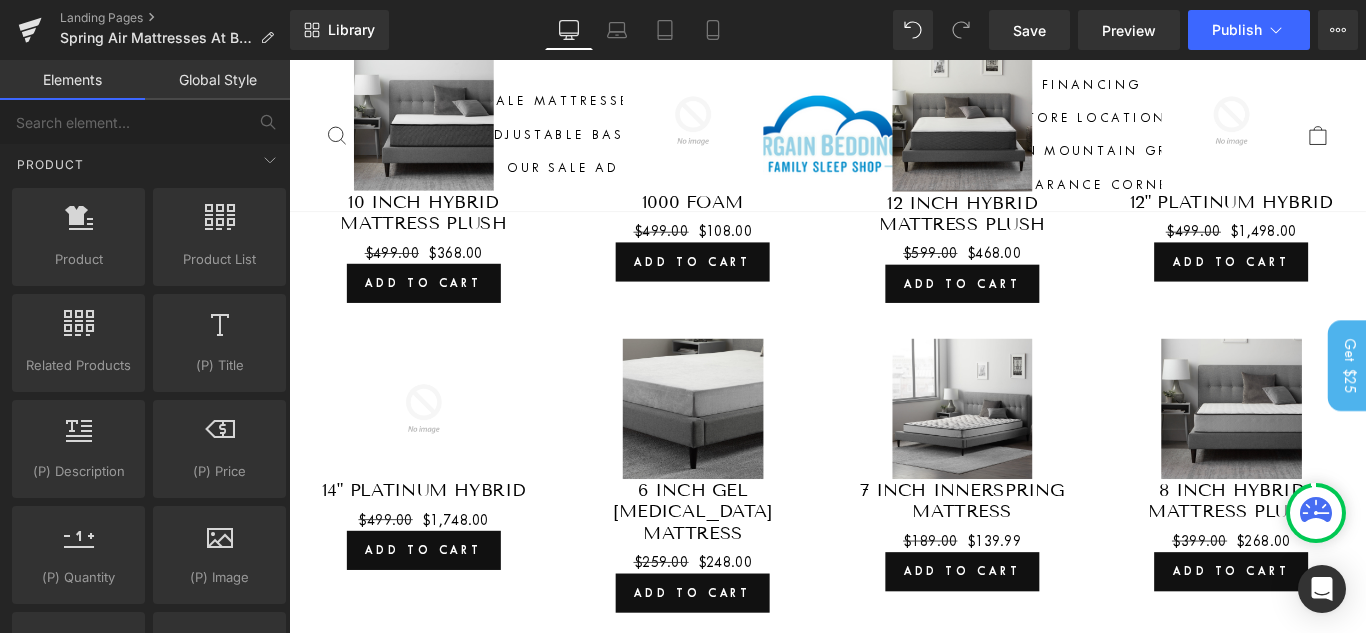scroll, scrollTop: 1262, scrollLeft: 0, axis: vertical 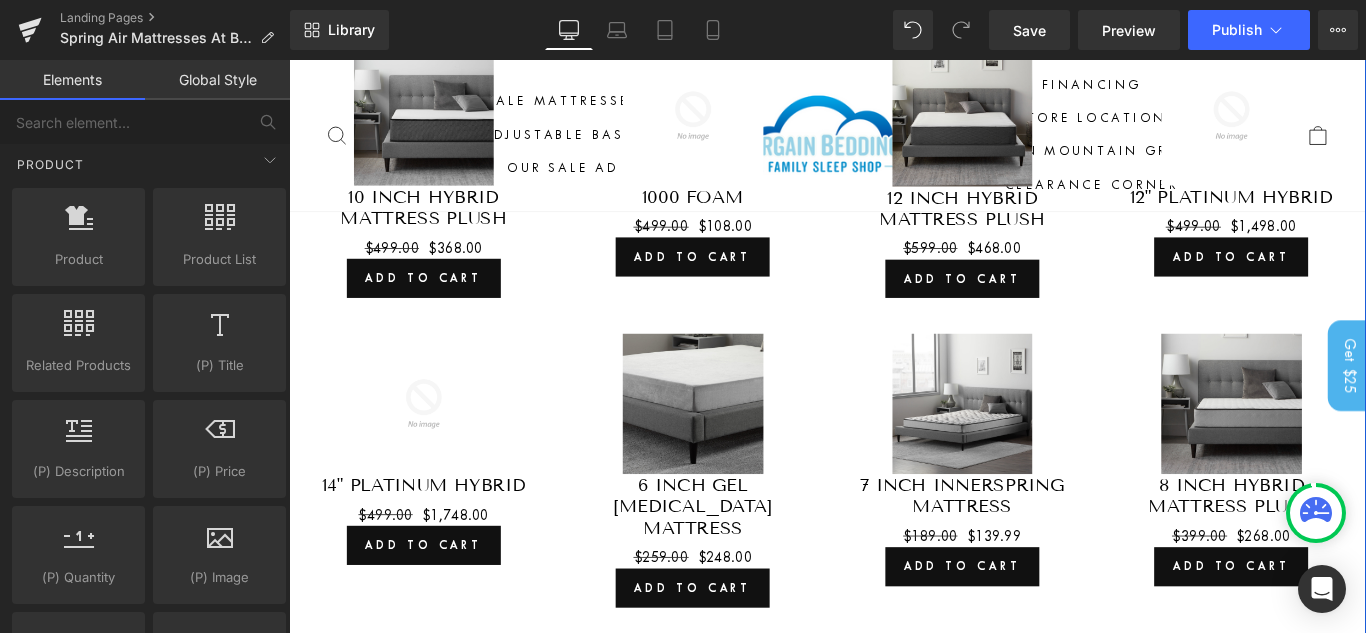 click at bounding box center (894, 185) 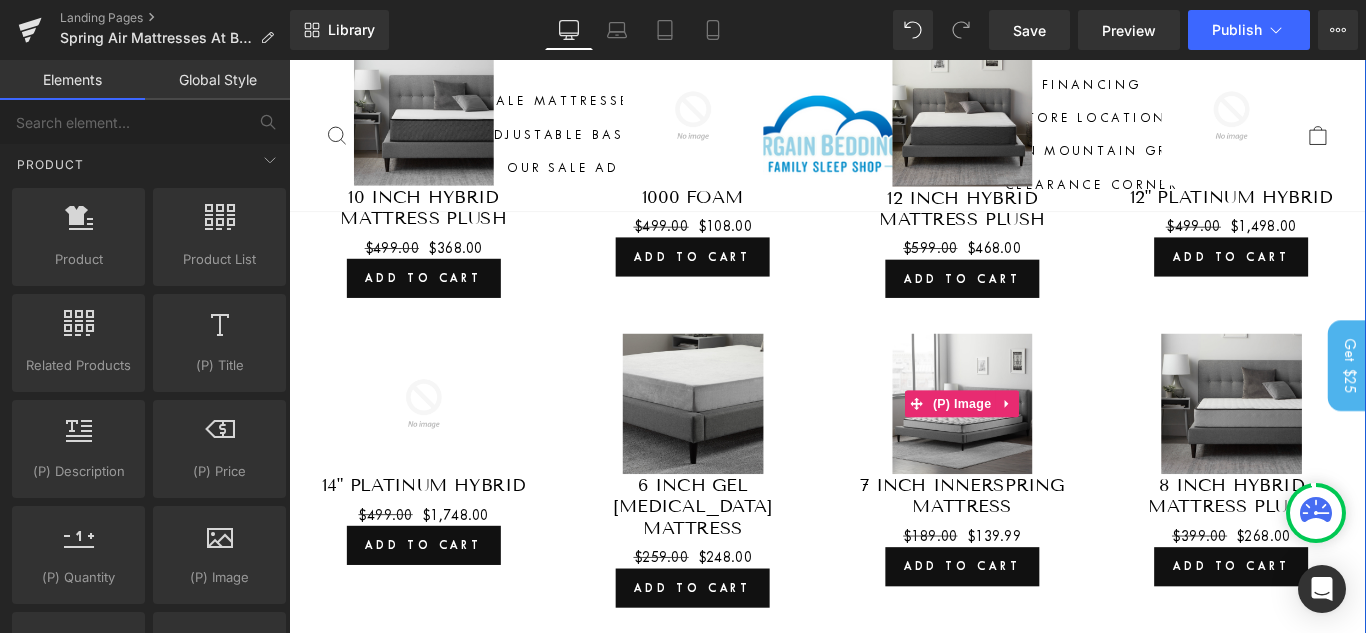 click on "Sale Off" at bounding box center (1045, 446) 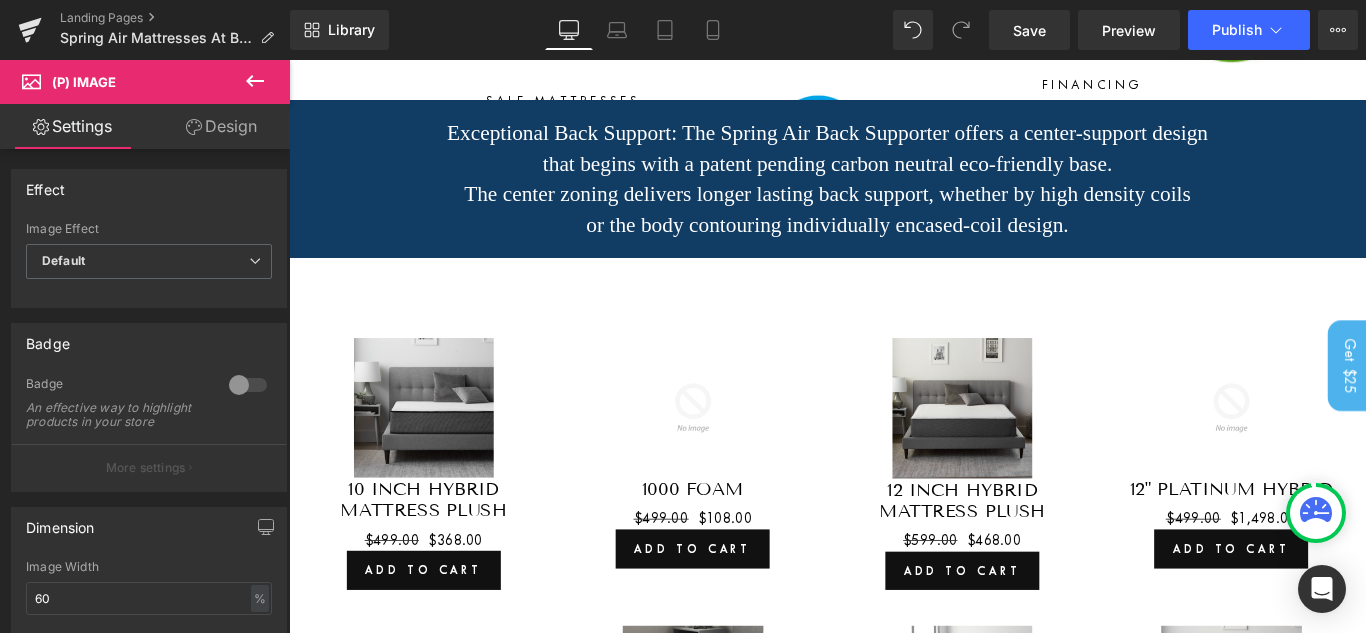 scroll, scrollTop: 1055, scrollLeft: 0, axis: vertical 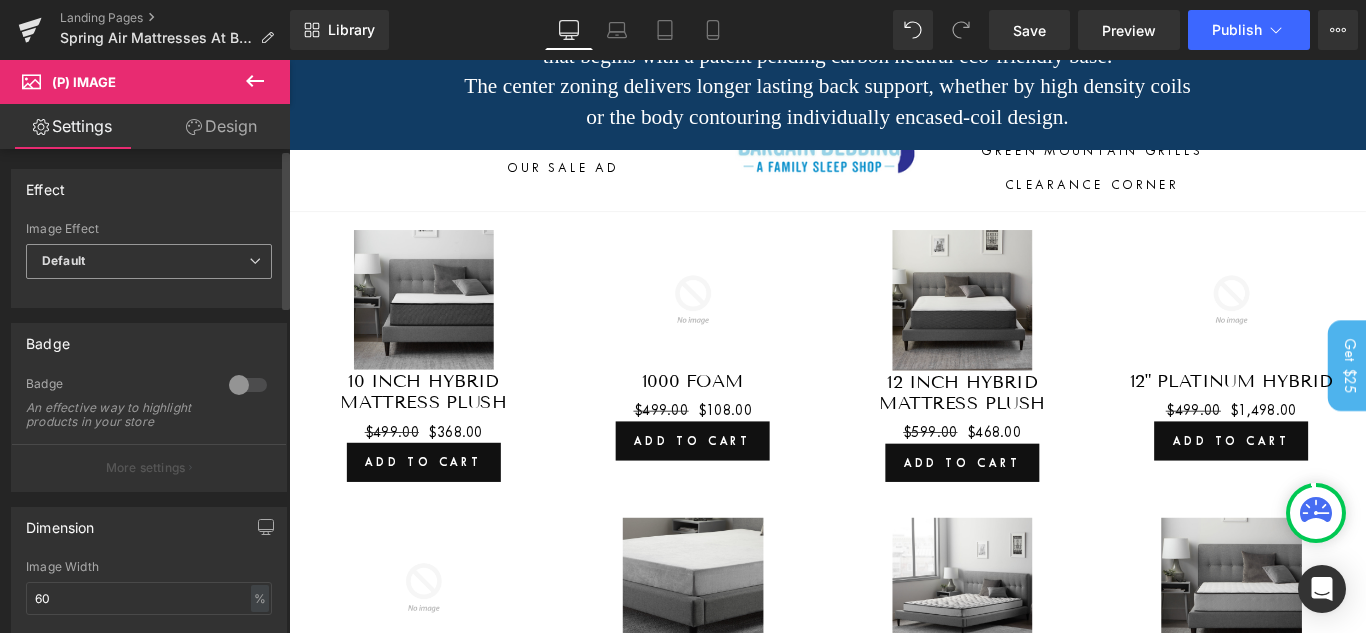 click on "Default" at bounding box center (149, 261) 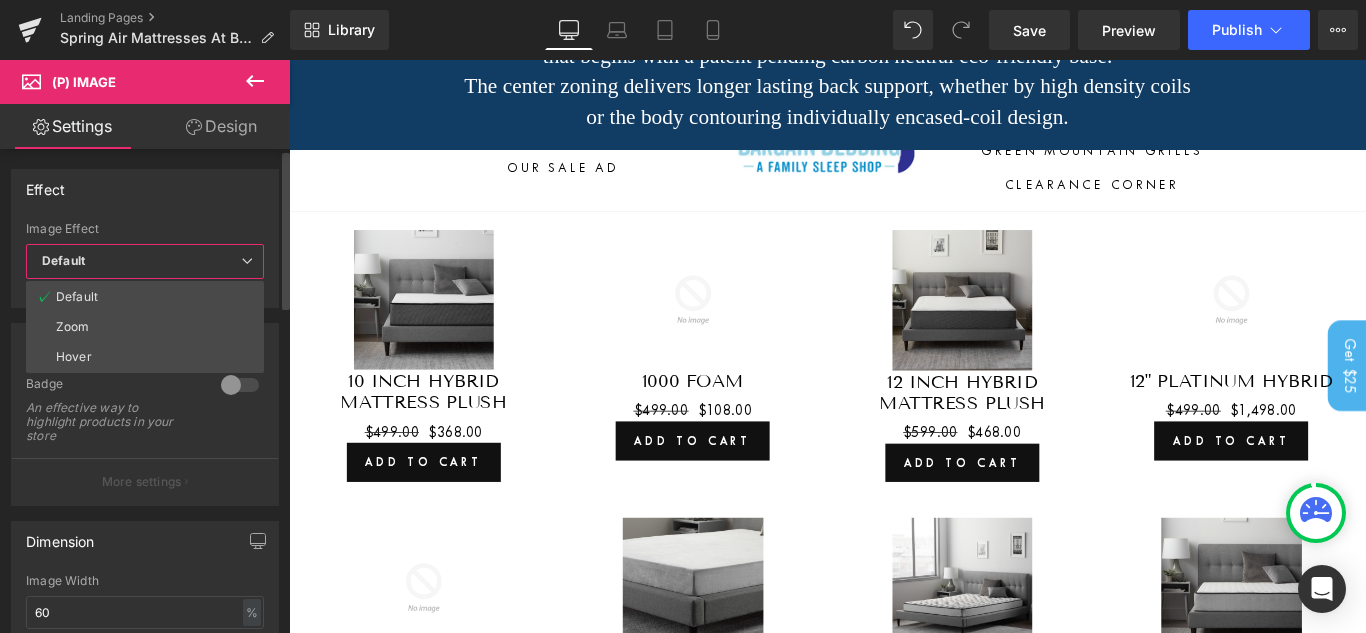 click on "Default" at bounding box center (145, 261) 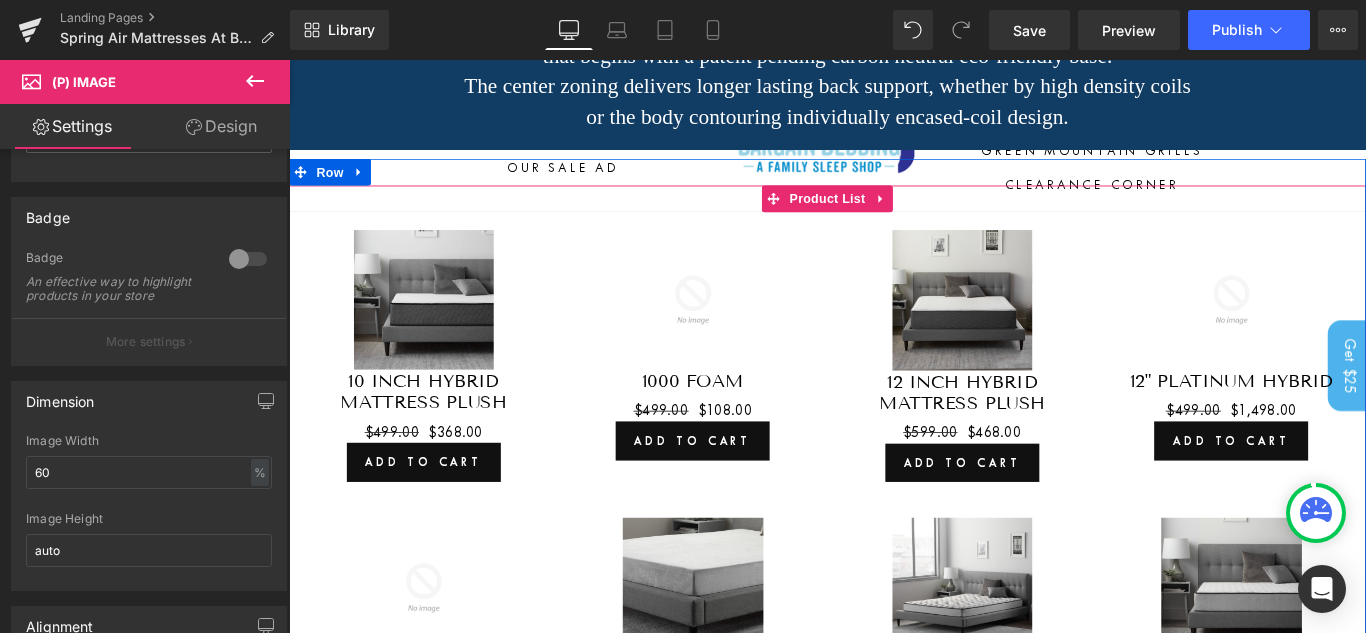 click at bounding box center (286, 272) 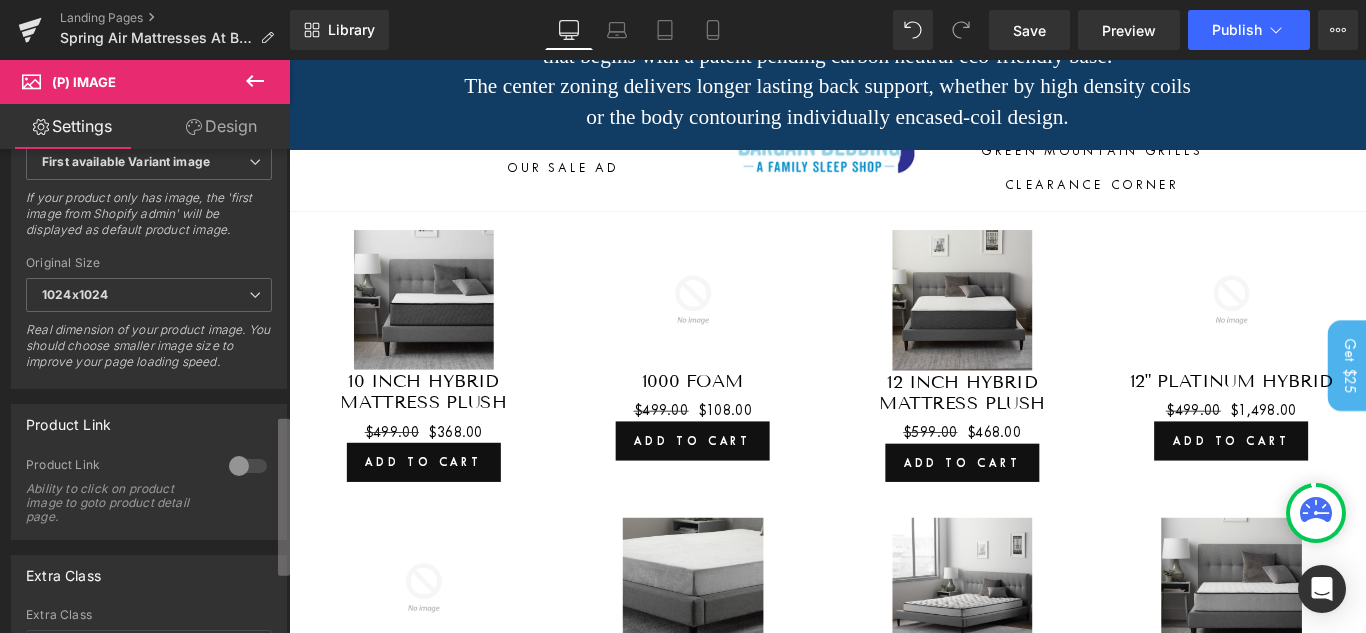 scroll, scrollTop: 832, scrollLeft: 0, axis: vertical 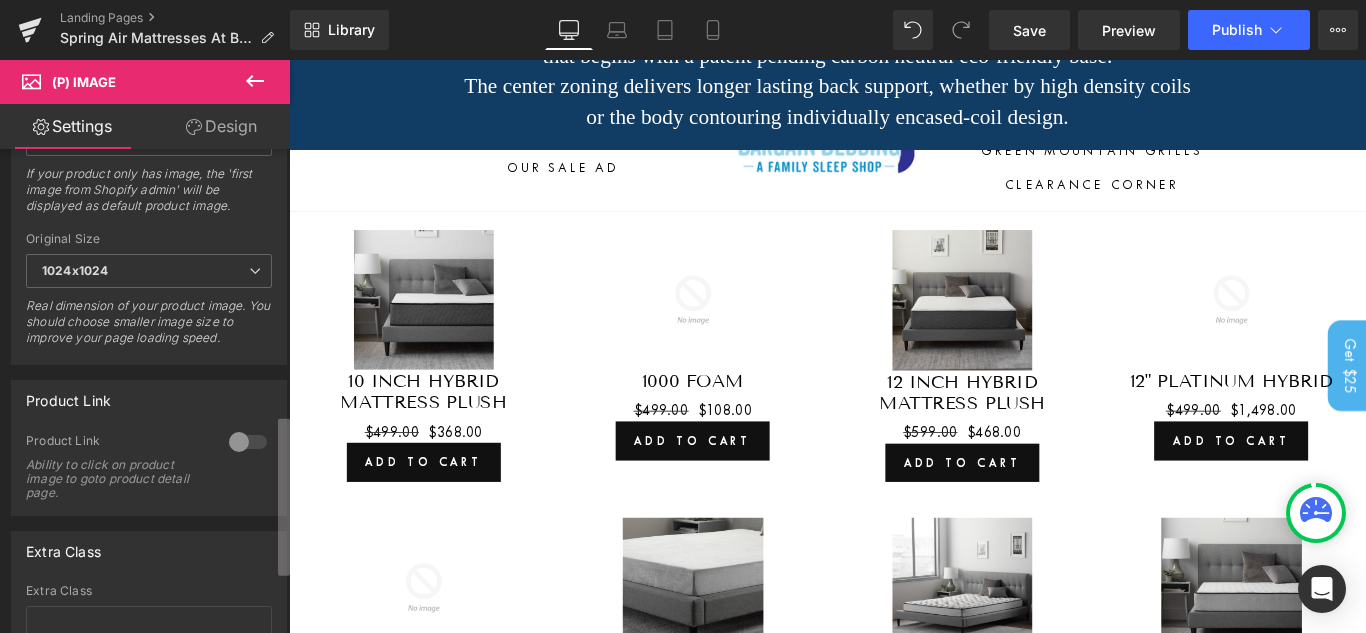 click on "Effect Default Zoom Hover Image Effect
Default
Default Zoom Hover last Image Hover last Nth-image of your product to display on hover. Eg: 2, 3 or last. 1.2 Zoom Level Increments 1.2 Badge 0 Badge An effective way to highlight products in your store More settings Badge Text Styles Custom
Custom
Setup Global Style
Custom
Setup Global Style
Text Badge Type
Text
Text Top Left Top Right Bottom Left Bottom Right Center Badge Position
Top Right
Top Left Top Right Bottom Left Bottom Right Center 0px Position Top 0 px 0px Position Bottom 0 px 0px Position Left 0 px 0px Position Right" at bounding box center (145, 395) 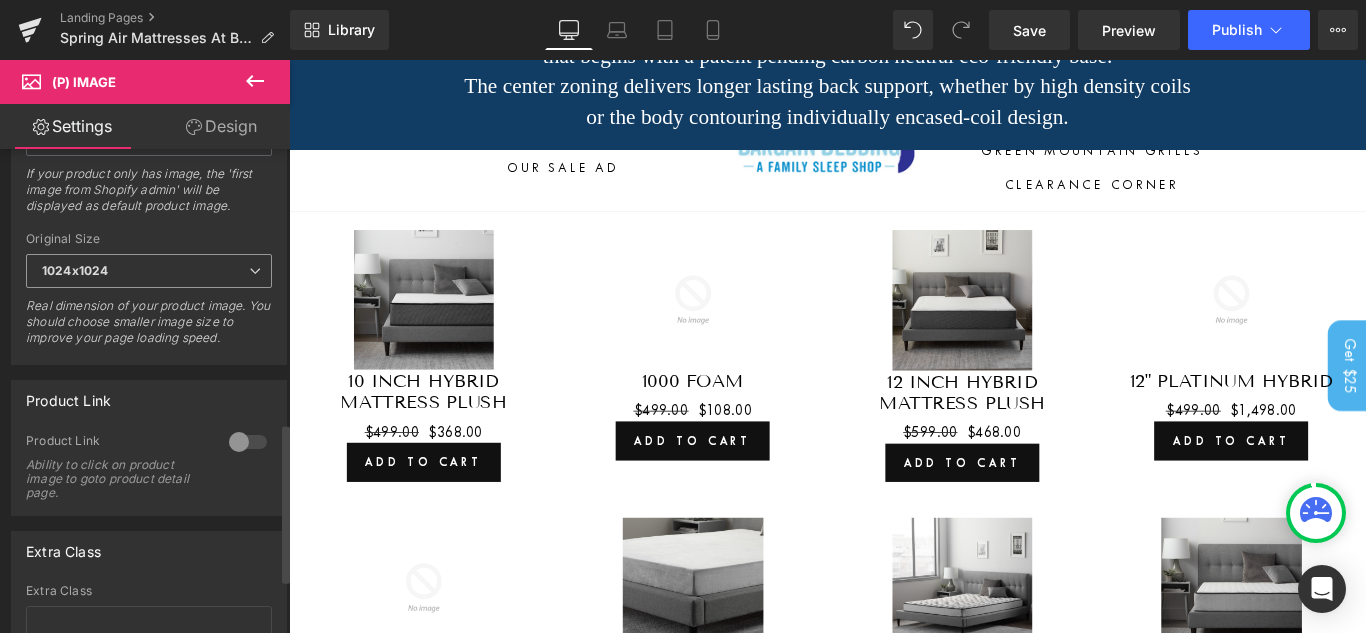 click on "1024x1024" at bounding box center (149, 271) 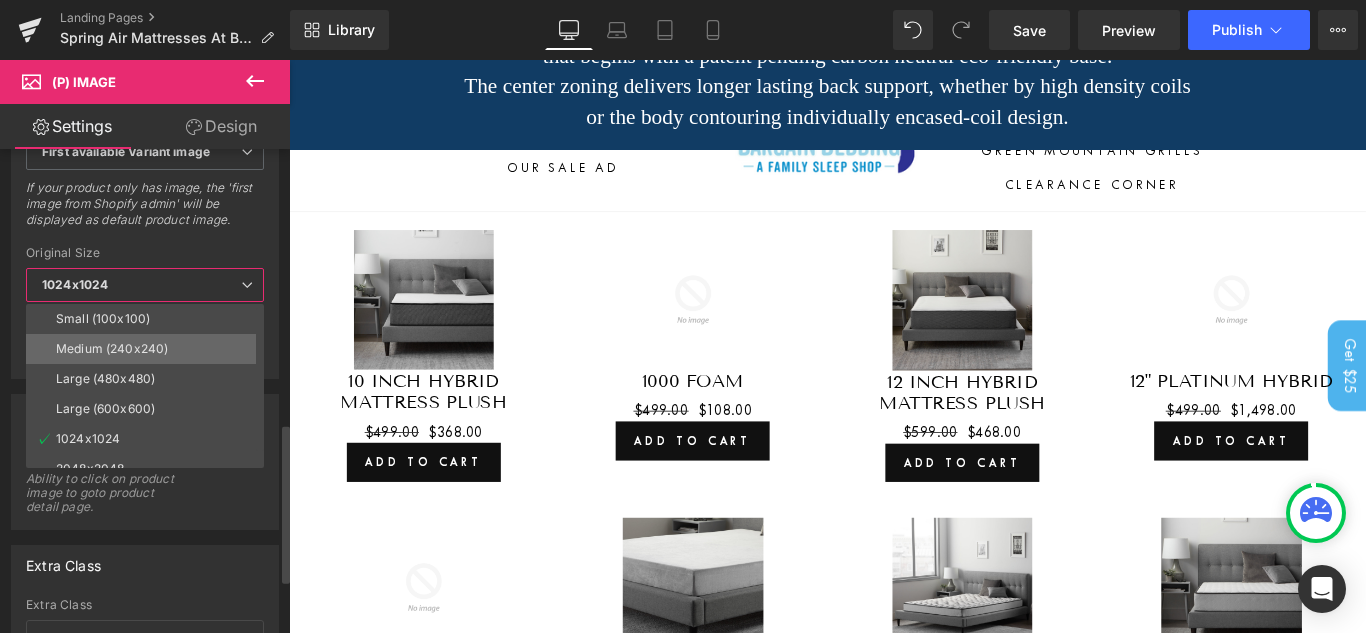 click on "Medium (240x240)" at bounding box center (112, 349) 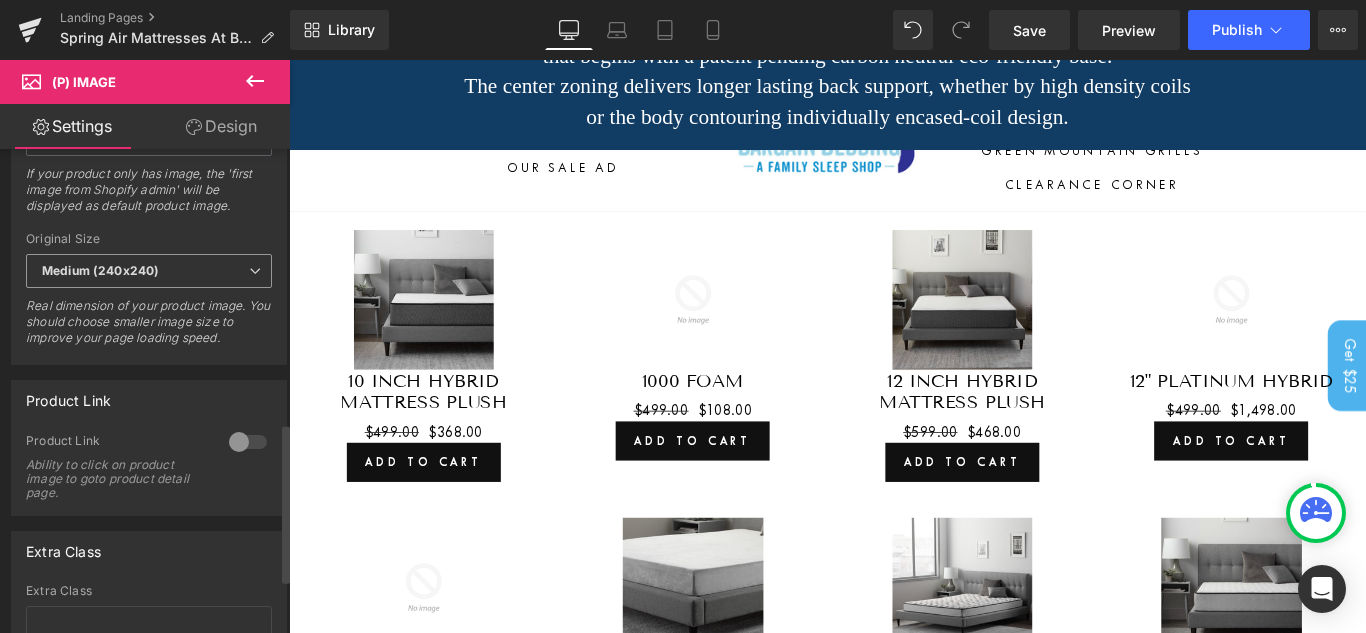 click on "Medium (240x240)" at bounding box center (149, 271) 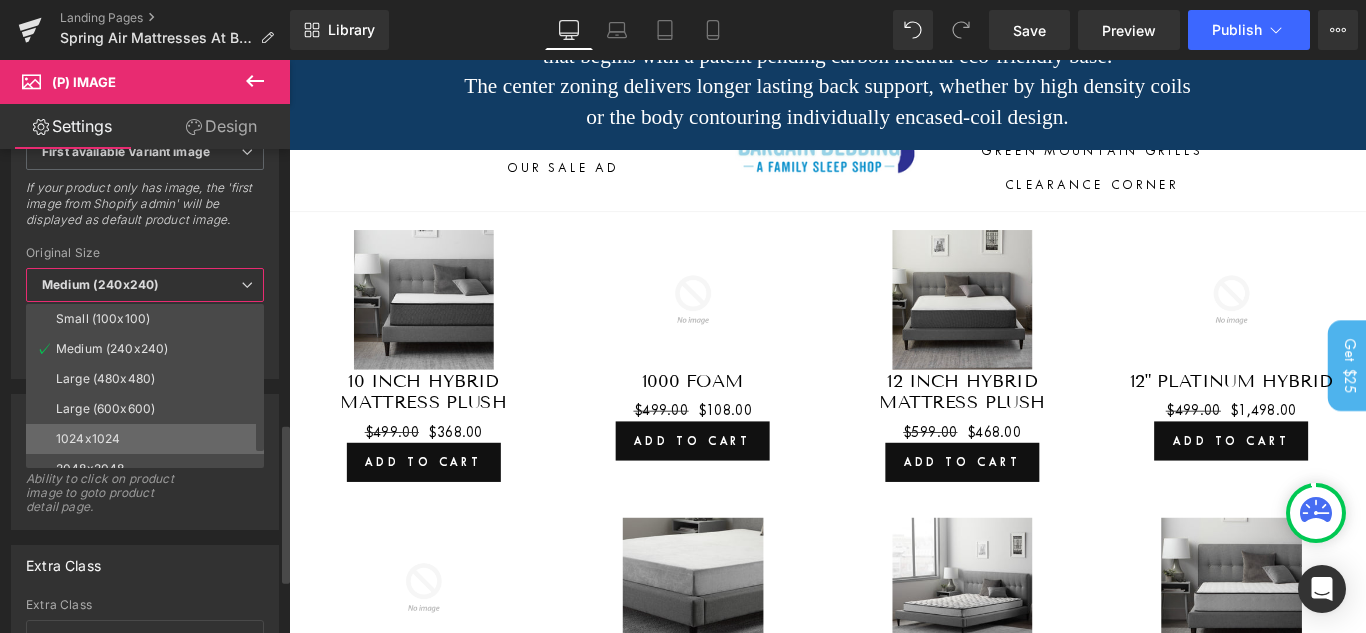 click on "1024x1024" at bounding box center [149, 439] 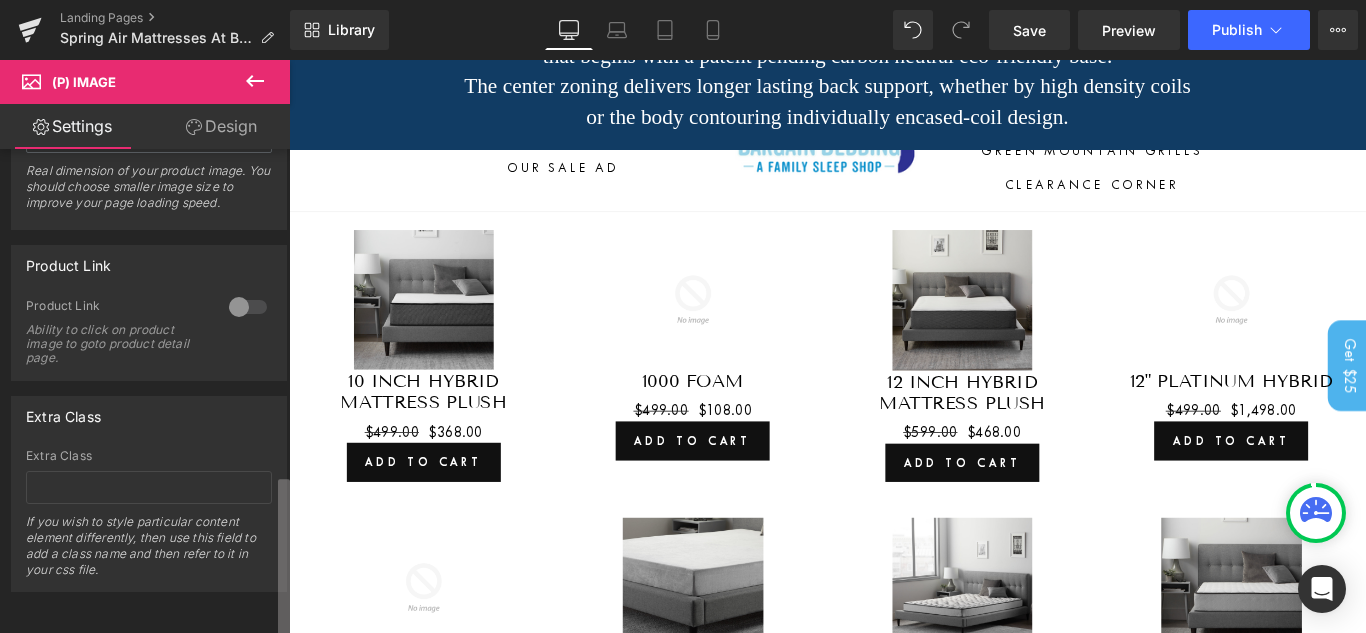 scroll, scrollTop: 996, scrollLeft: 0, axis: vertical 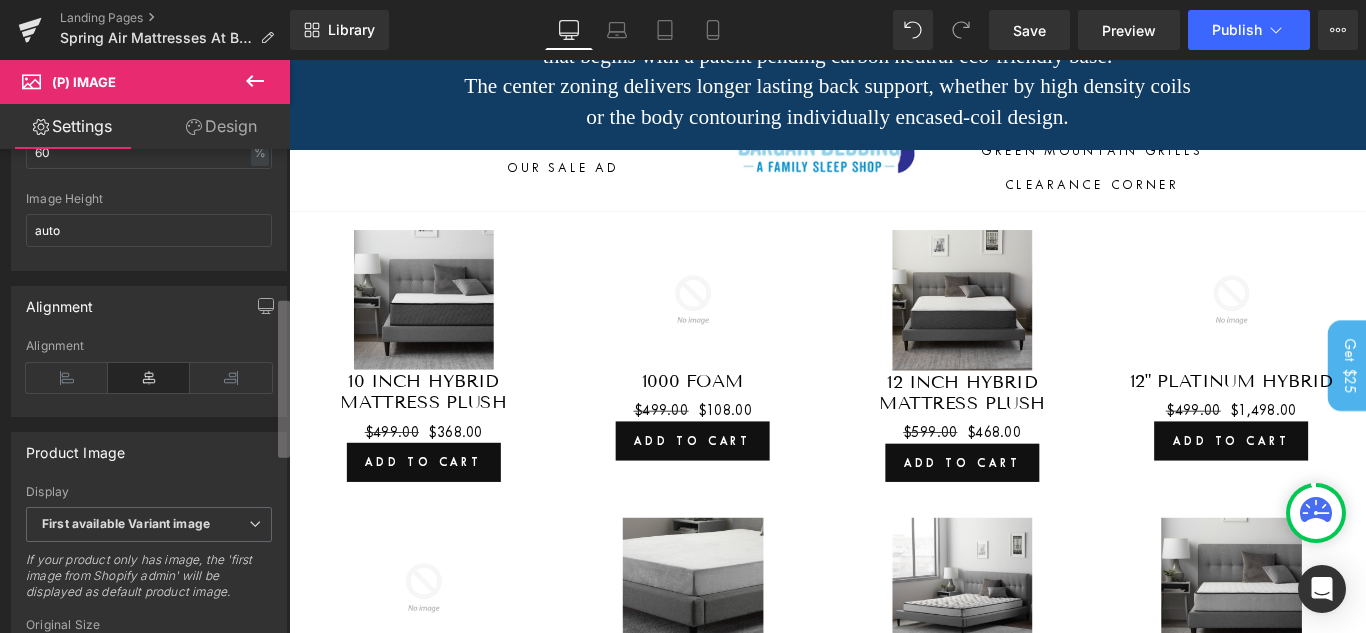 click at bounding box center [284, 379] 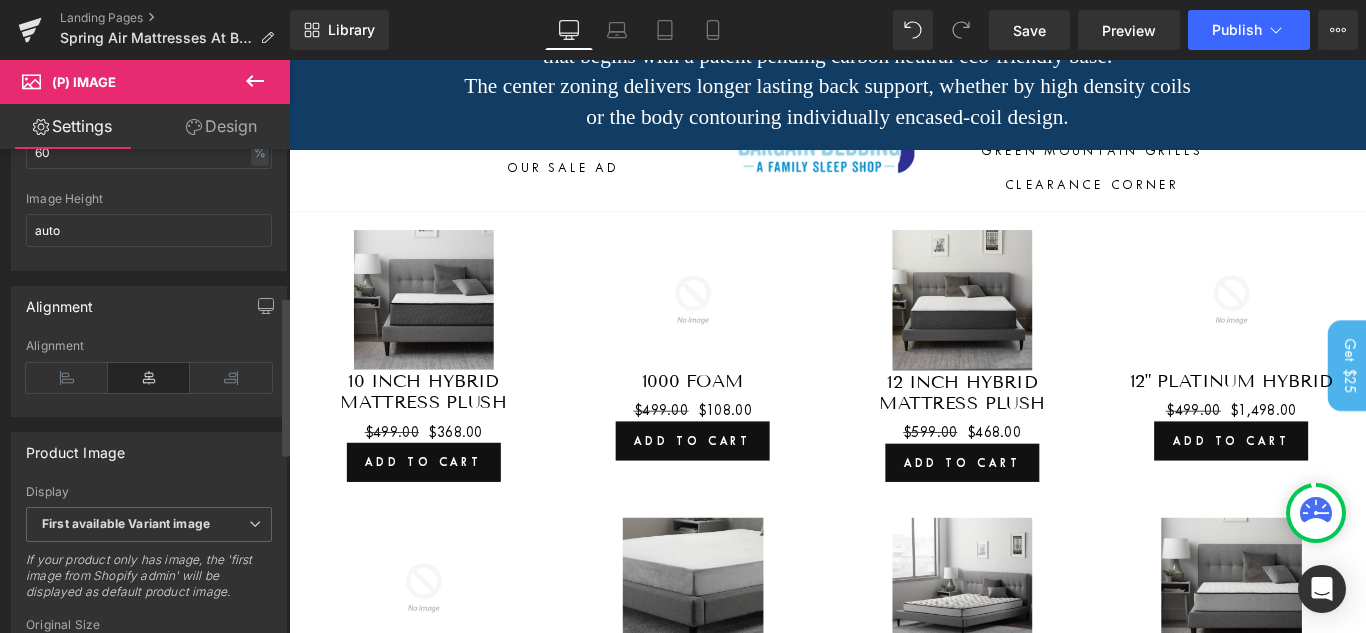 click at bounding box center (149, 378) 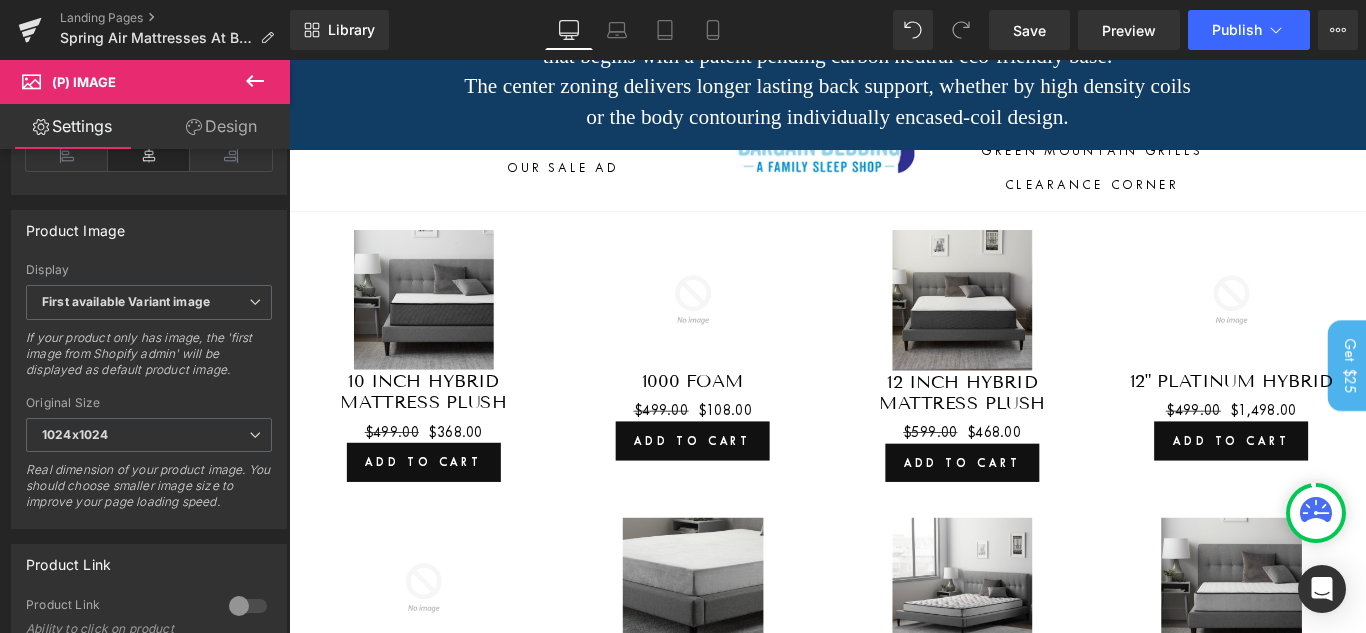 scroll, scrollTop: 690, scrollLeft: 0, axis: vertical 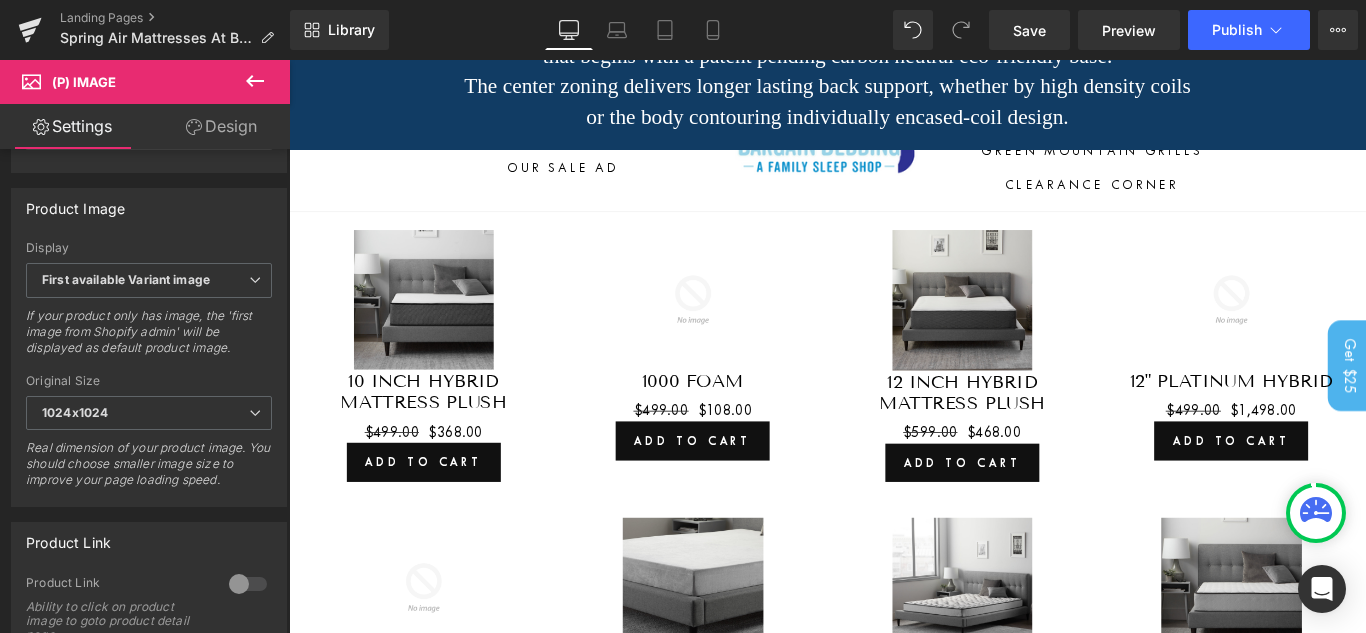 click at bounding box center (286, 458) 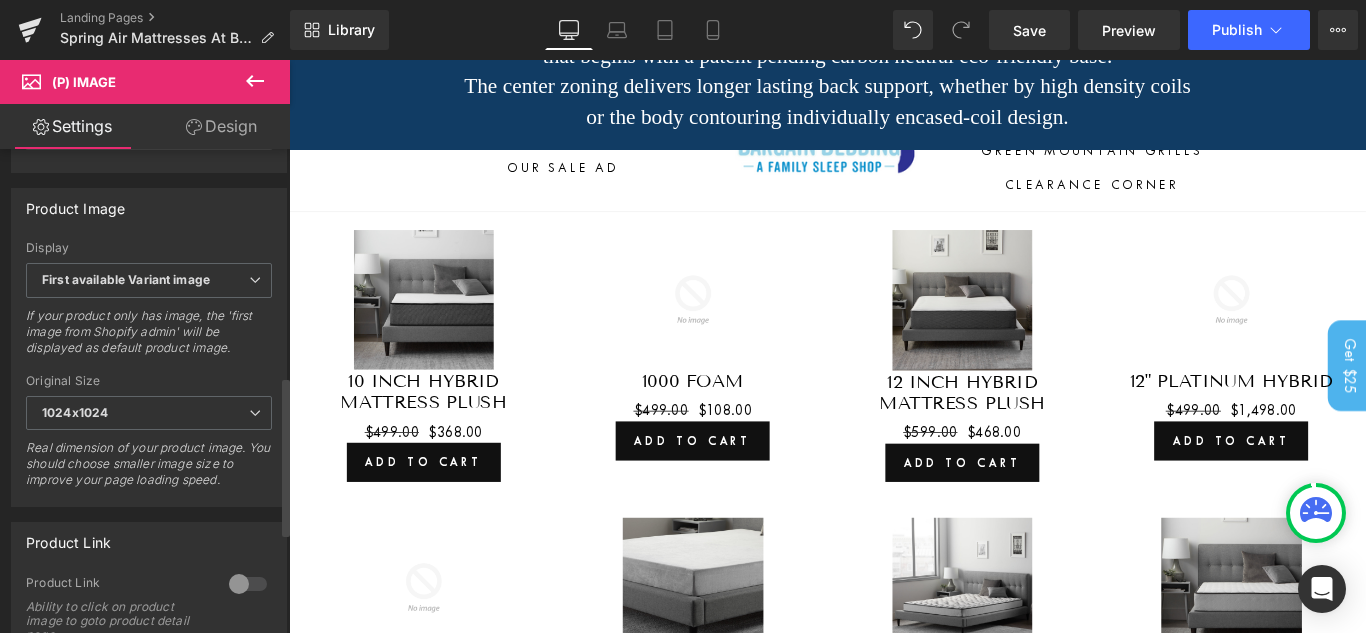 drag, startPoint x: 277, startPoint y: 405, endPoint x: 279, endPoint y: 455, distance: 50.039986 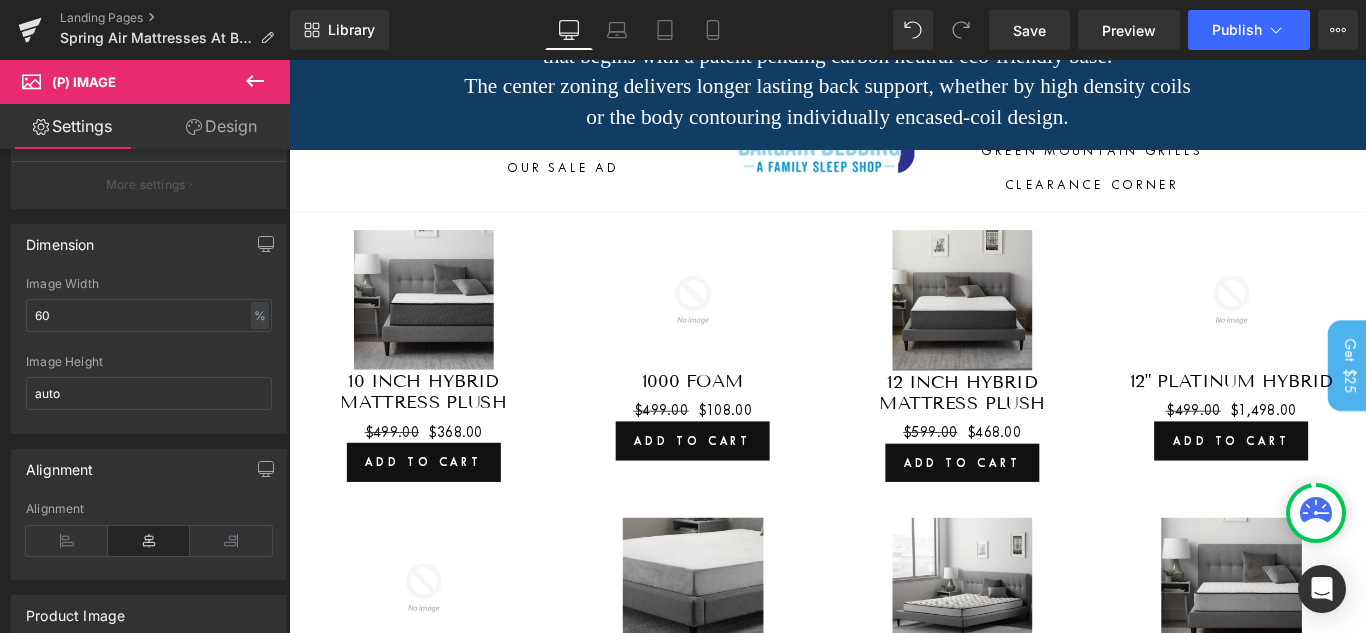 scroll, scrollTop: 203, scrollLeft: 0, axis: vertical 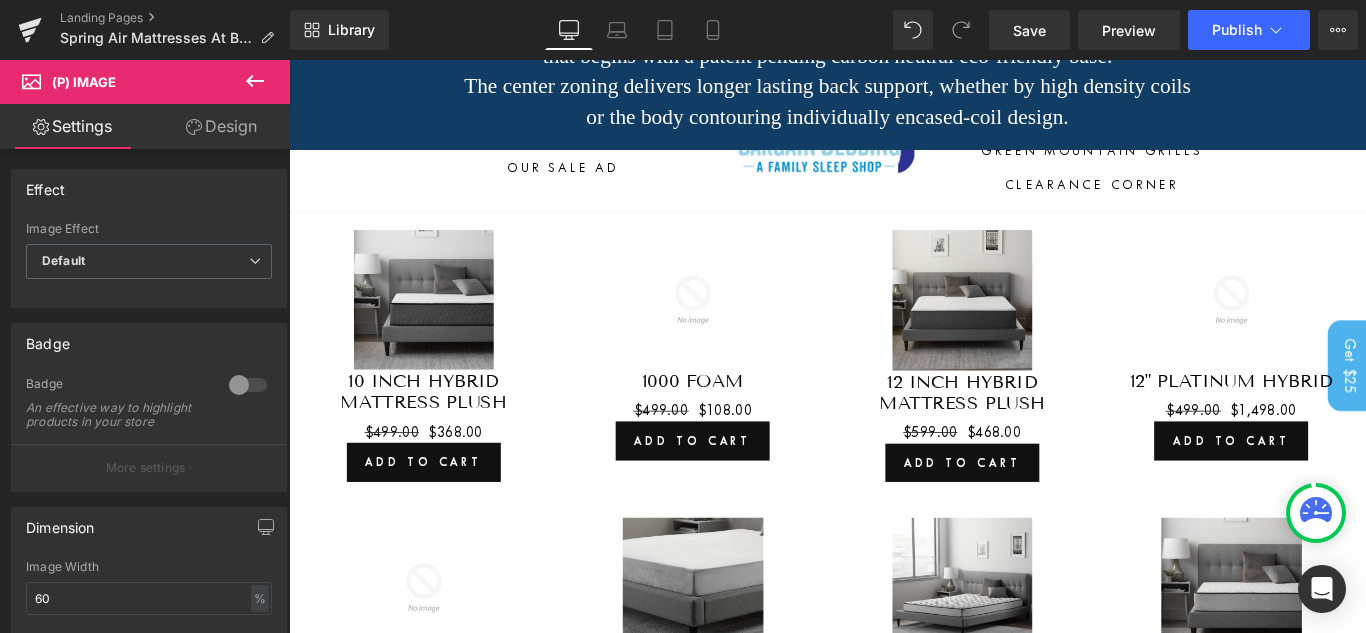 click 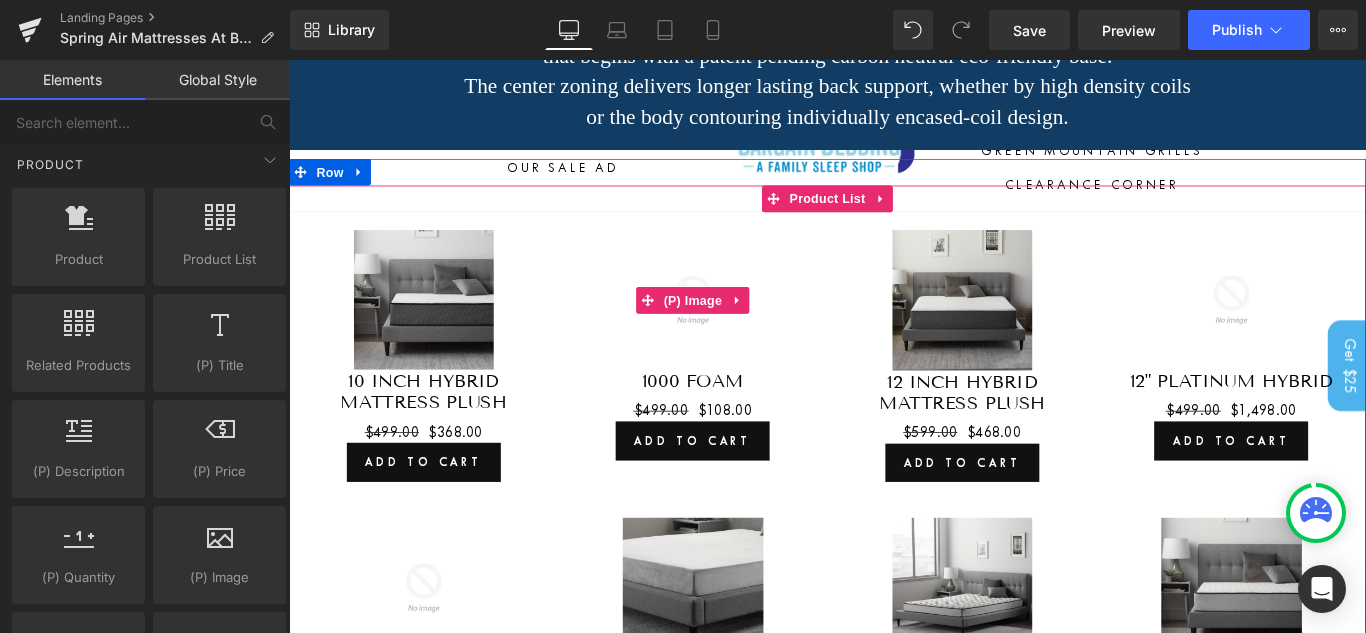 click at bounding box center [743, 330] 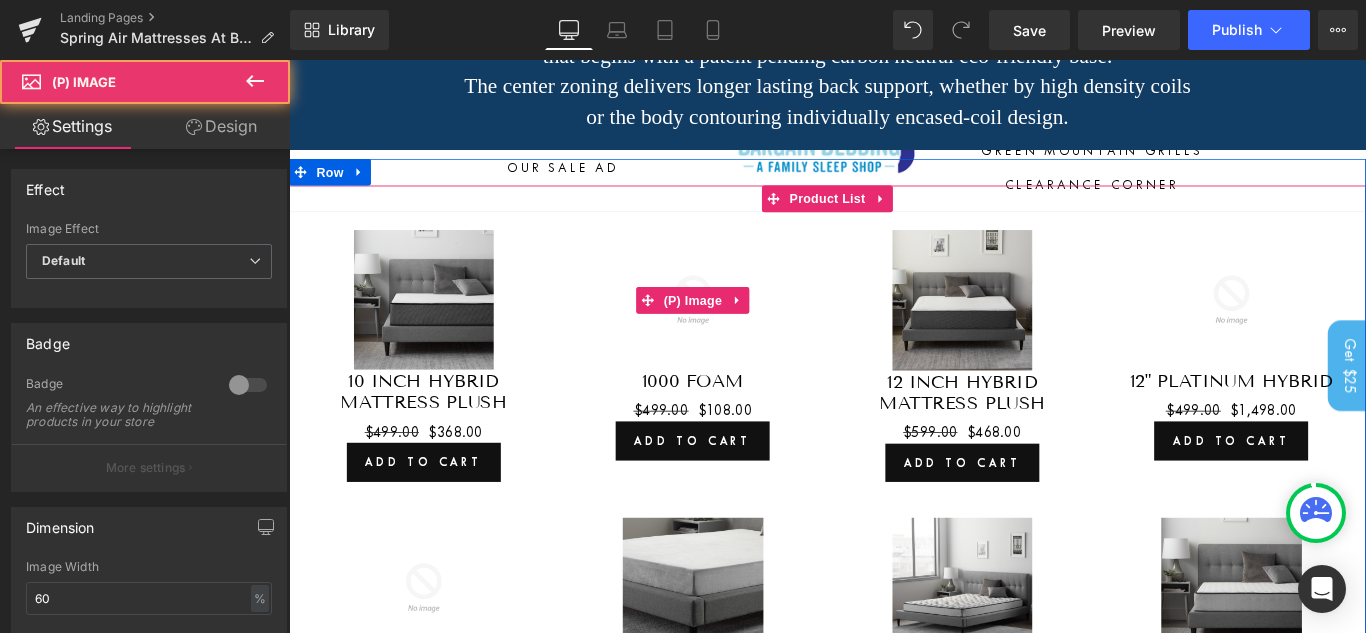click on "Sale Off" at bounding box center [743, 330] 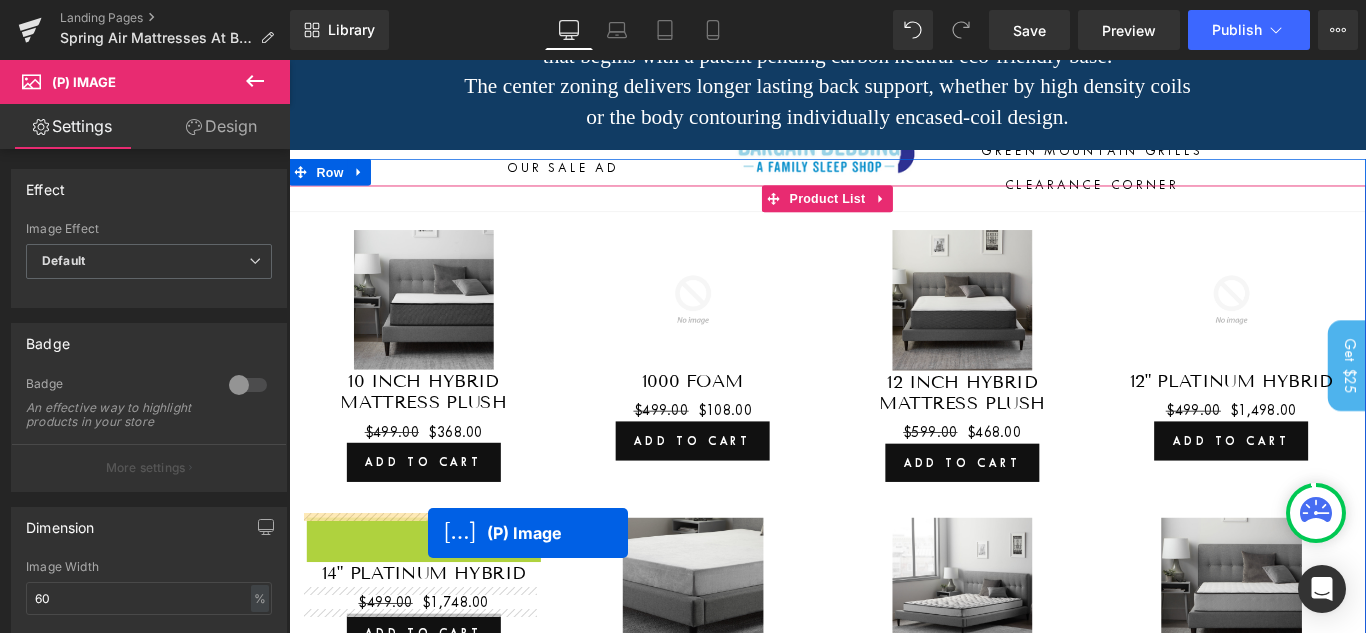 drag, startPoint x: 422, startPoint y: 632, endPoint x: 540, endPoint y: 105, distance: 540.0491 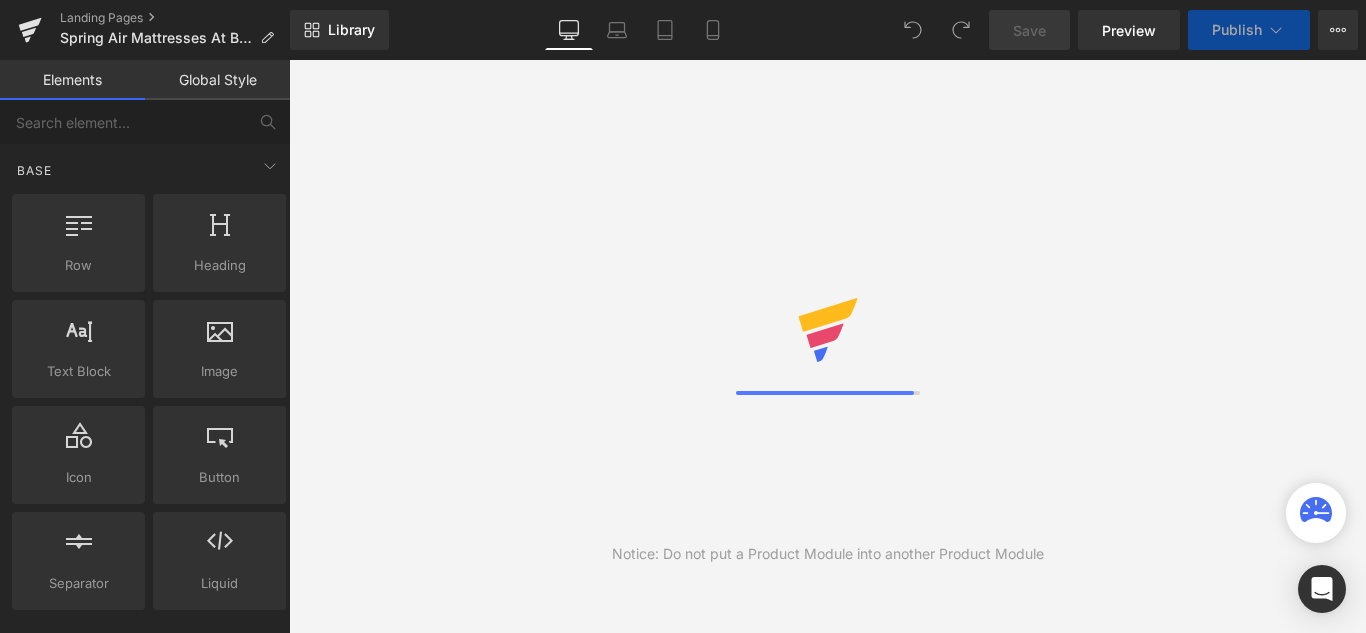 scroll, scrollTop: 0, scrollLeft: 0, axis: both 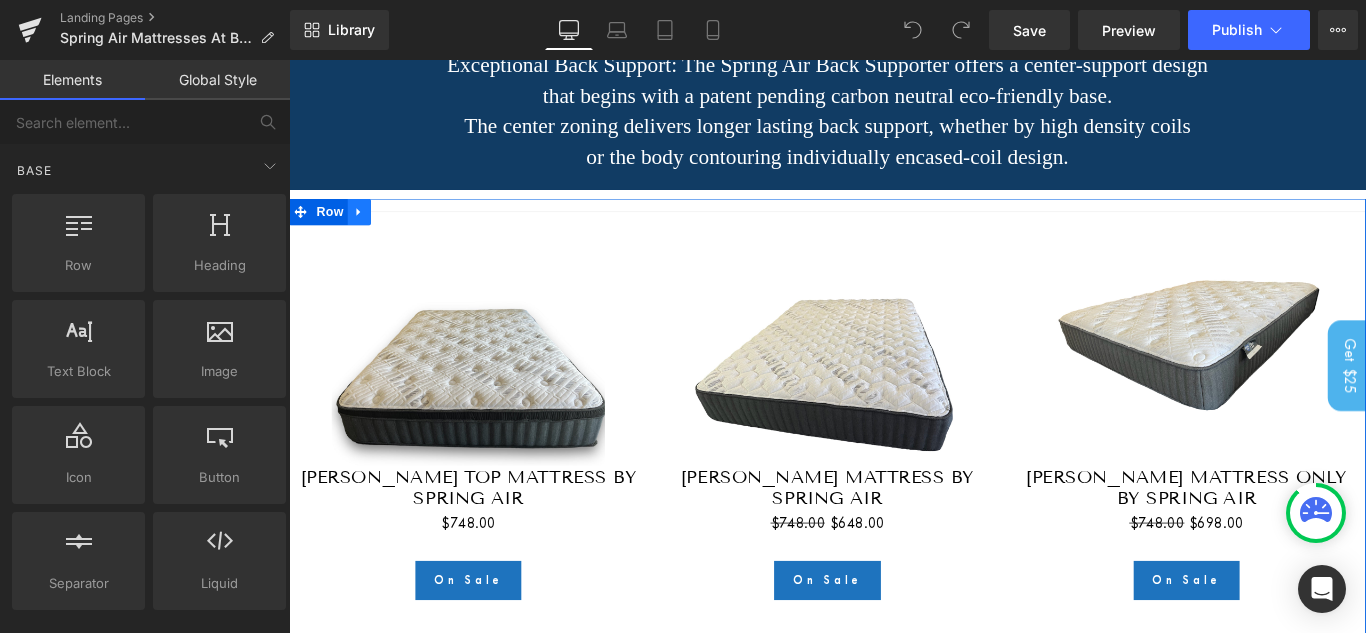 click 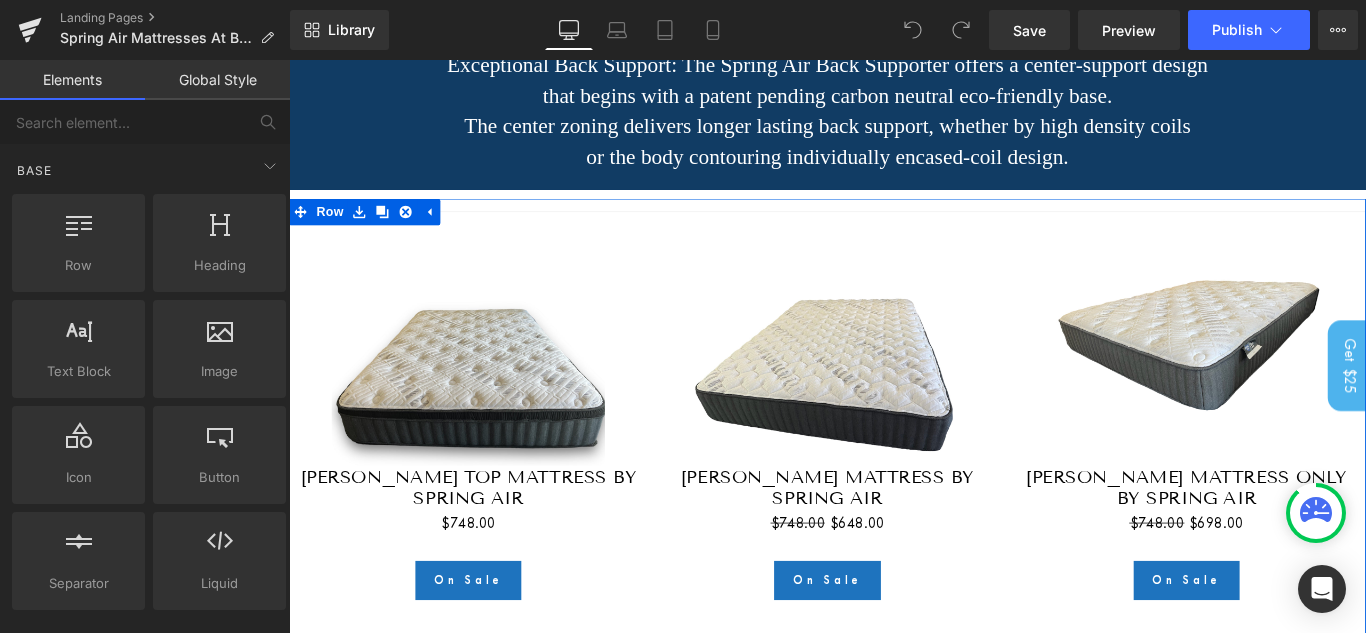 click 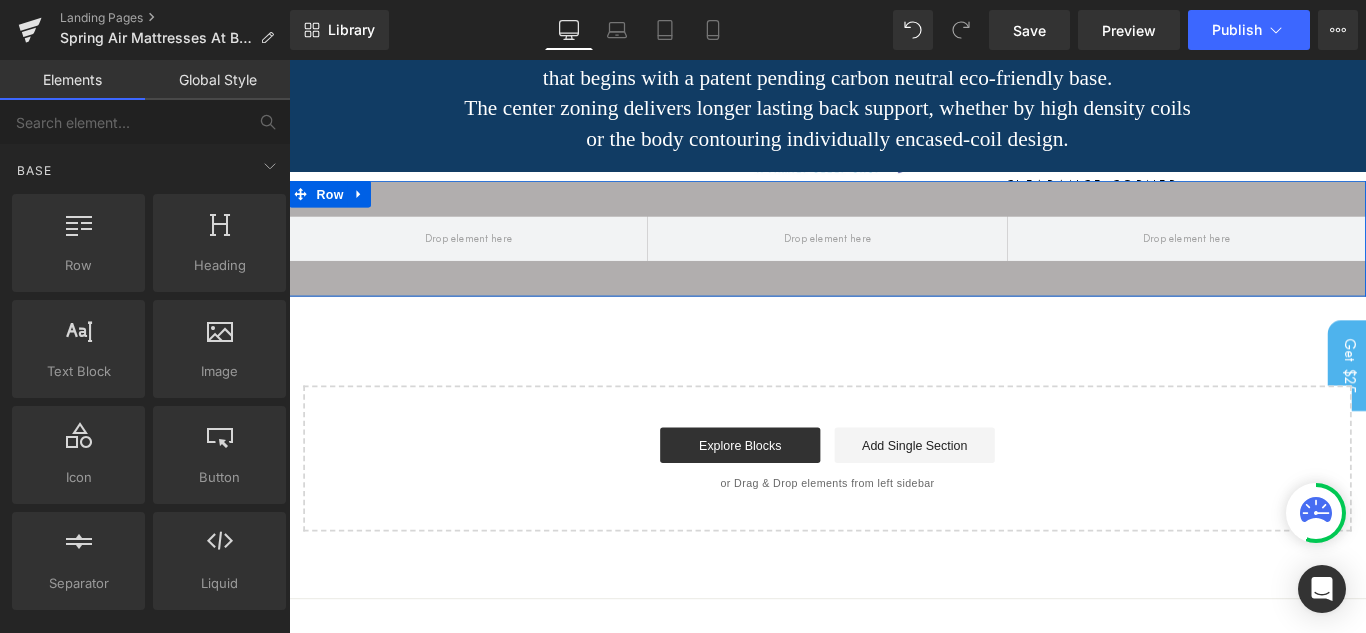 scroll, scrollTop: 1010, scrollLeft: 0, axis: vertical 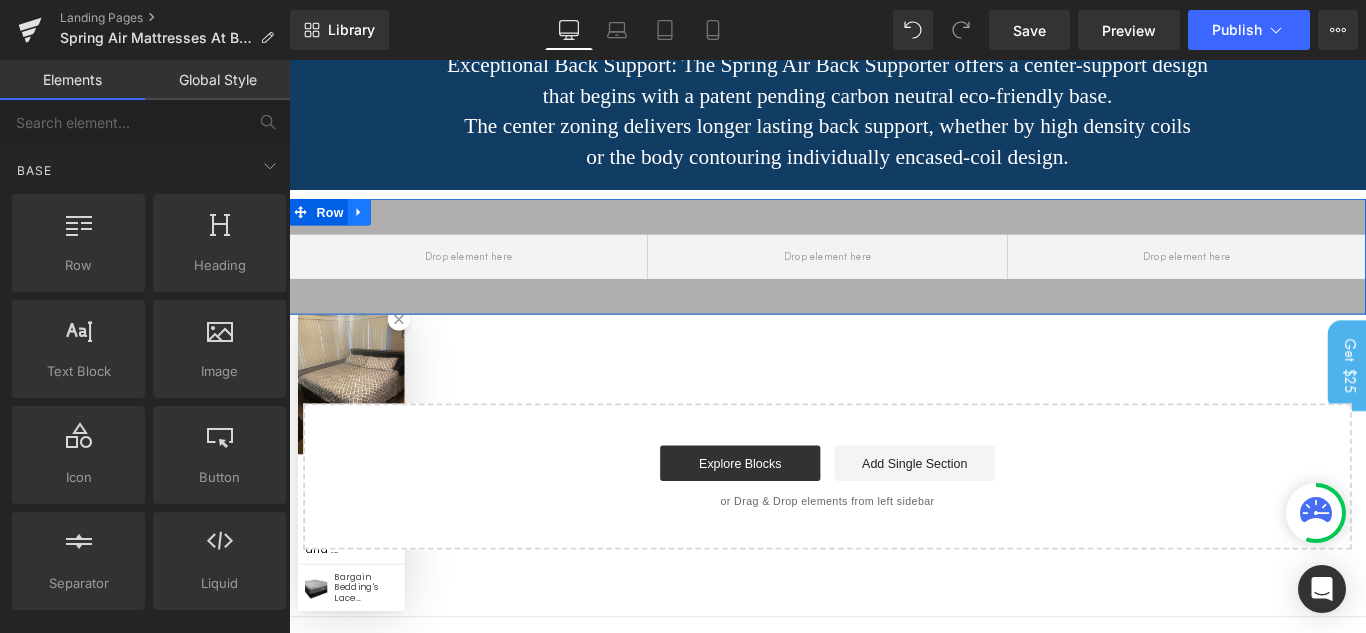 click 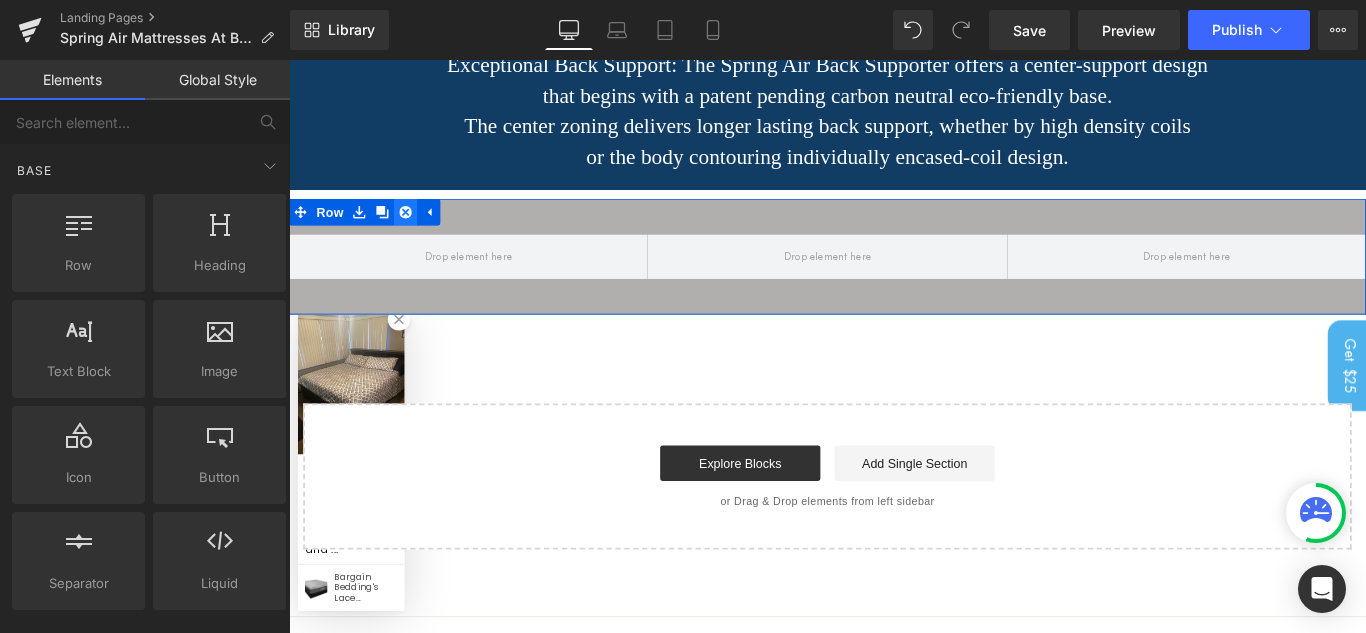 click 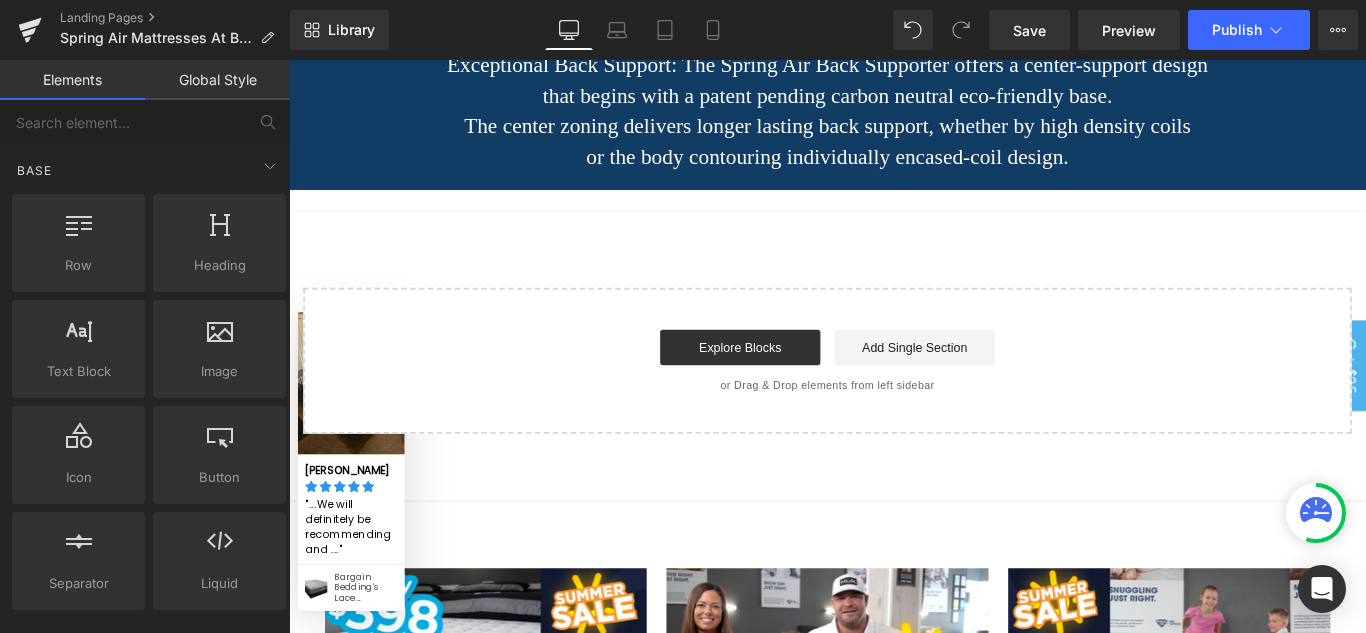 click on "Spring Air Mattresses Heading         Row         Image         Image         Row         Exceptional Back Support: The Spring Air Back Supporter offers a center-support design  that begins with a patent pending carbon neutral eco-friendly base. The center zoning delivers longer lasting back support, whether by high density coils or the body contouring individually encased-coil design.  Heading         Row
Select your layout" at bounding box center [894, -101] 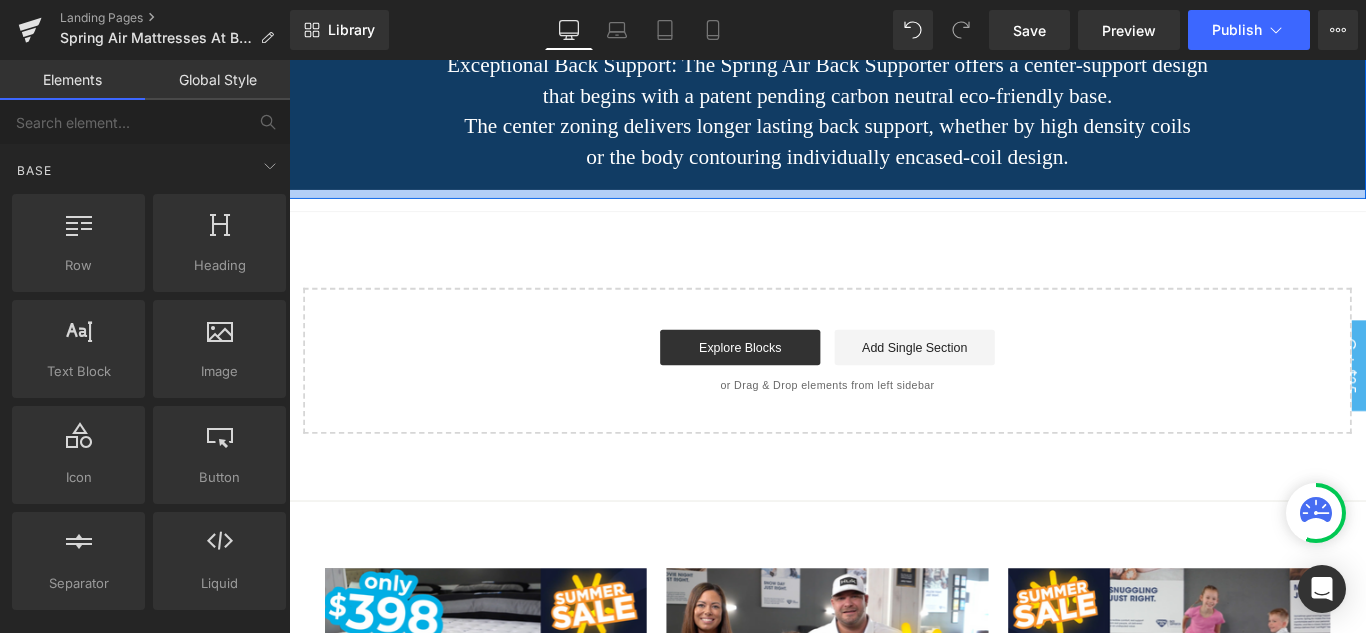 click at bounding box center (894, 211) 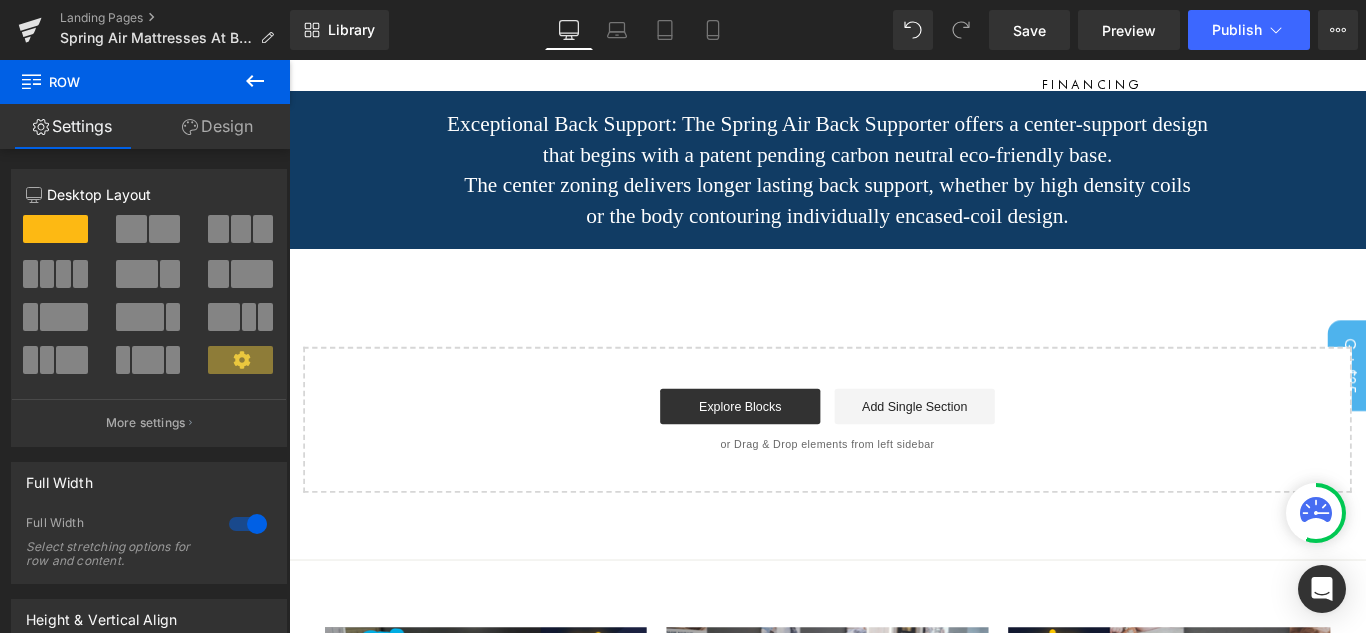 scroll, scrollTop: 940, scrollLeft: 0, axis: vertical 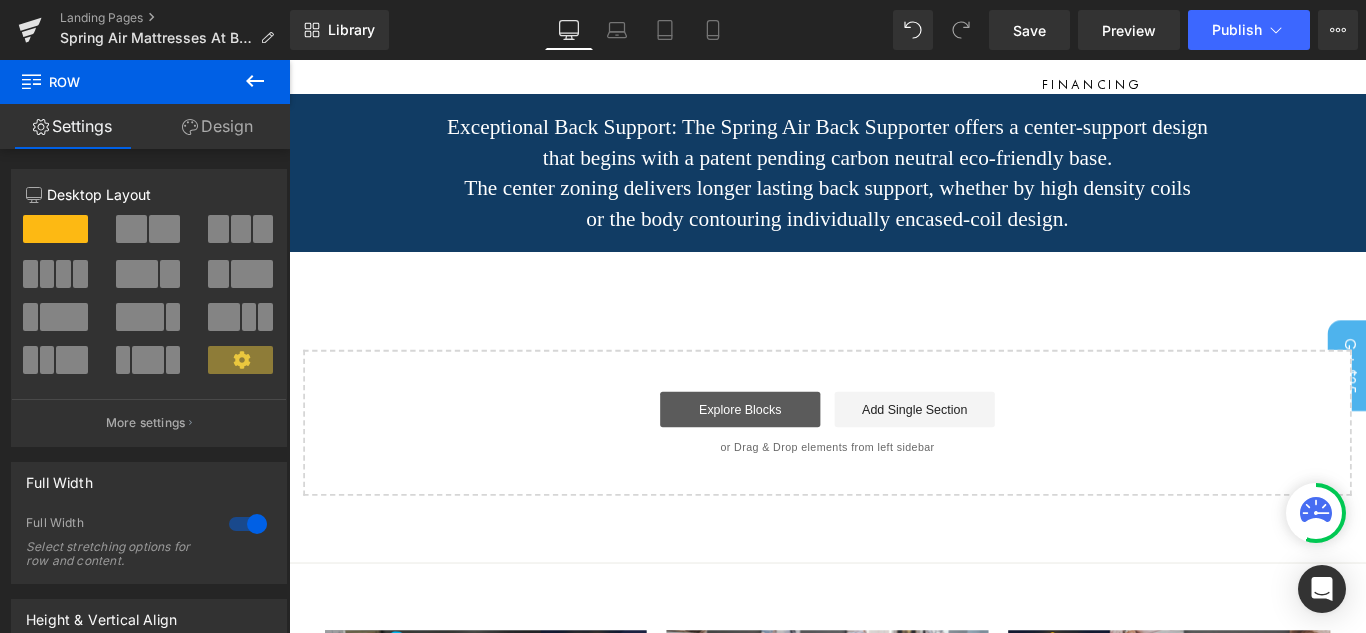 click on "Explore Blocks" at bounding box center (796, 453) 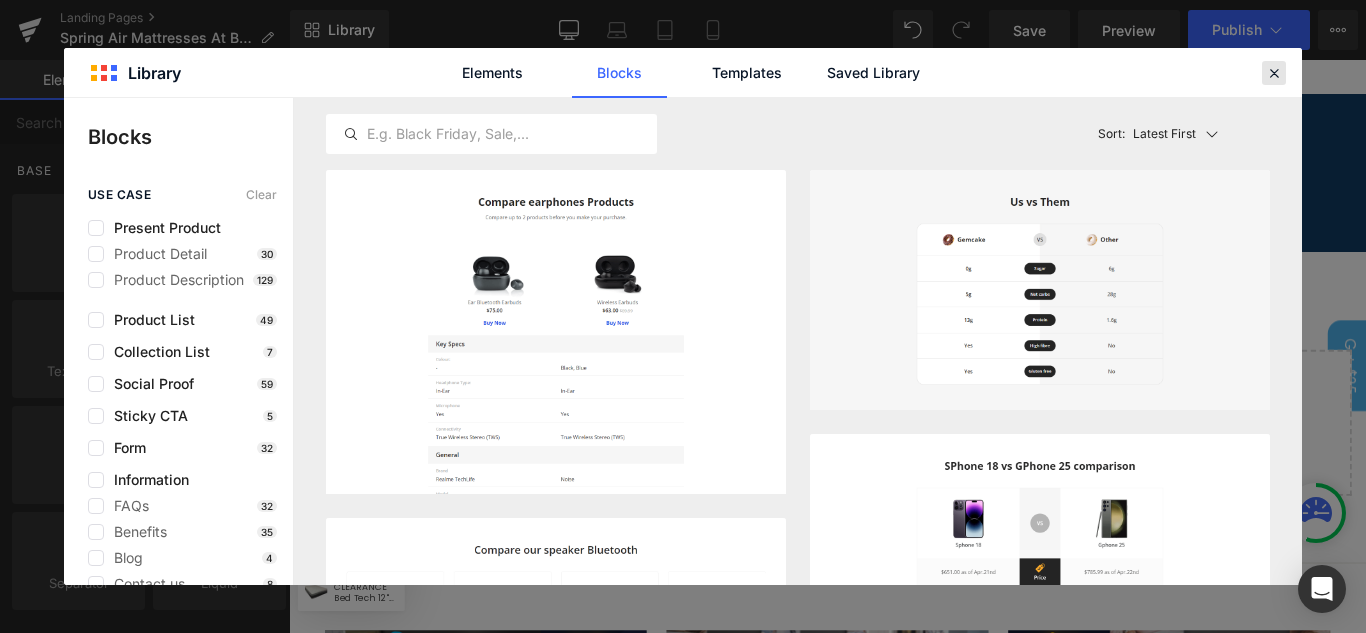 click at bounding box center [1274, 73] 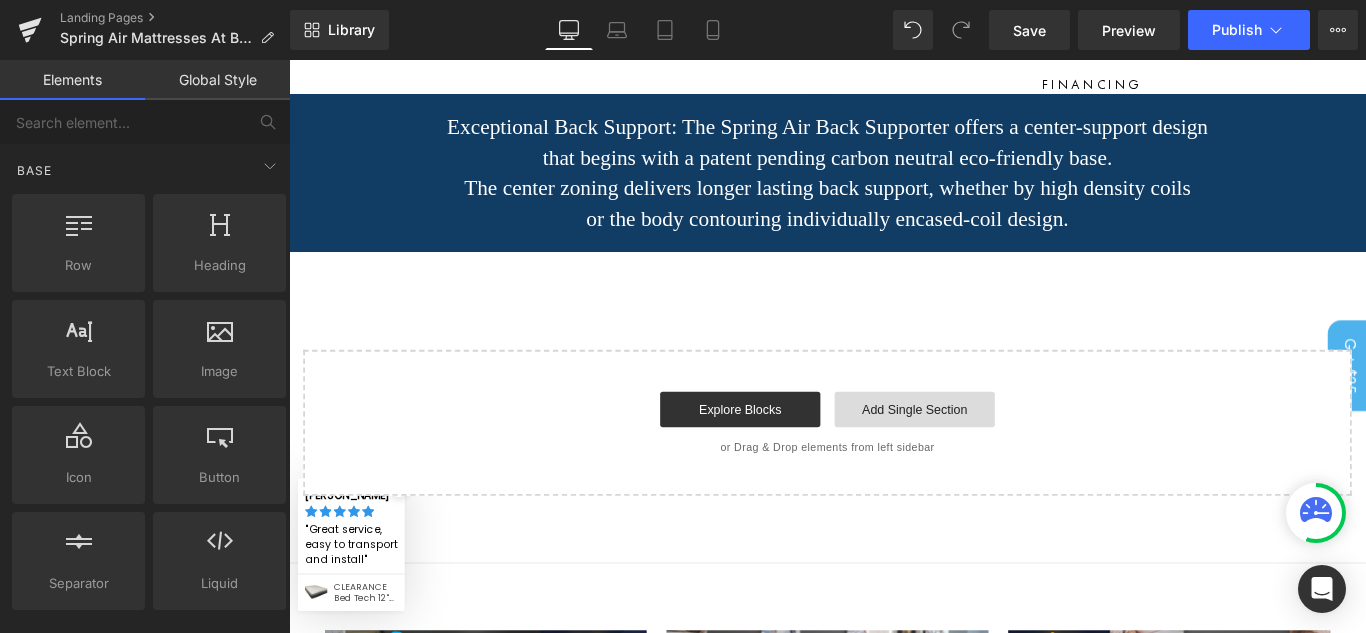 click on "Add Single Section" at bounding box center (992, 453) 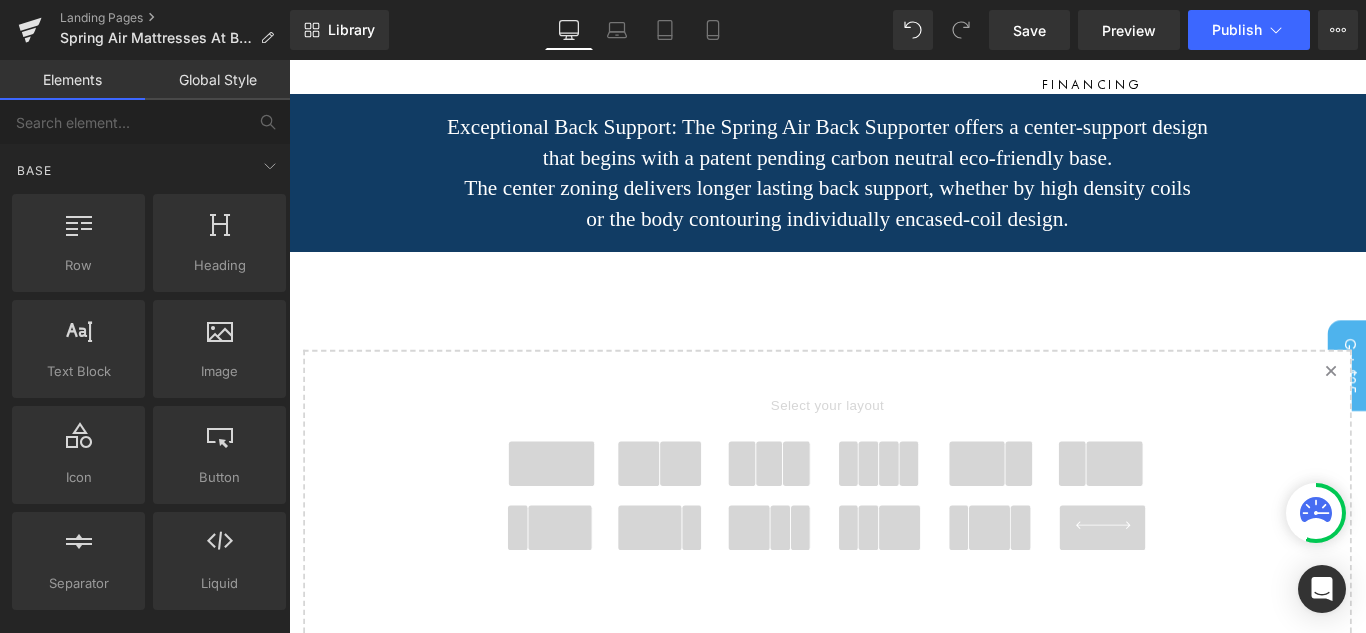click at bounding box center (584, 514) 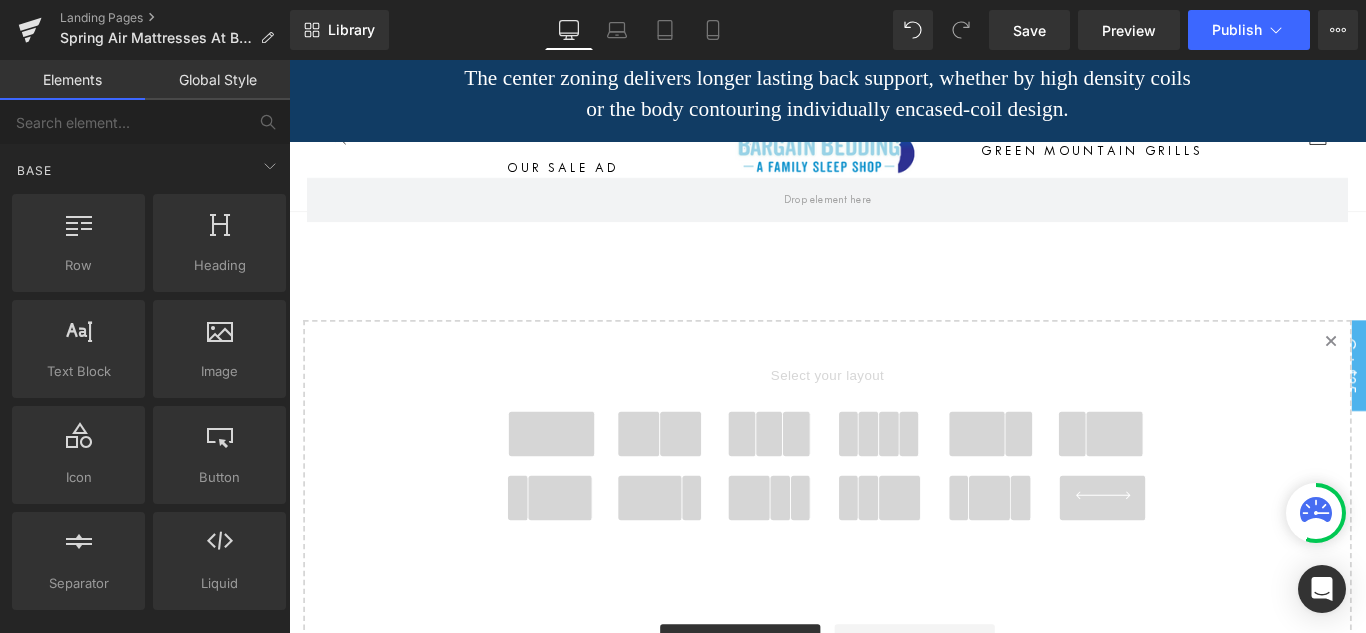scroll, scrollTop: 1081, scrollLeft: 0, axis: vertical 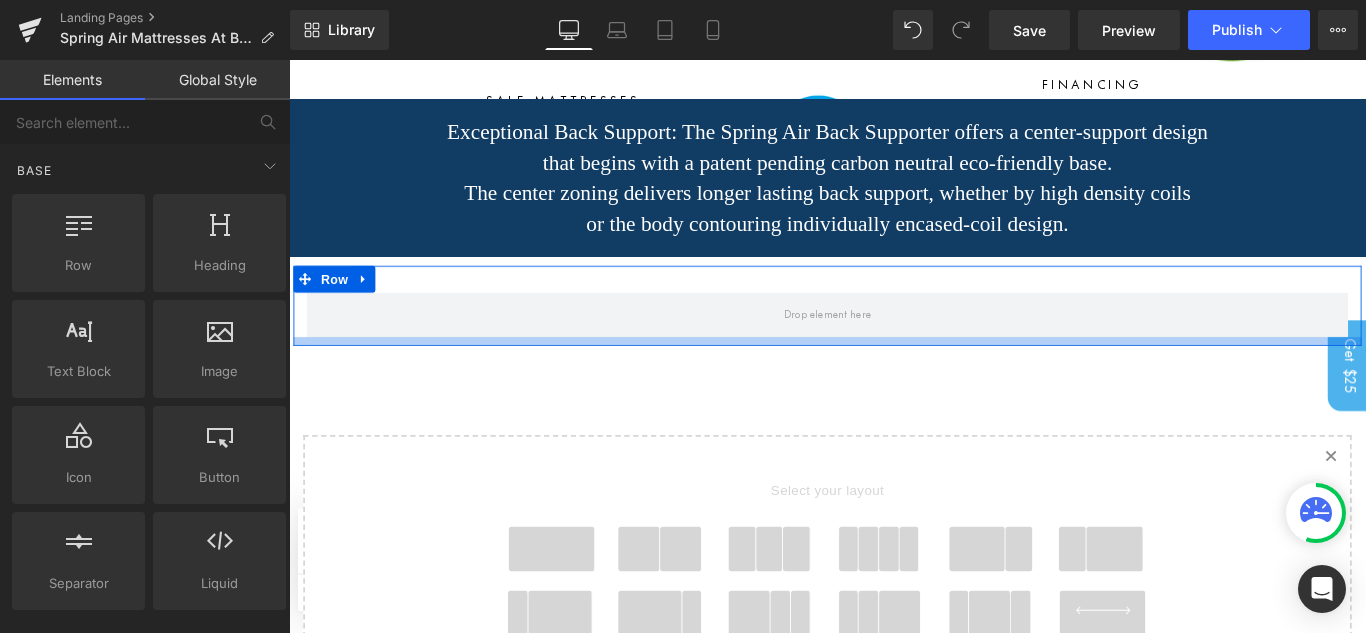 click at bounding box center [894, 346] 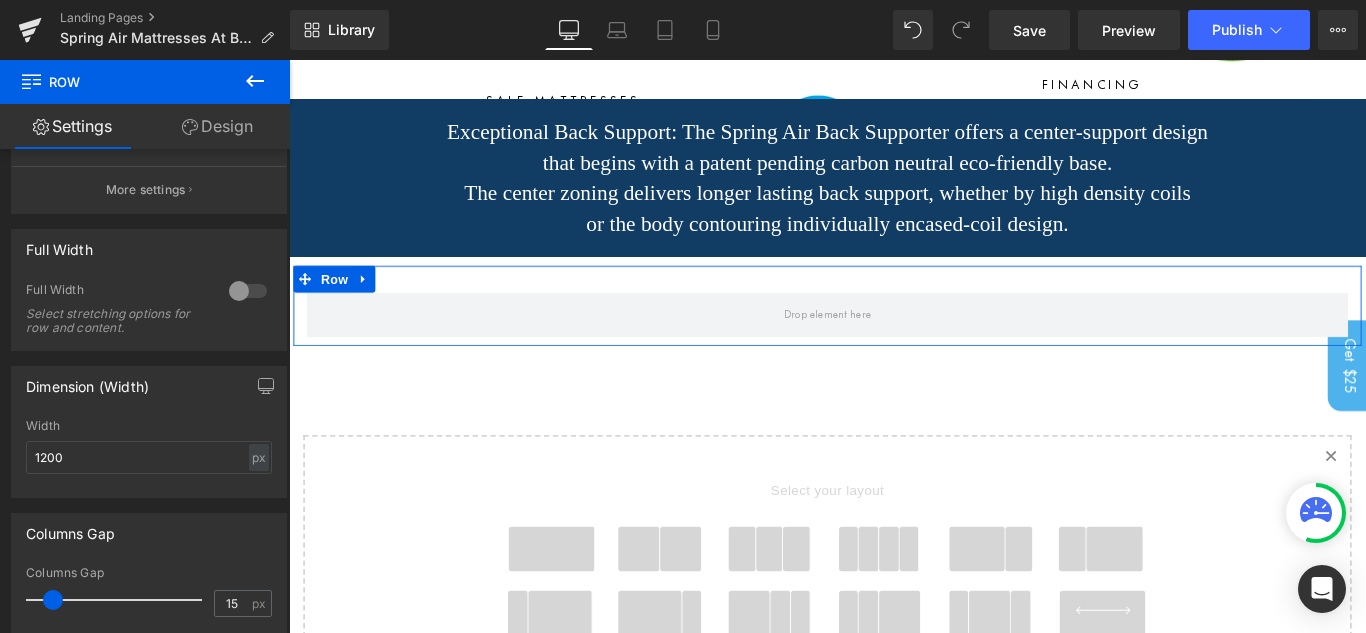 click on "12 12 12 Column Size Customizer 12  Desktop Layout                                                                                                                                                                        Laptop Layout                  Tablet Layout                  Mobile Layout                 More settings Column Size Customizer  Desktop Layout 12 Laptop Layout 12  Tablet Layout 12  Mobile Layout 12 Back Full Width 0 Full Width Select stretching options for row and content. Dimension (Width) 1200px Width 1200 px % px Columns Gap 15px Columns Gap 15 px Height & Vertical Align 0 Equal Height If checked columns will be set to equal height. Top Middle Bottom Vertical Align
Top
Top Middle Bottom Vertical Align items inside Row Extra class name Extra class name If you wish to style particular content element differently, then use this field to add a class name and then refer to it in your css file." at bounding box center [145, 395] 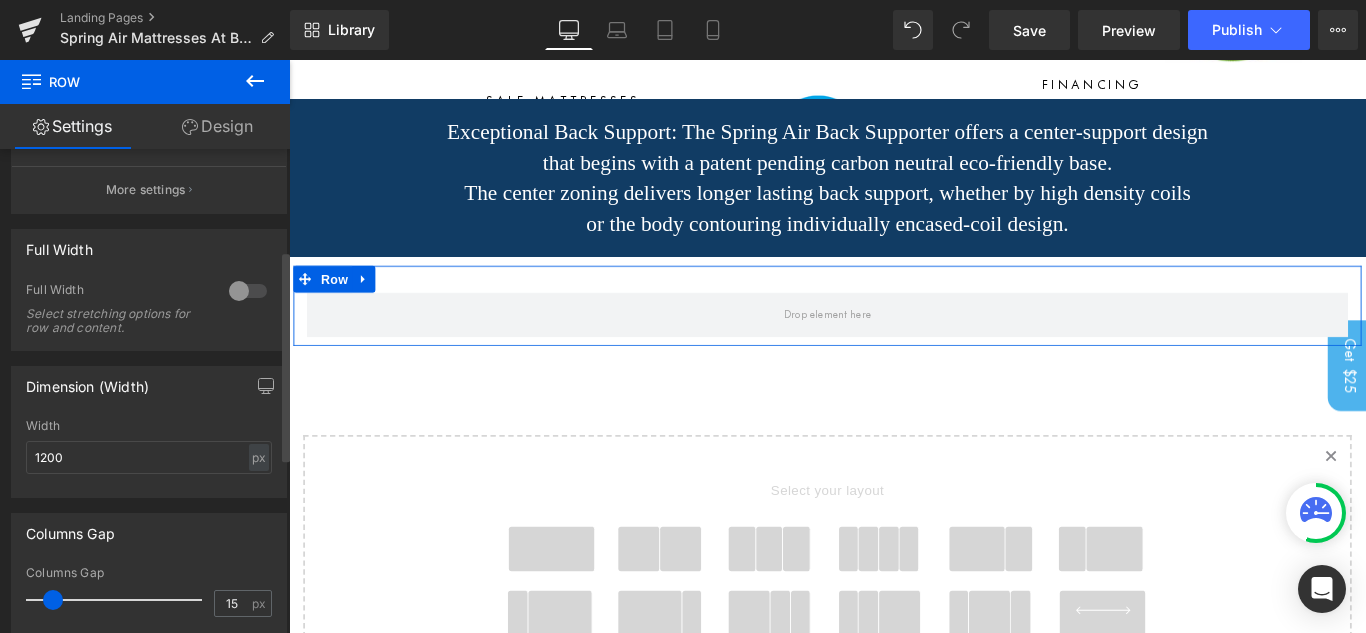 scroll, scrollTop: 567, scrollLeft: 0, axis: vertical 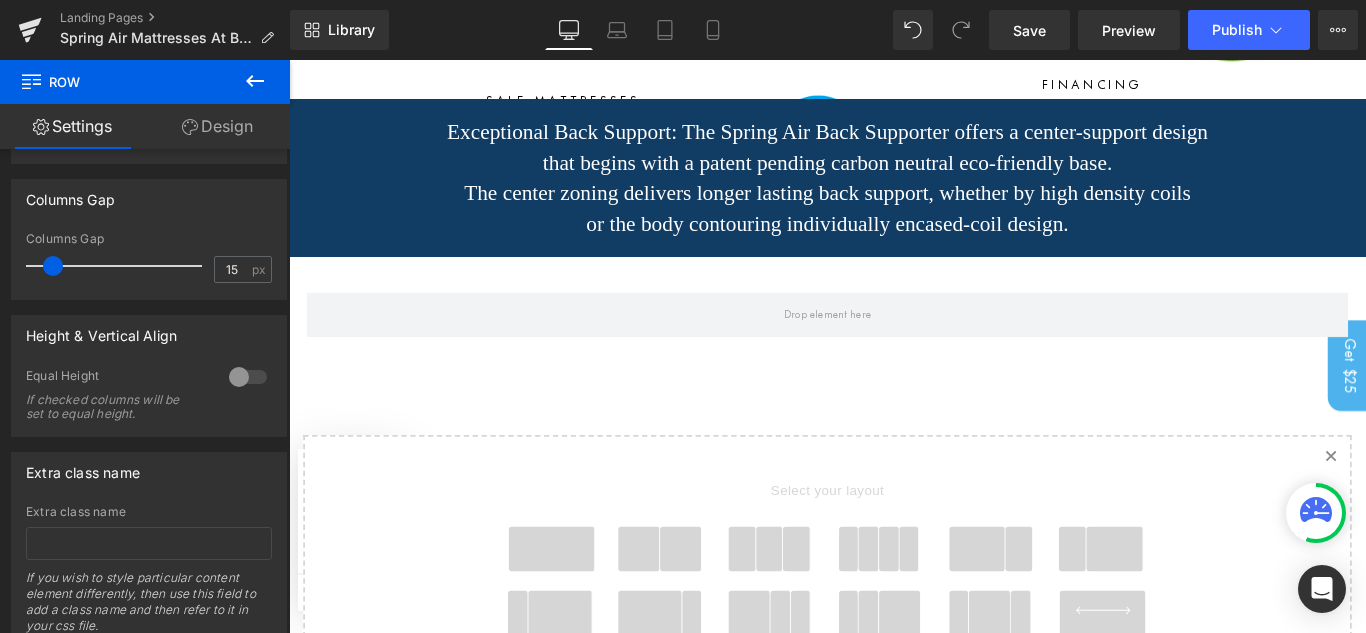 click on "Row" at bounding box center (120, 82) 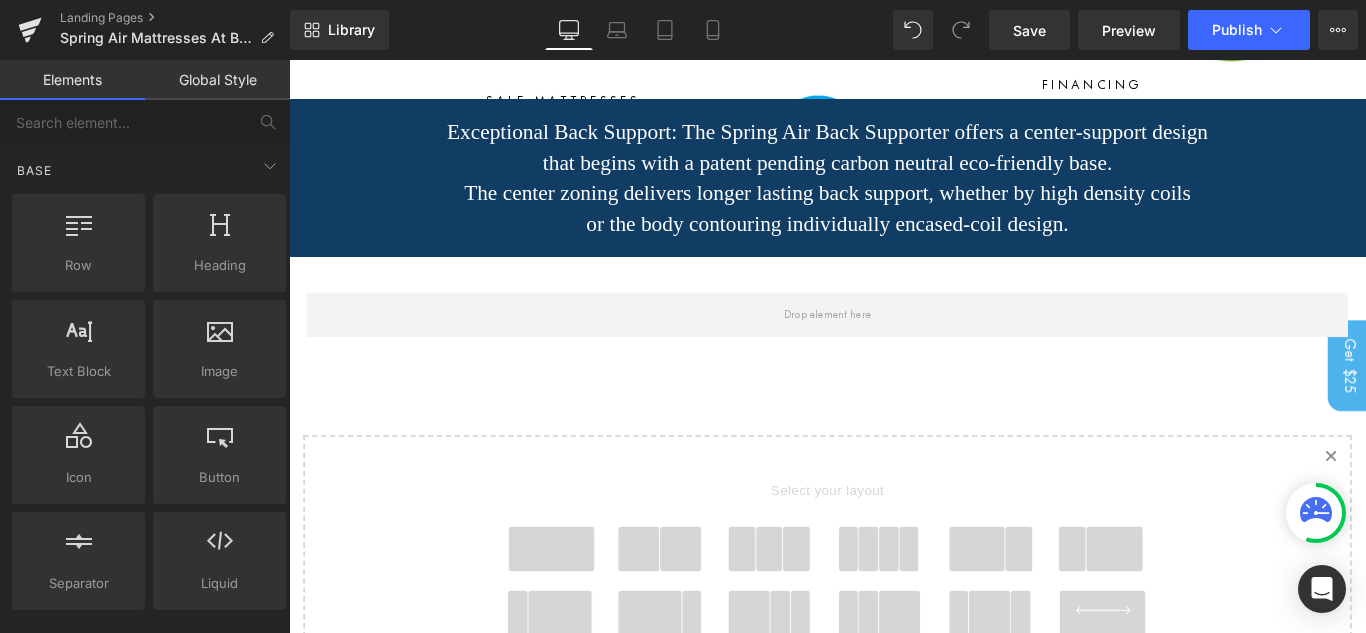 click on "Heading  headings, titles, h1,h2,h3,h4,h5,h6" 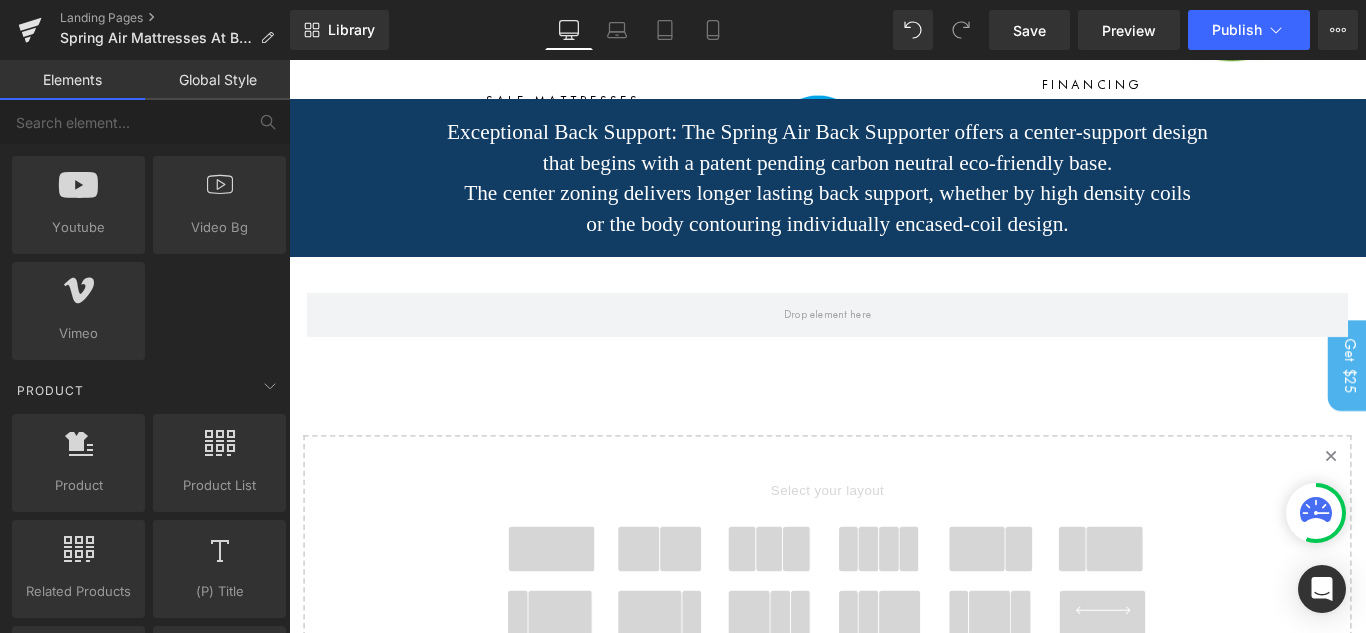 scroll, scrollTop: 1440, scrollLeft: 0, axis: vertical 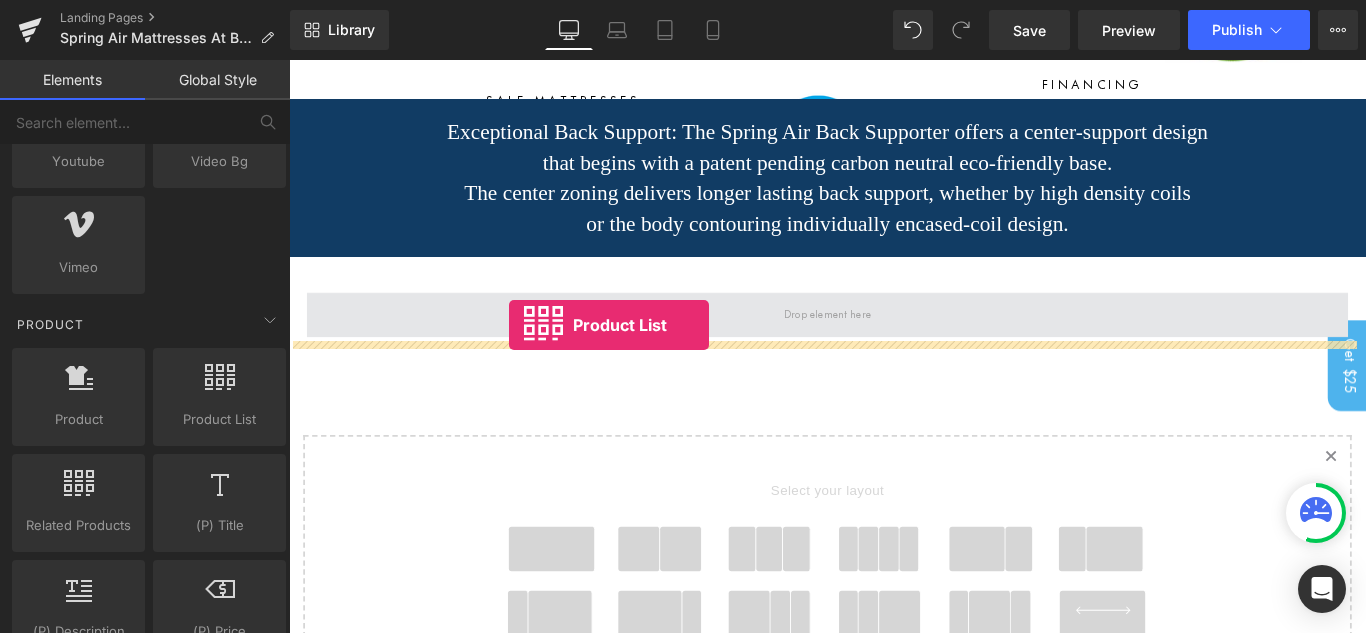 drag, startPoint x: 502, startPoint y: 490, endPoint x: 536, endPoint y: 358, distance: 136.30847 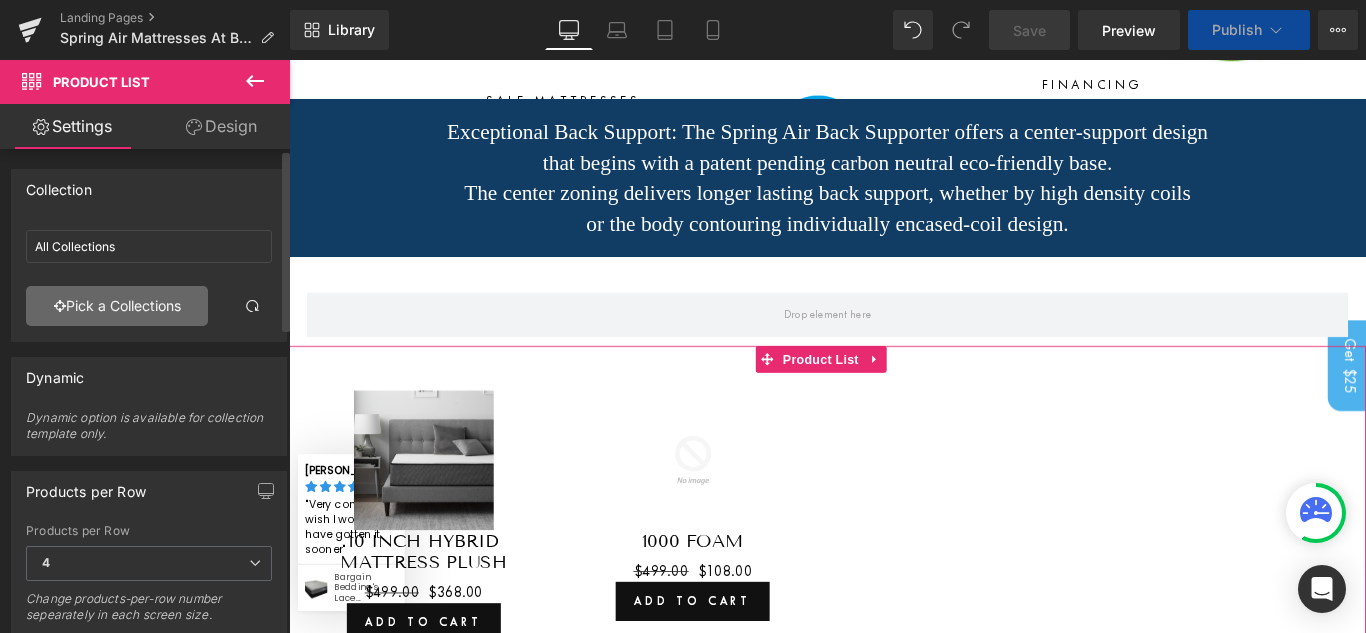 click on "Pick a Collections" at bounding box center [117, 306] 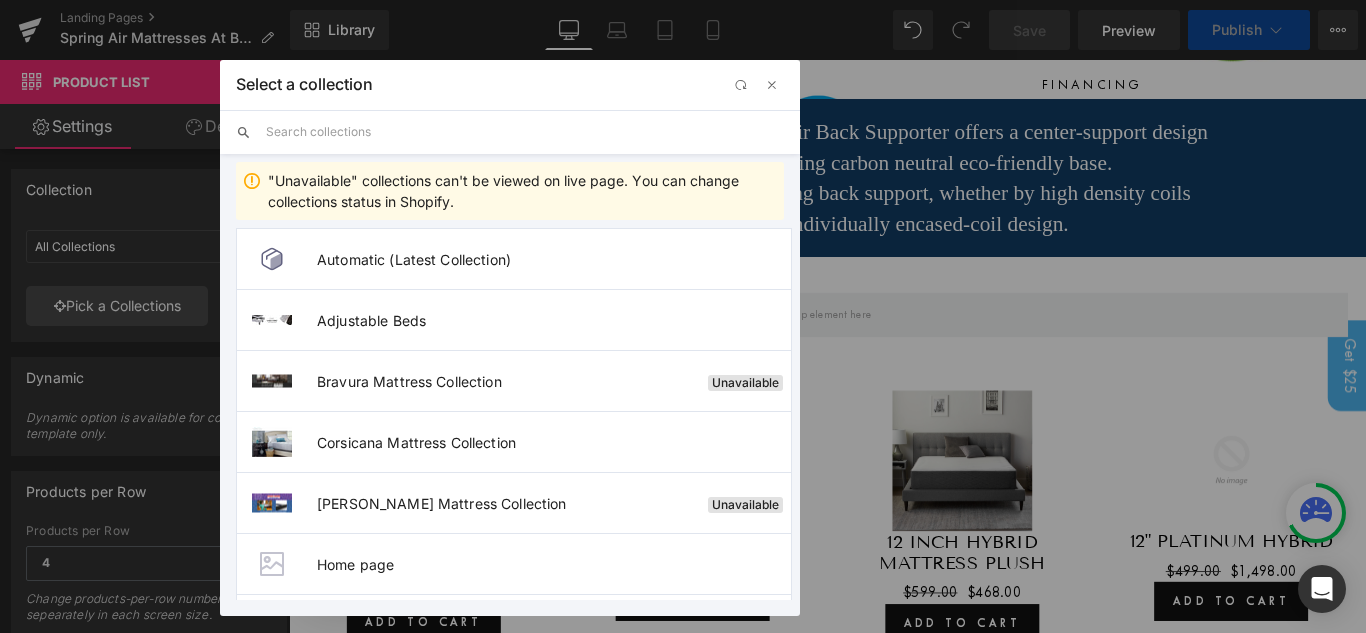 click at bounding box center [525, 132] 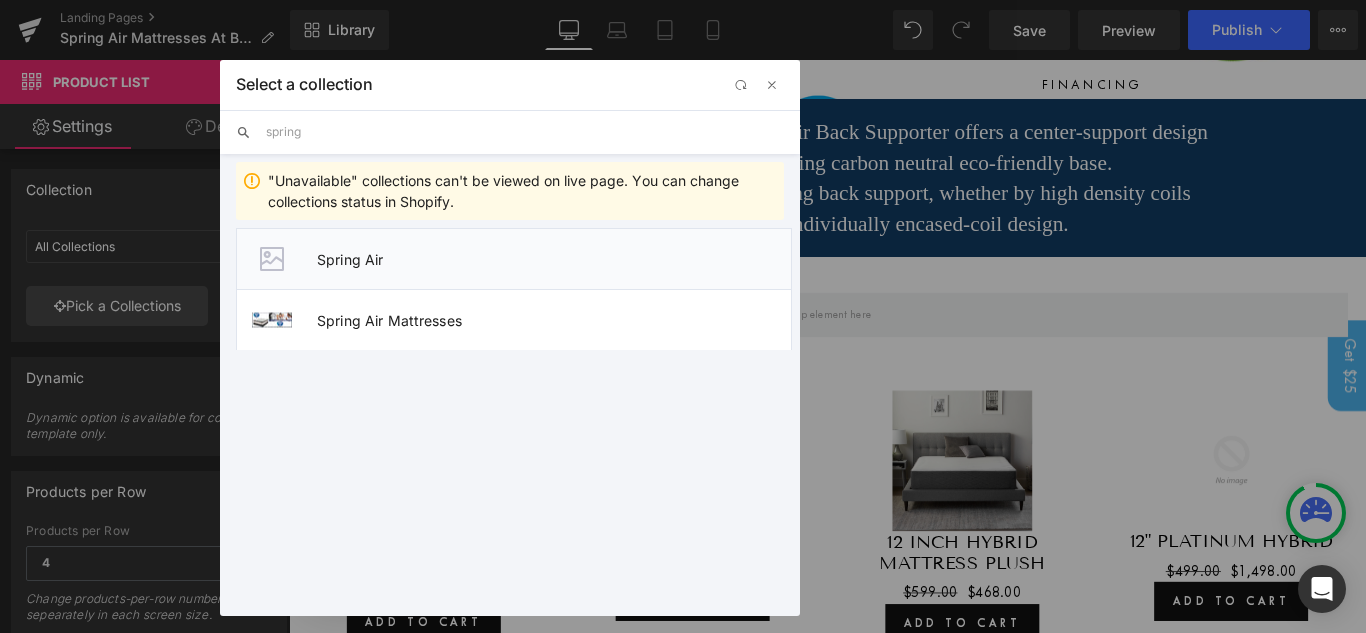 type on "spring" 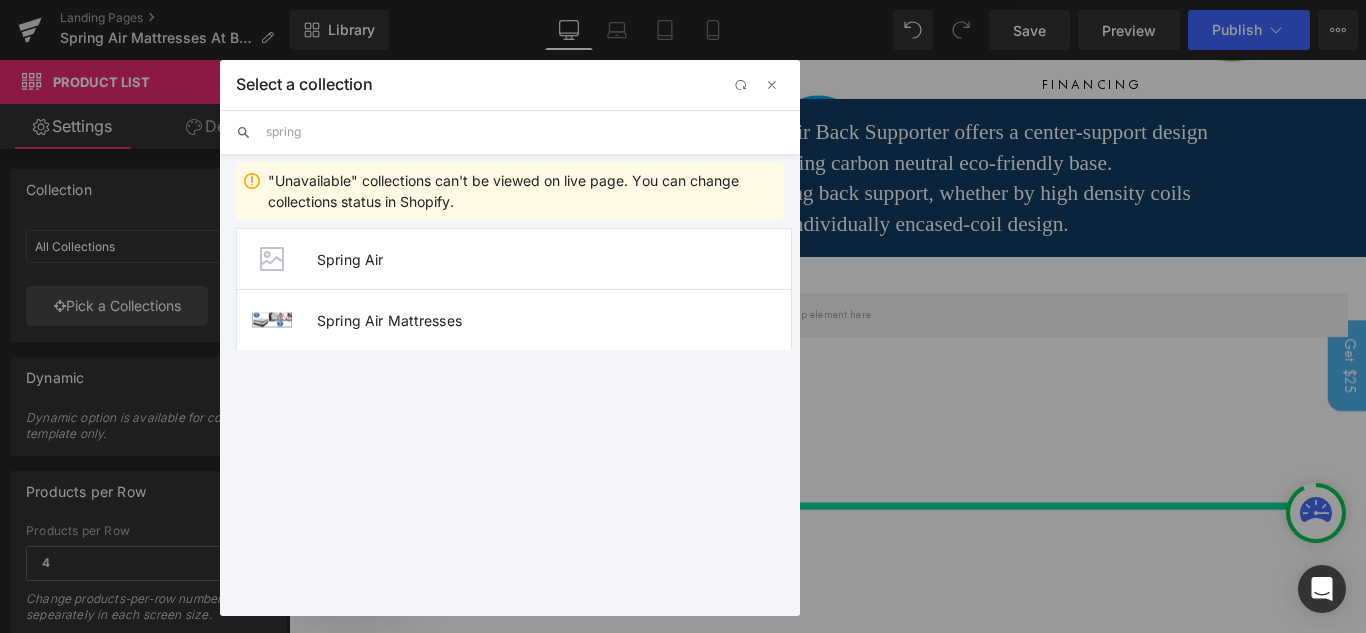 type on "Spring Air" 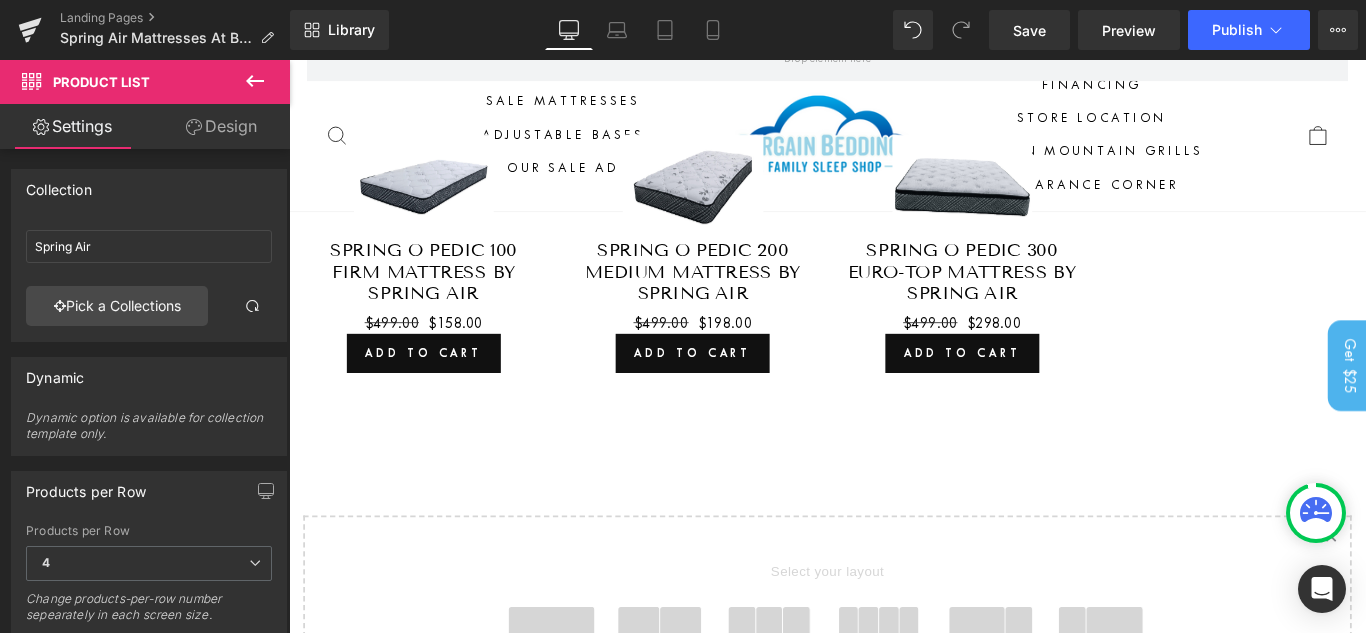 scroll, scrollTop: 899, scrollLeft: 0, axis: vertical 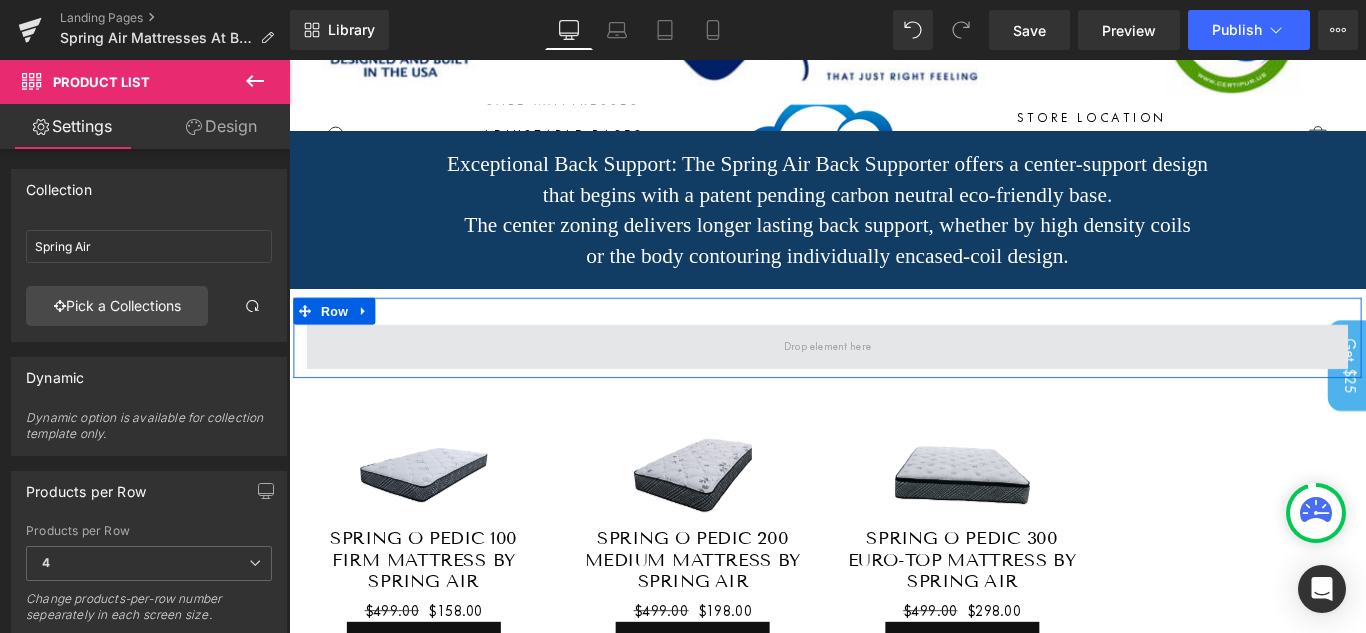 click at bounding box center (894, 382) 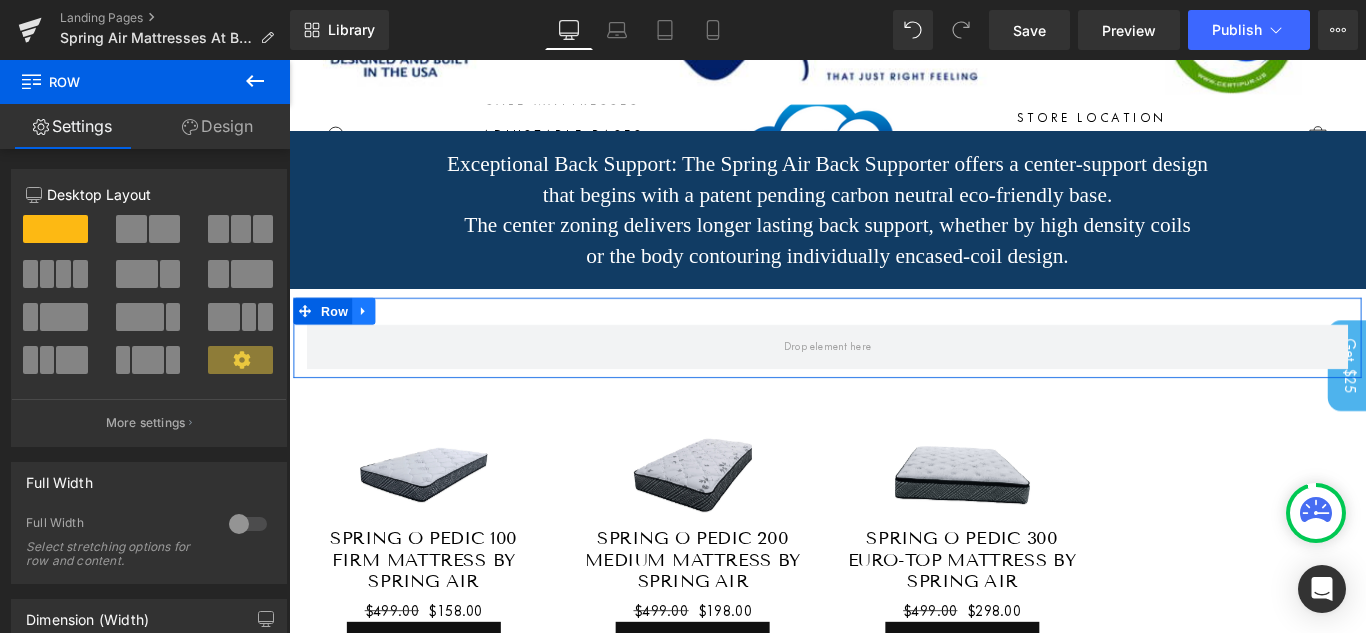 click 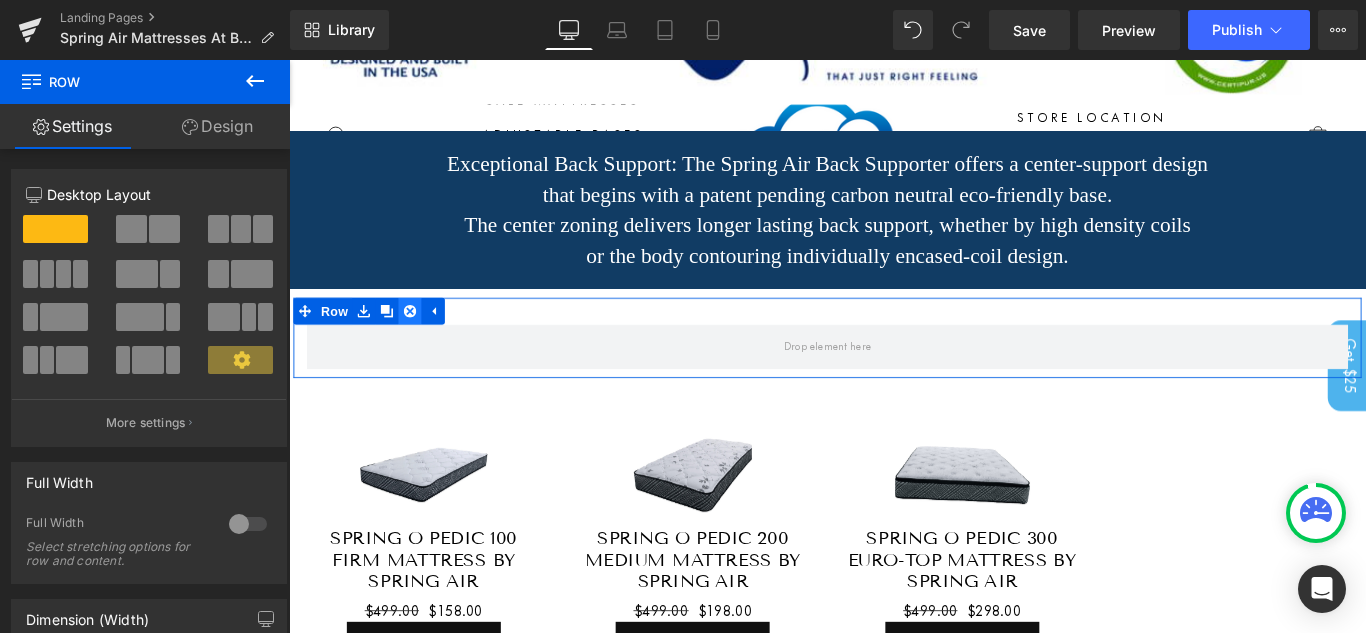 click 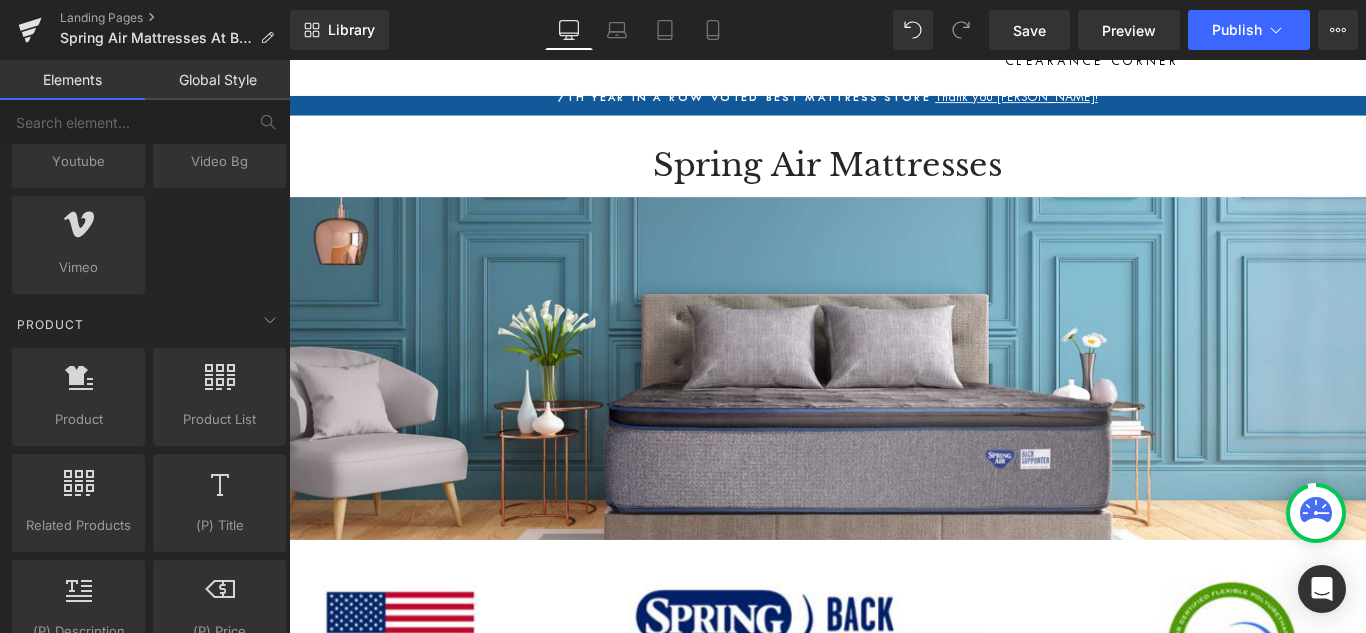 scroll, scrollTop: 117, scrollLeft: 0, axis: vertical 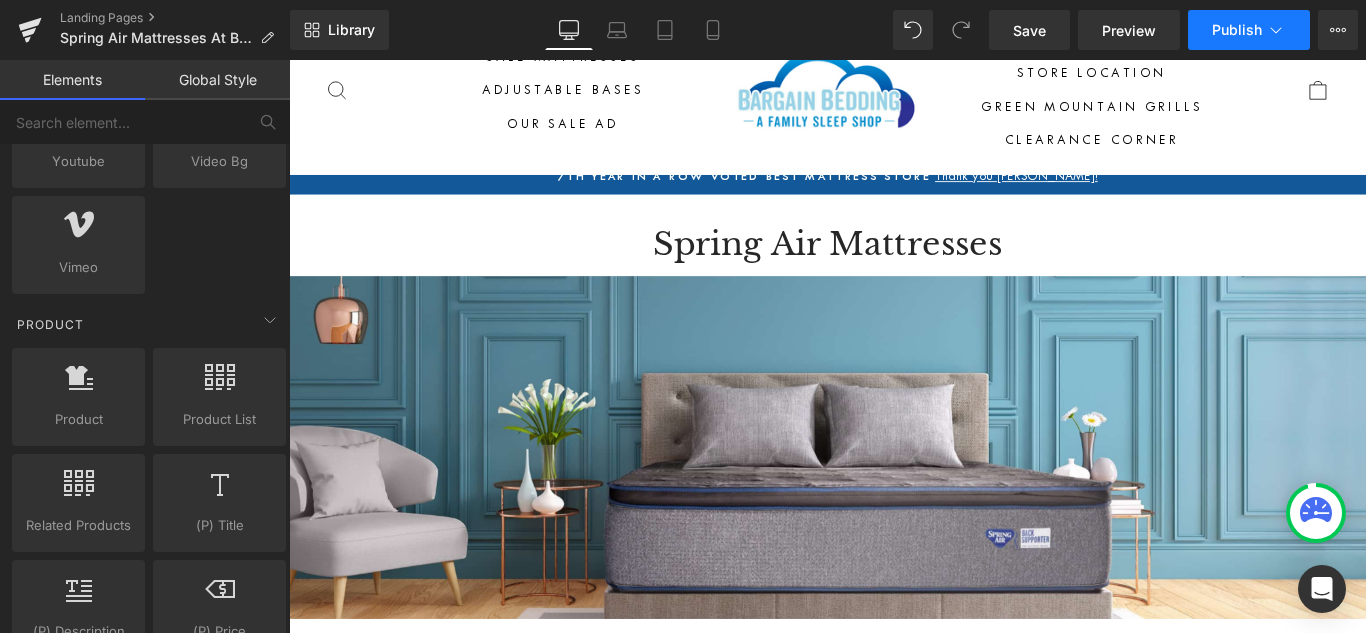 click on "Publish" at bounding box center [1249, 30] 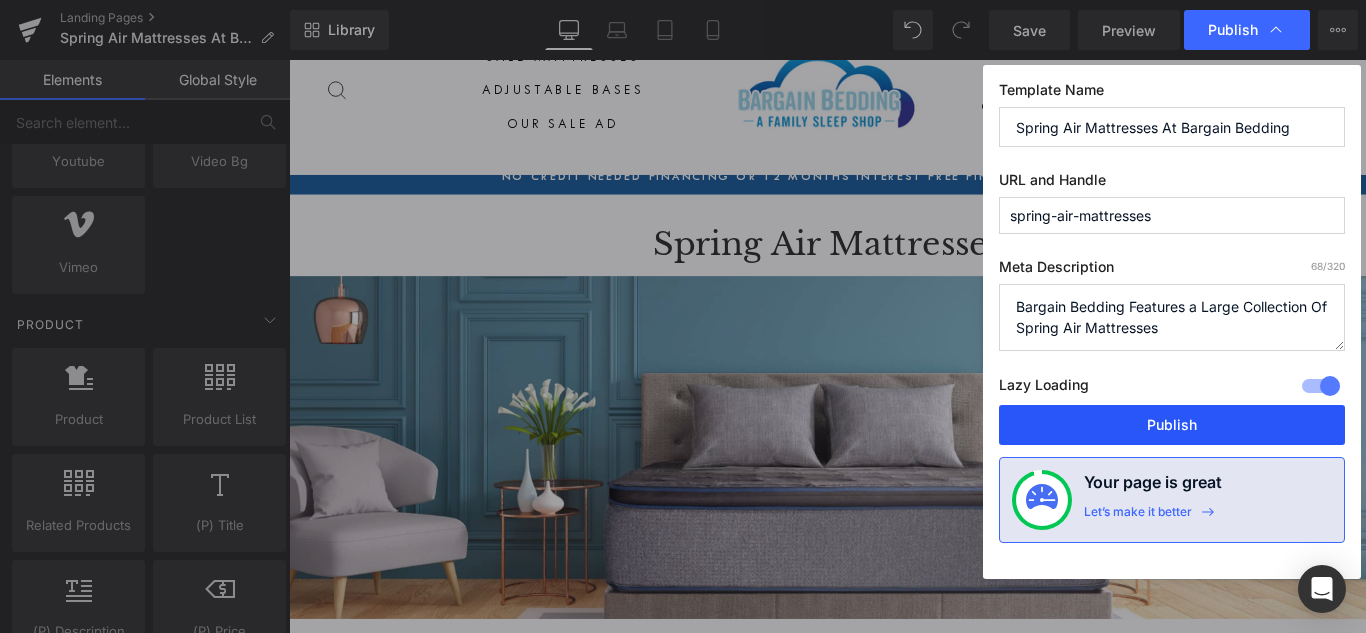 click on "Publish" at bounding box center [1172, 425] 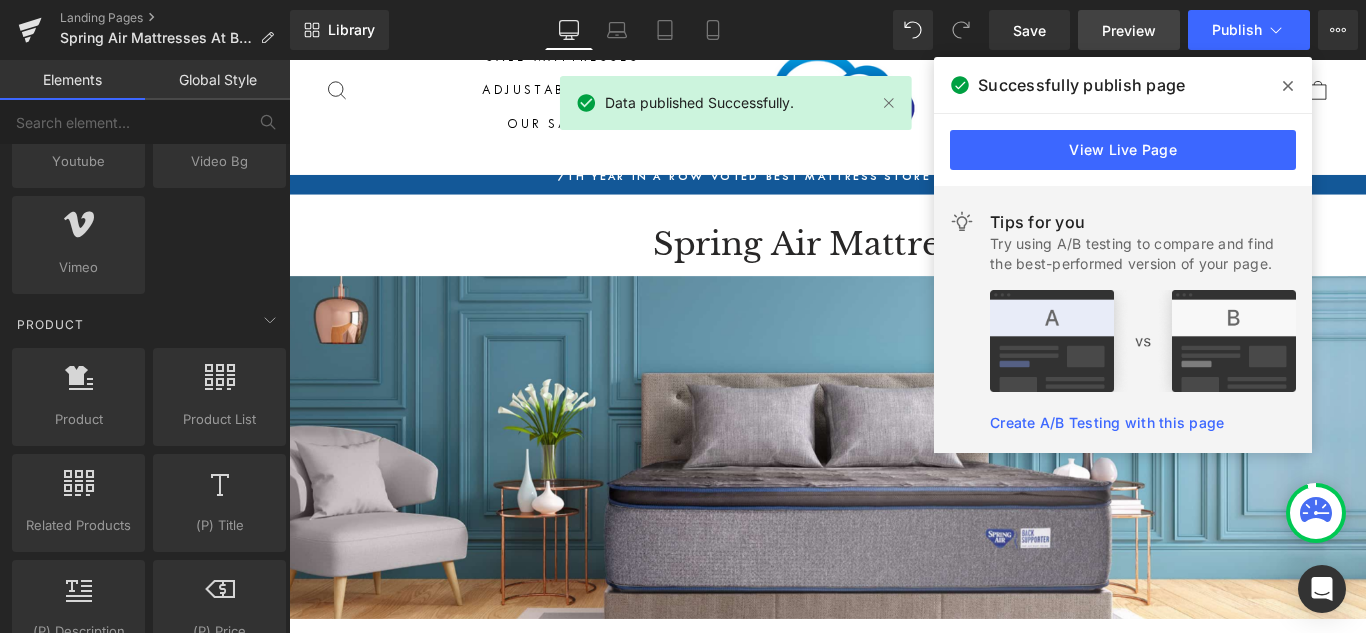 click on "Preview" at bounding box center (1129, 30) 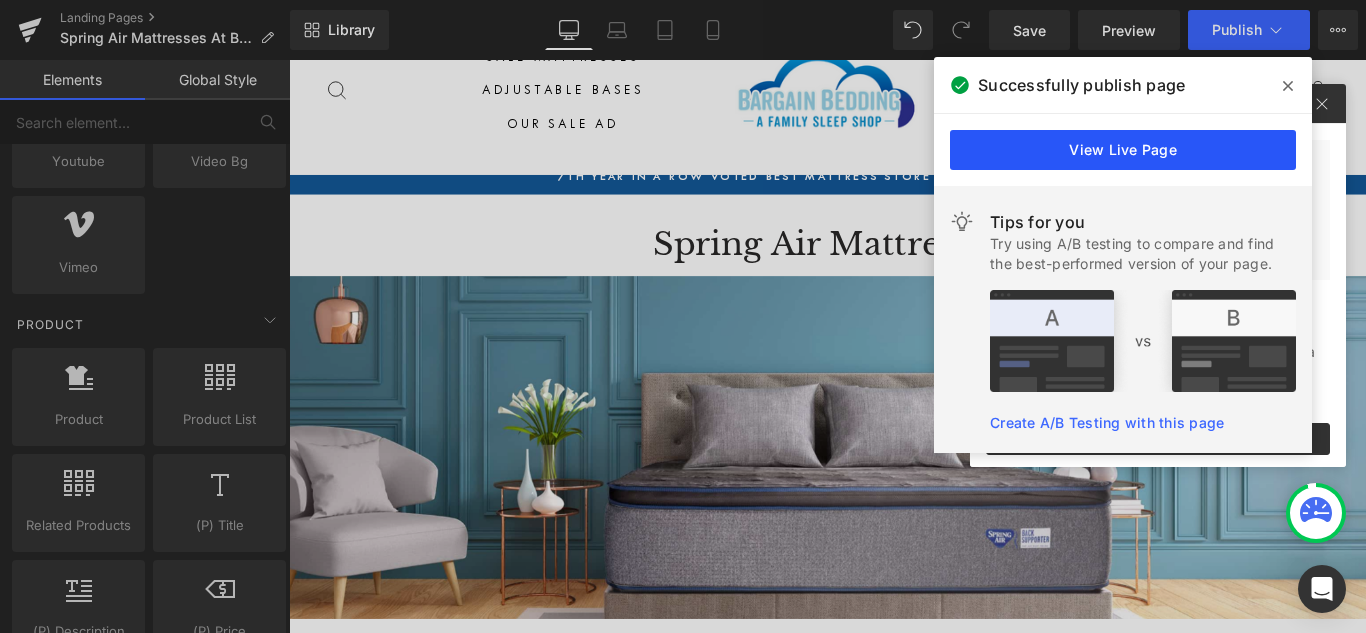 click on "View Live Page" at bounding box center (1123, 150) 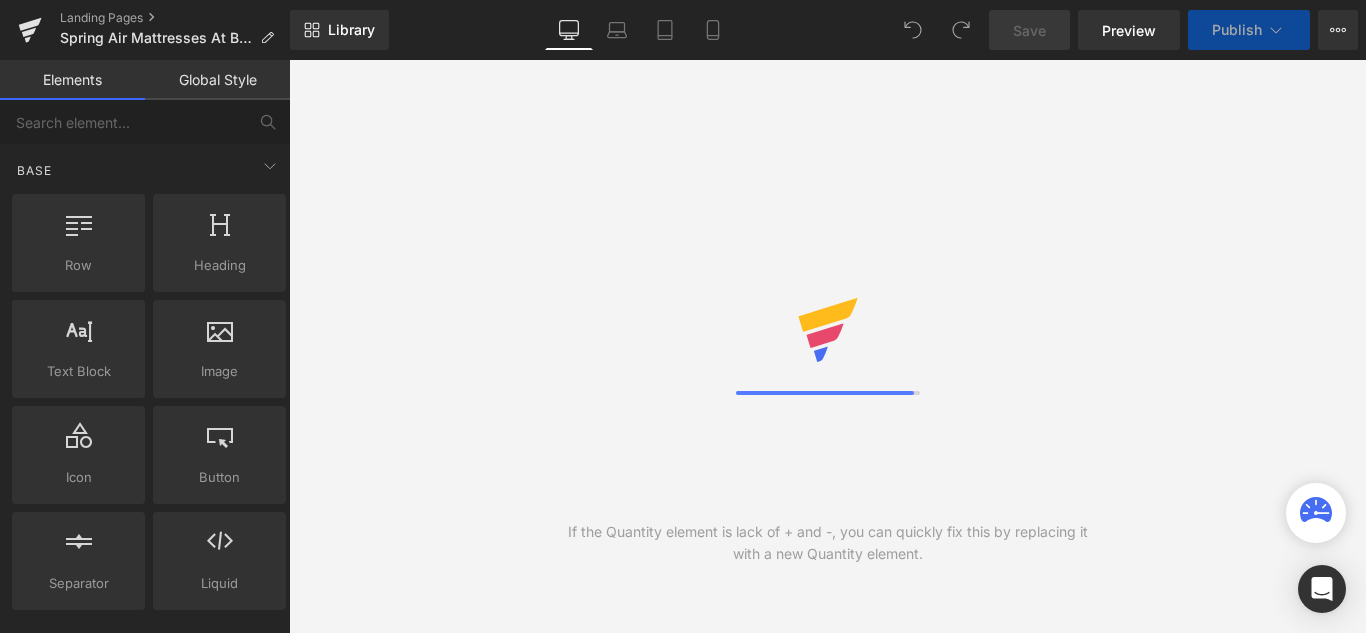 scroll, scrollTop: 0, scrollLeft: 0, axis: both 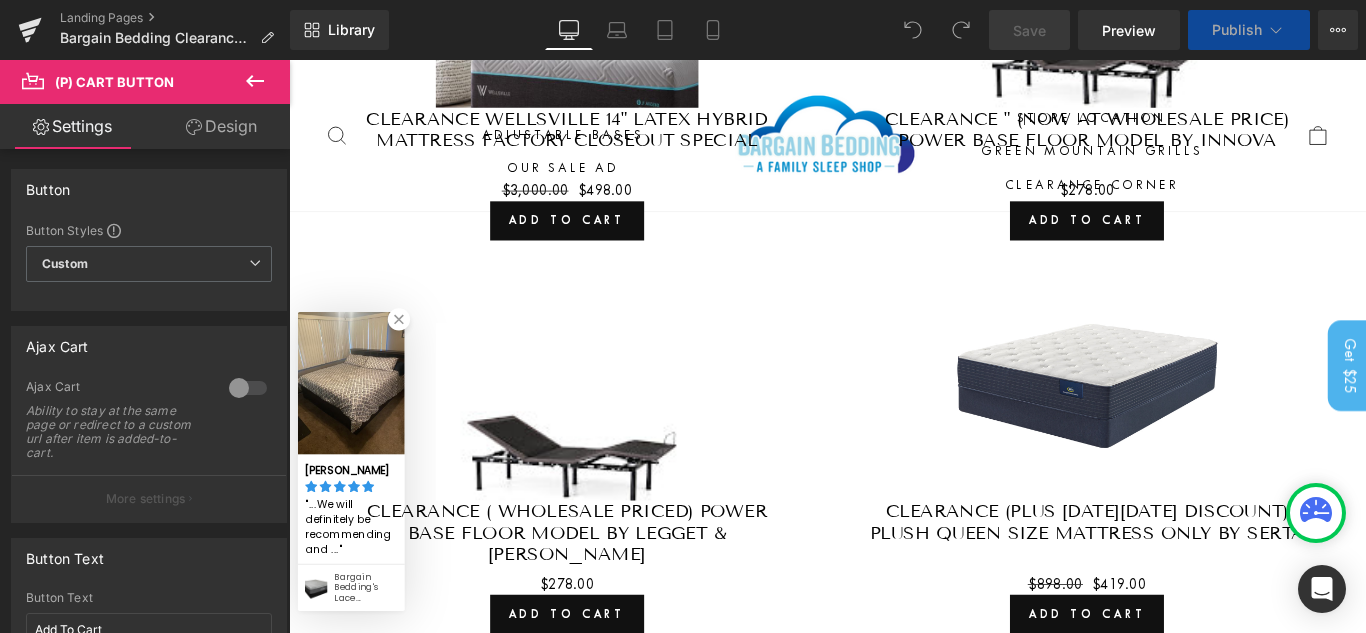 click on "Sale Off
(P) Image
CLEARANCE ( wholesale priced) Power Base floor model by Legget & [PERSON_NAME]
(P) Title
$0
$278.00
(P) Price
Add To Cart
(P) Cart Button
Product" at bounding box center (601, 530) 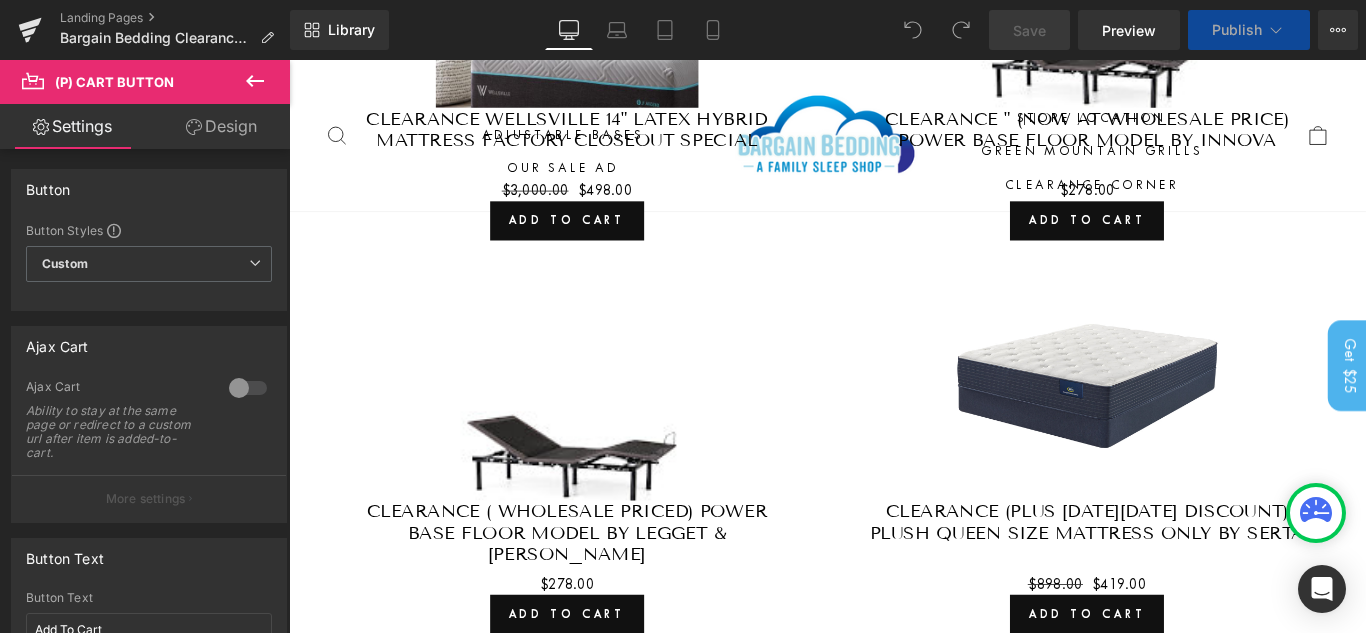 click on "Sale Off
(P) Image
CLEARANCE ( wholesale priced) Power Base floor model by Legget & [PERSON_NAME]
(P) Title
$0
$278.00
(P) Price
Add To Cart
(P) Cart Button
Product" at bounding box center (601, 530) 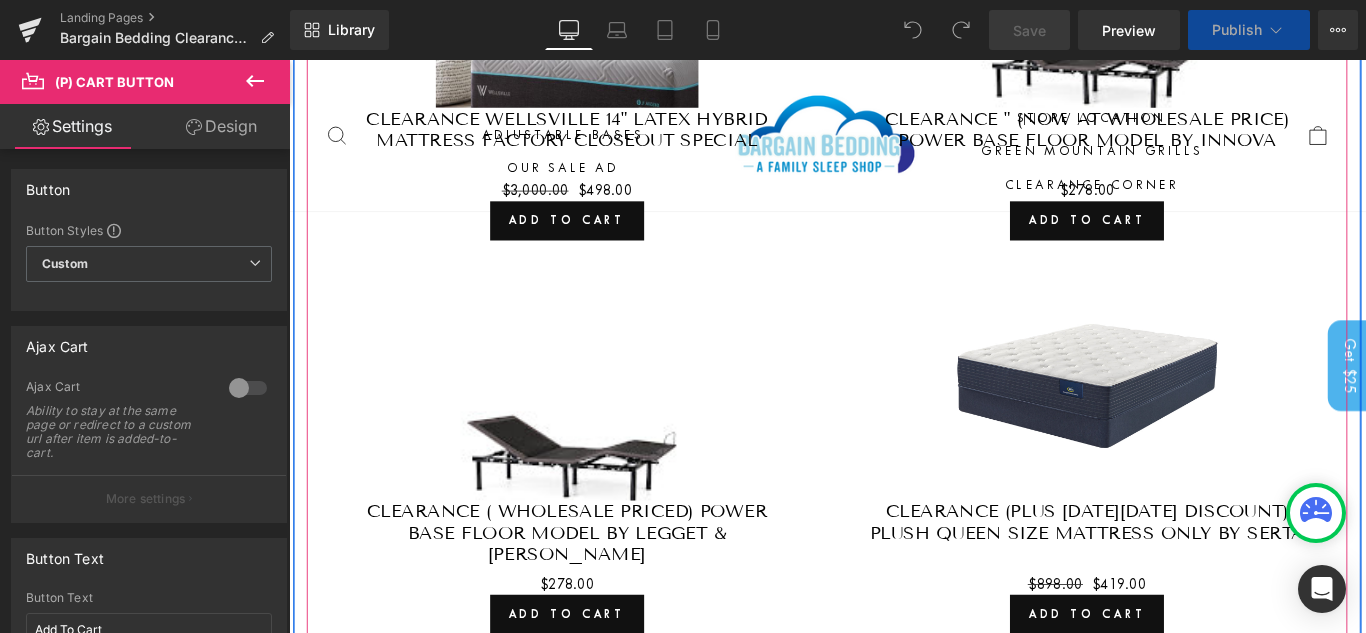click on "Add To Cart" at bounding box center (1186, 241) 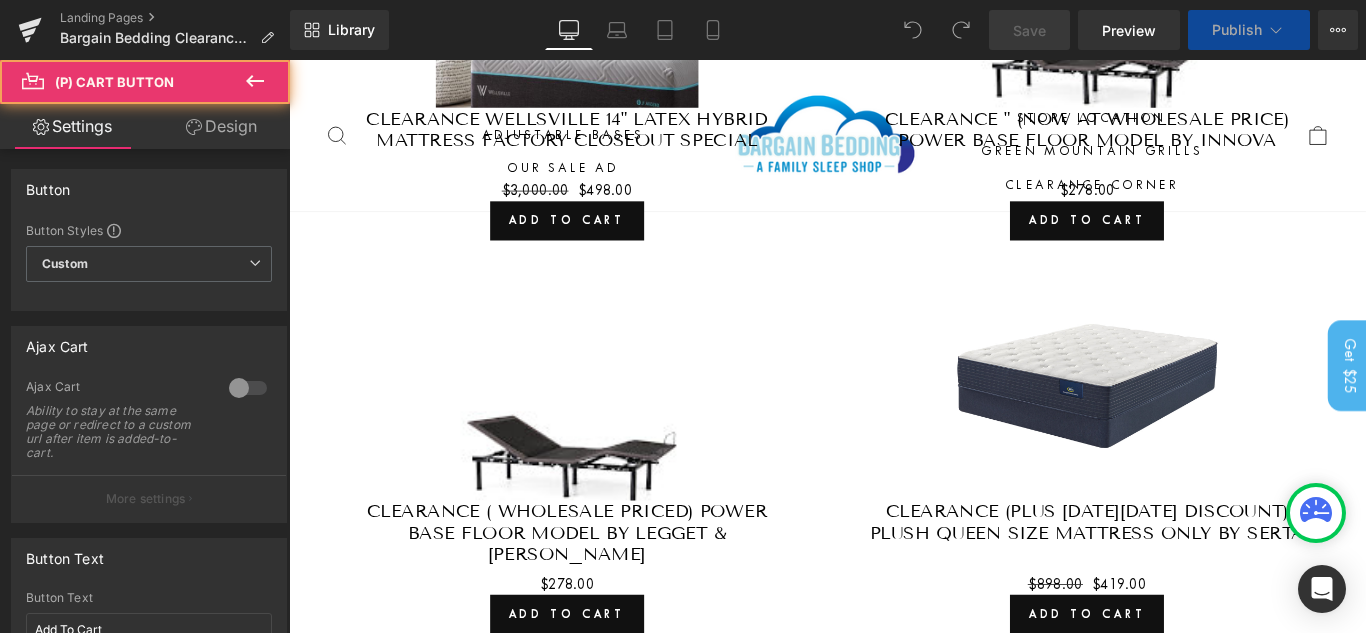 scroll, scrollTop: 1119, scrollLeft: 0, axis: vertical 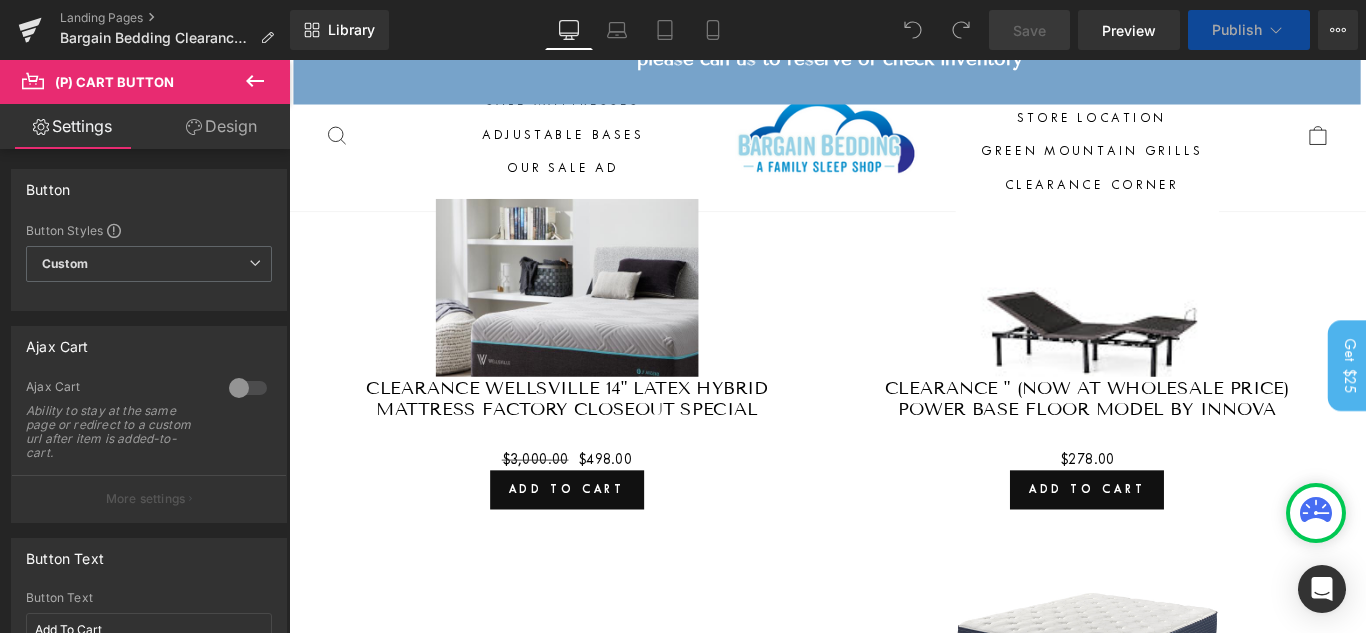 click on "Sale Off
(P) Image
CLEARANCE  Wellsville 14" Latex Hybrid Mattress FACTORY CLOSEOUT SPECIAL
(P) Title
$3,000.00
$498.00
(P) Price
Add To Cart
(P) Cart Button
Product" at bounding box center (601, 391) 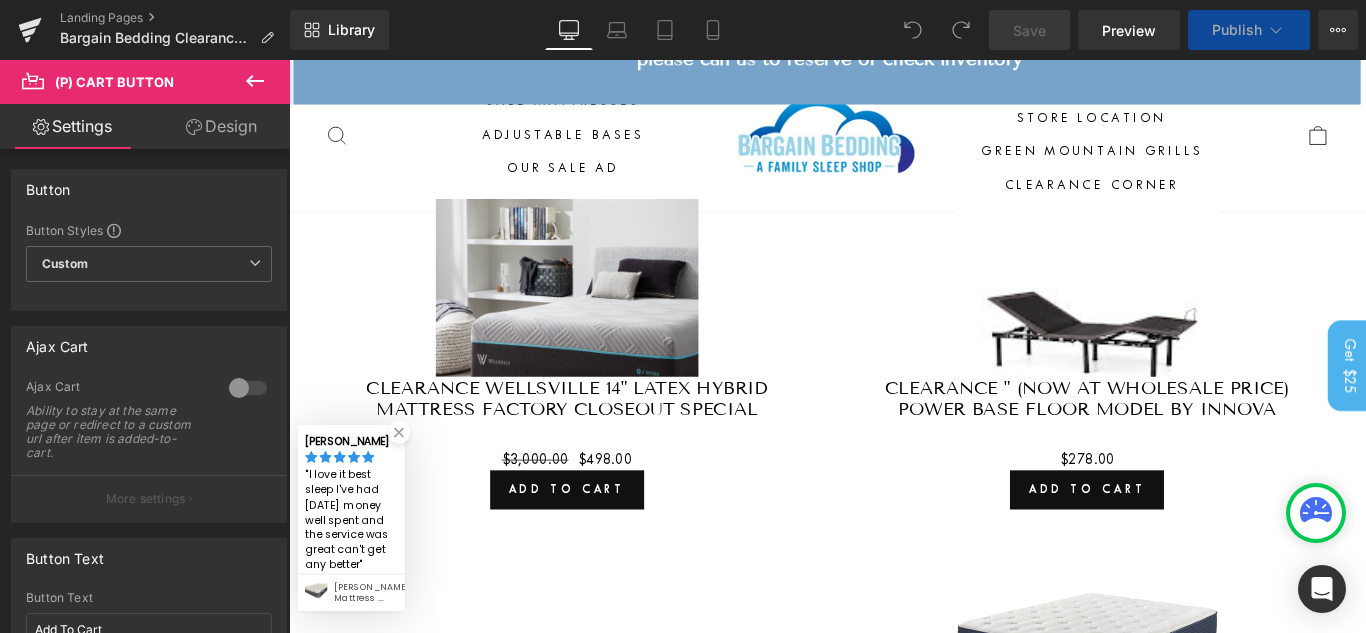 click at bounding box center (602, 364) 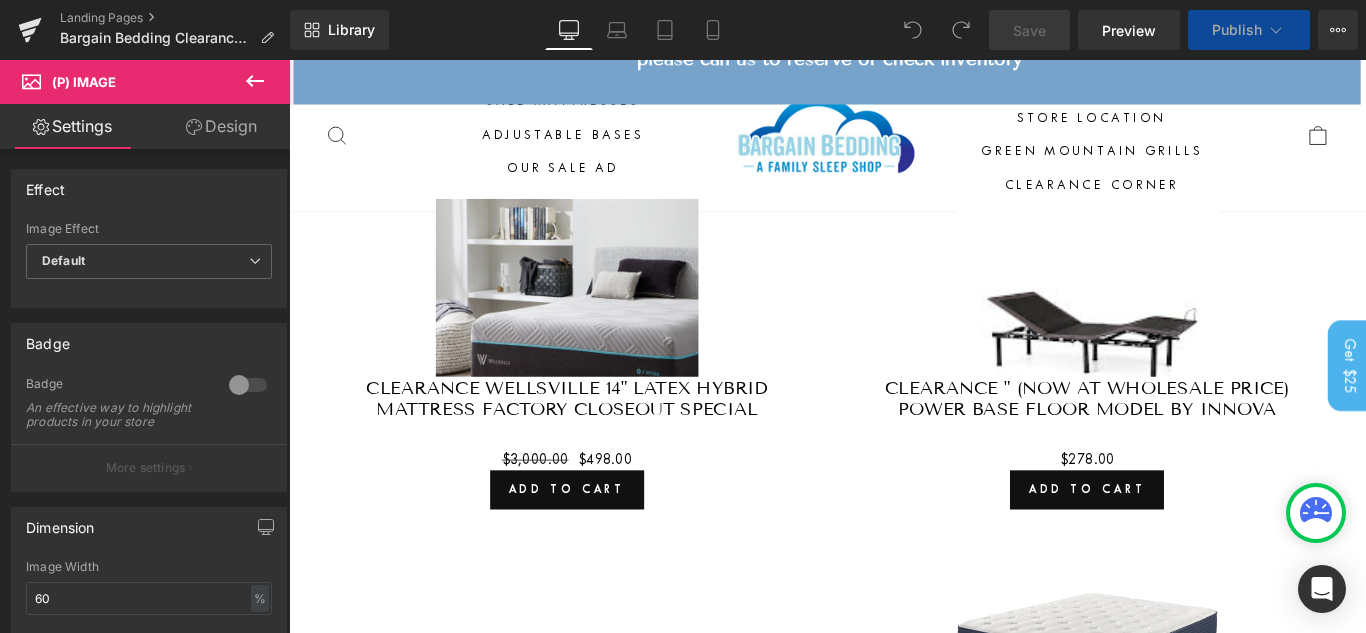 click on "Sale Off" at bounding box center (601, 316) 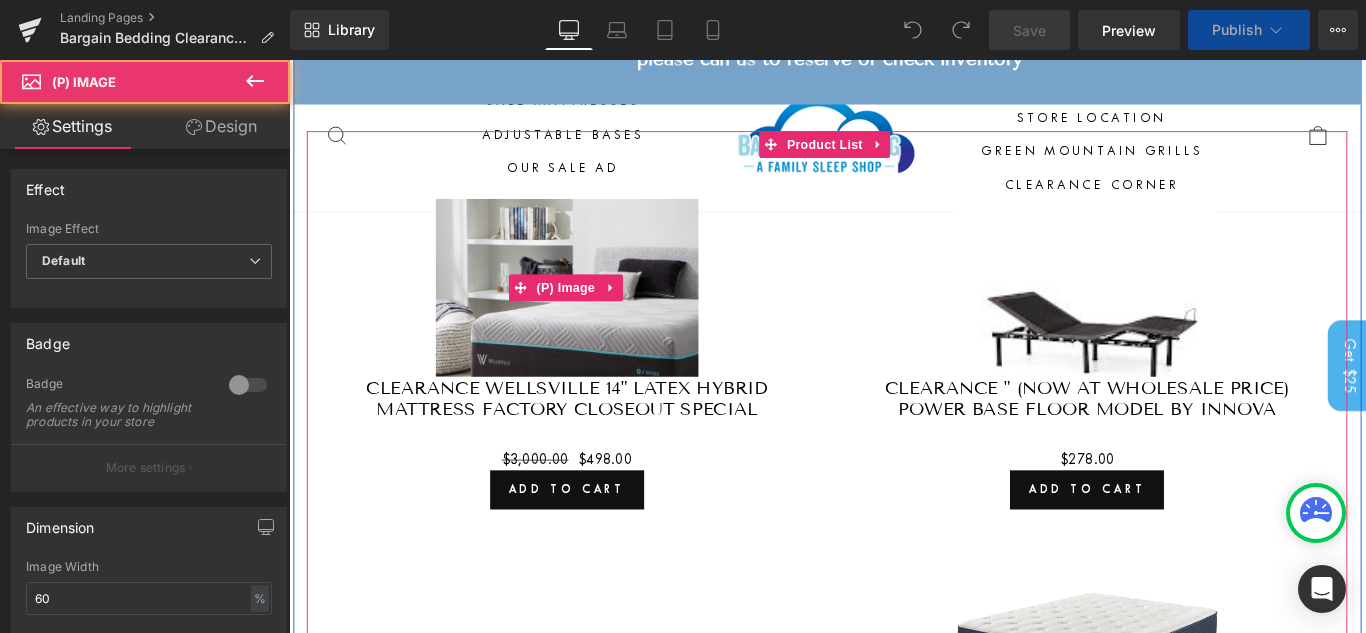 scroll, scrollTop: 1067, scrollLeft: 0, axis: vertical 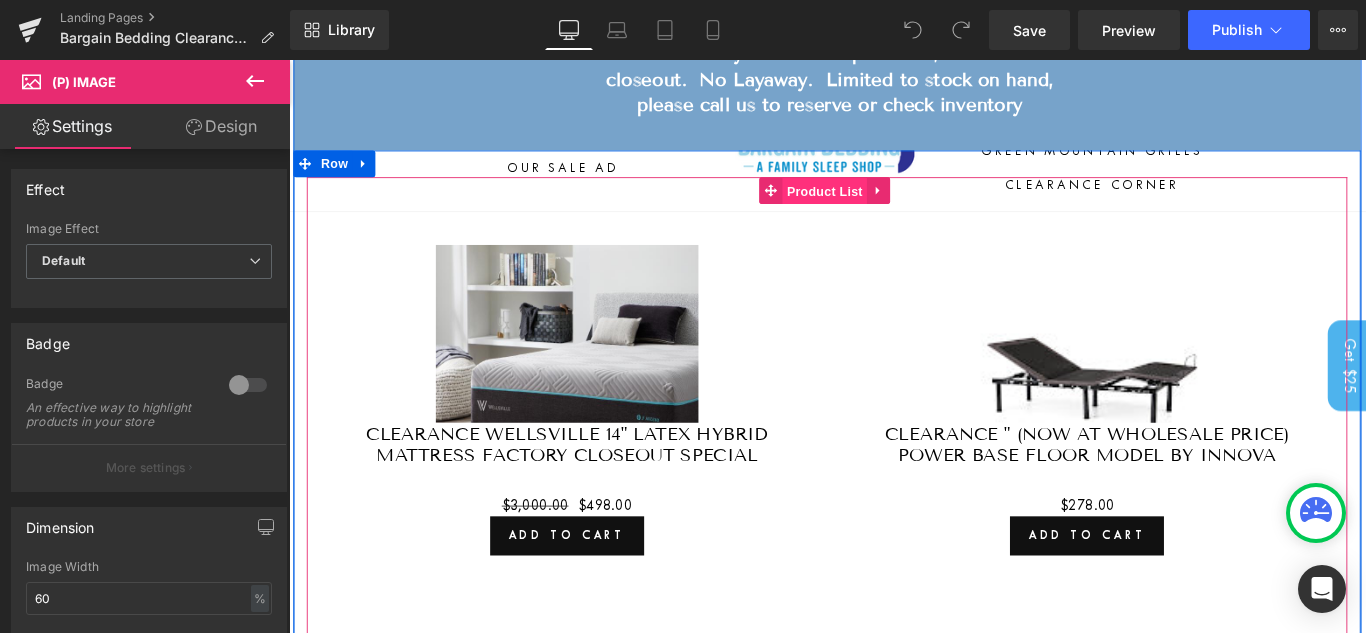 click on "Product List" at bounding box center (890, 208) 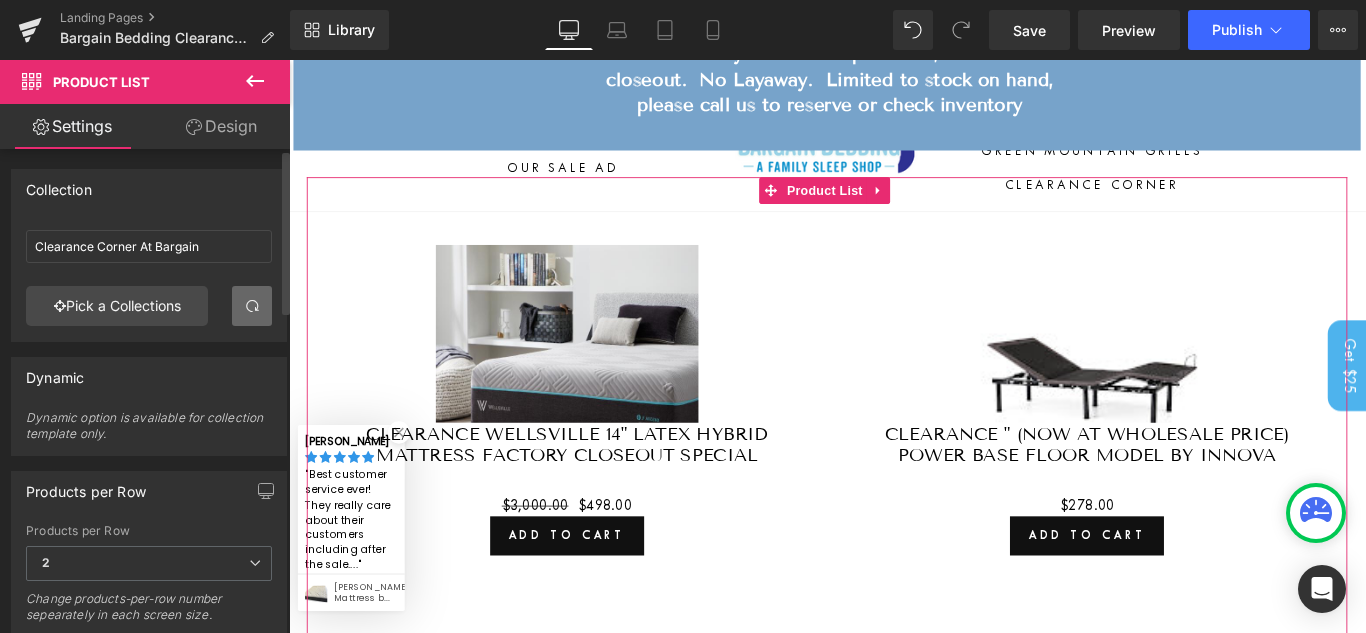 click at bounding box center [252, 306] 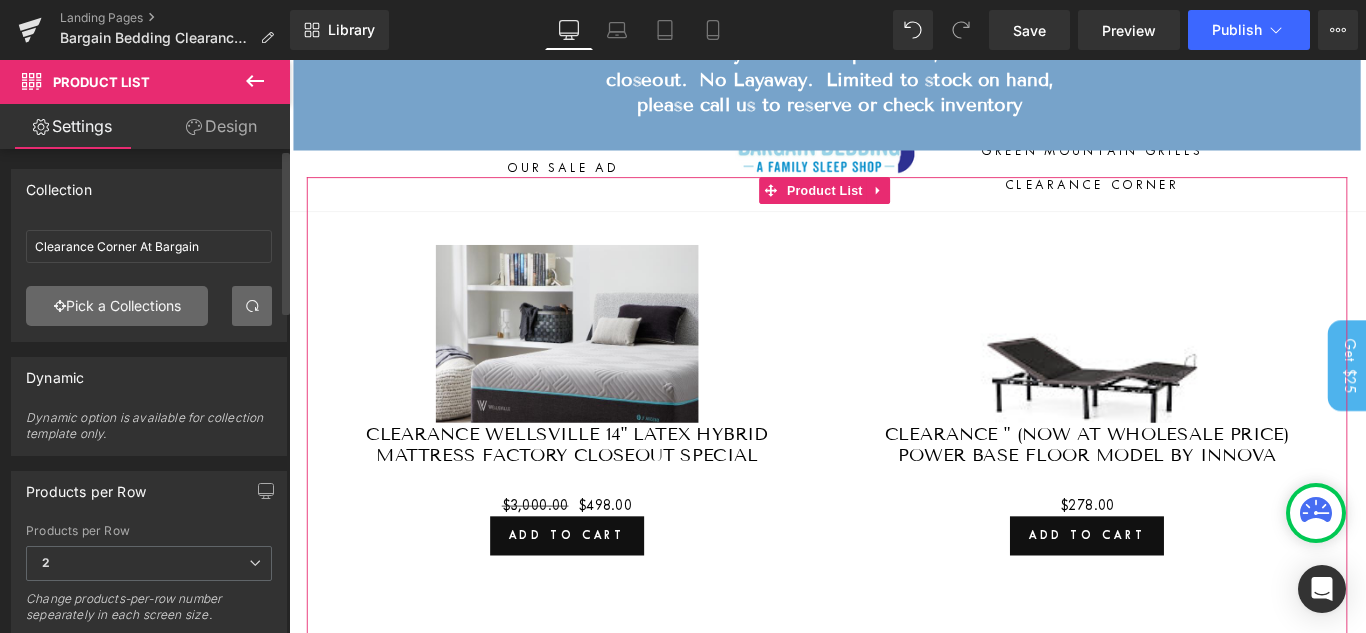 click on "Pick a Collections" at bounding box center [117, 306] 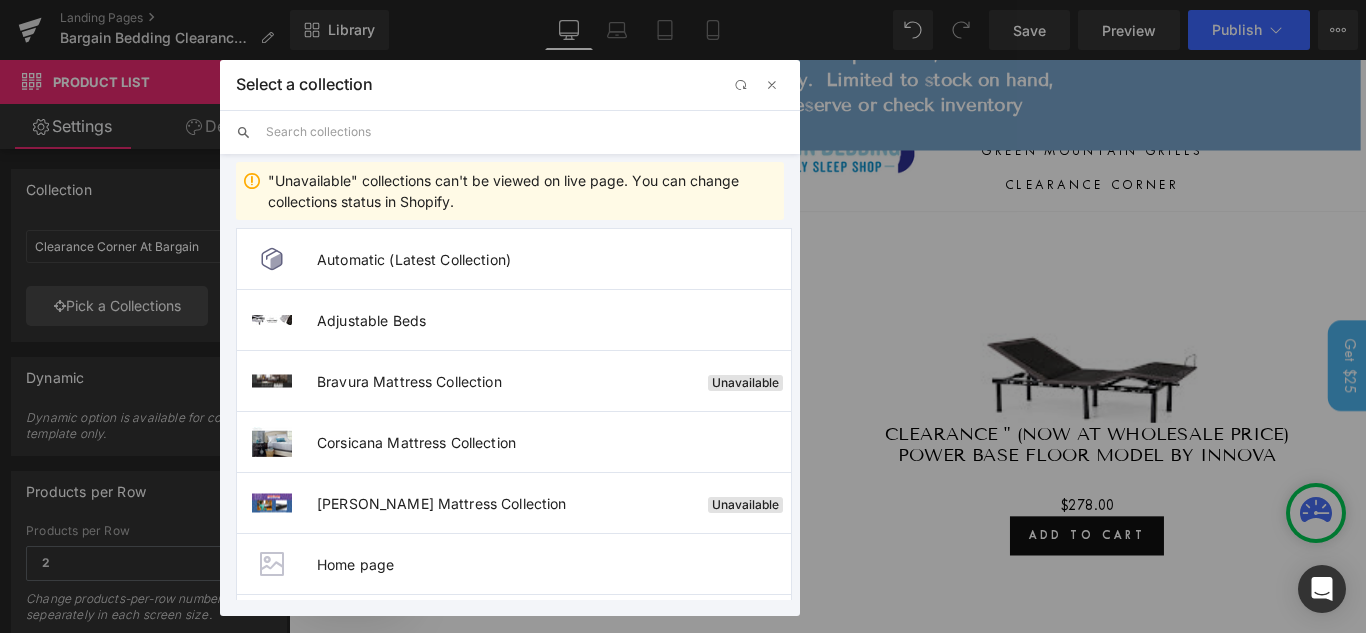 drag, startPoint x: 518, startPoint y: 266, endPoint x: 556, endPoint y: 131, distance: 140.24622 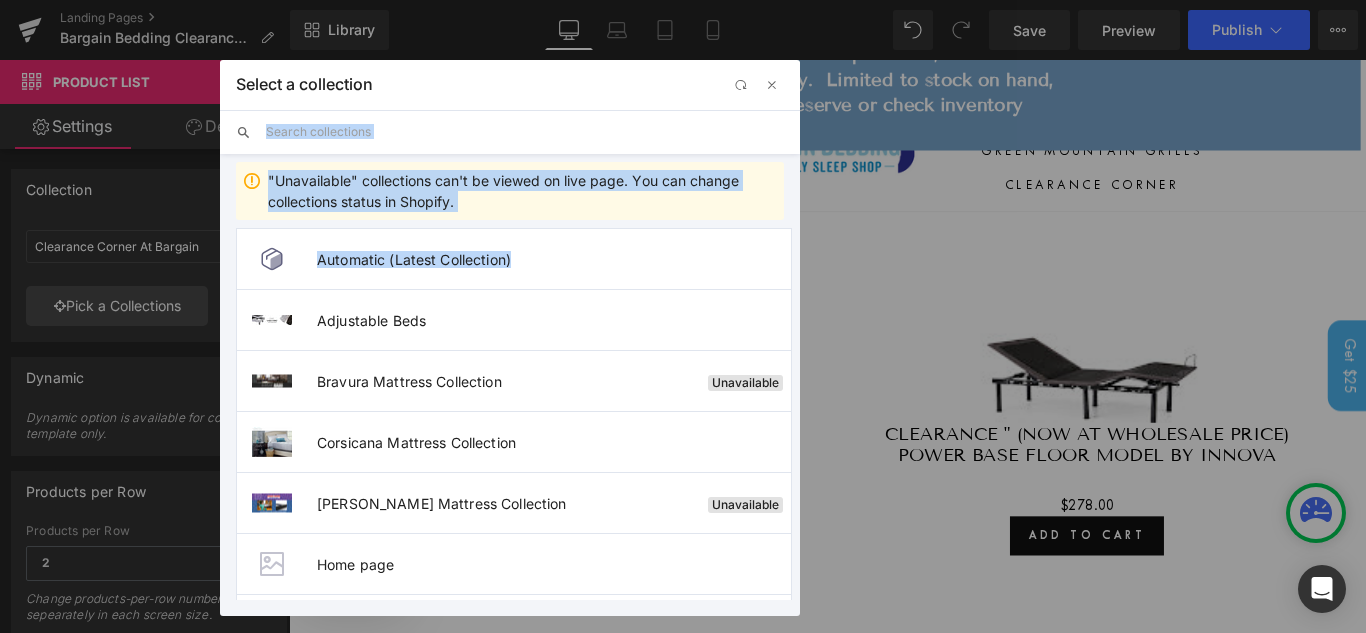 click at bounding box center (525, 132) 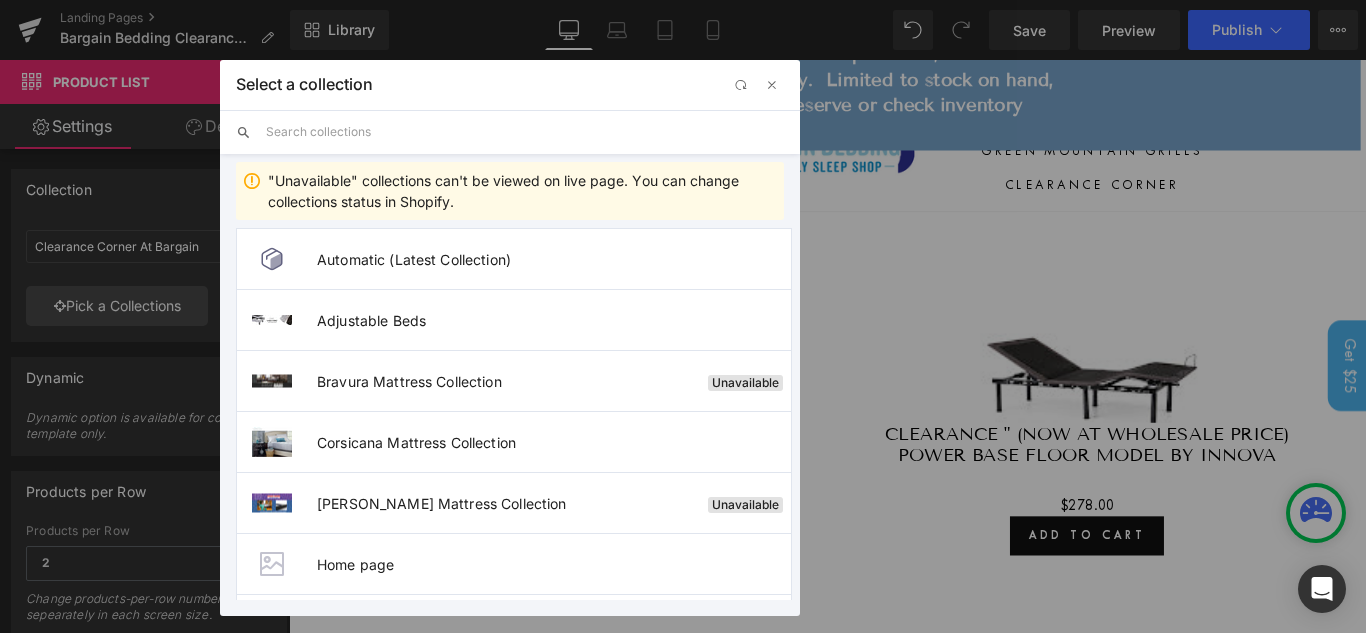 click at bounding box center [525, 132] 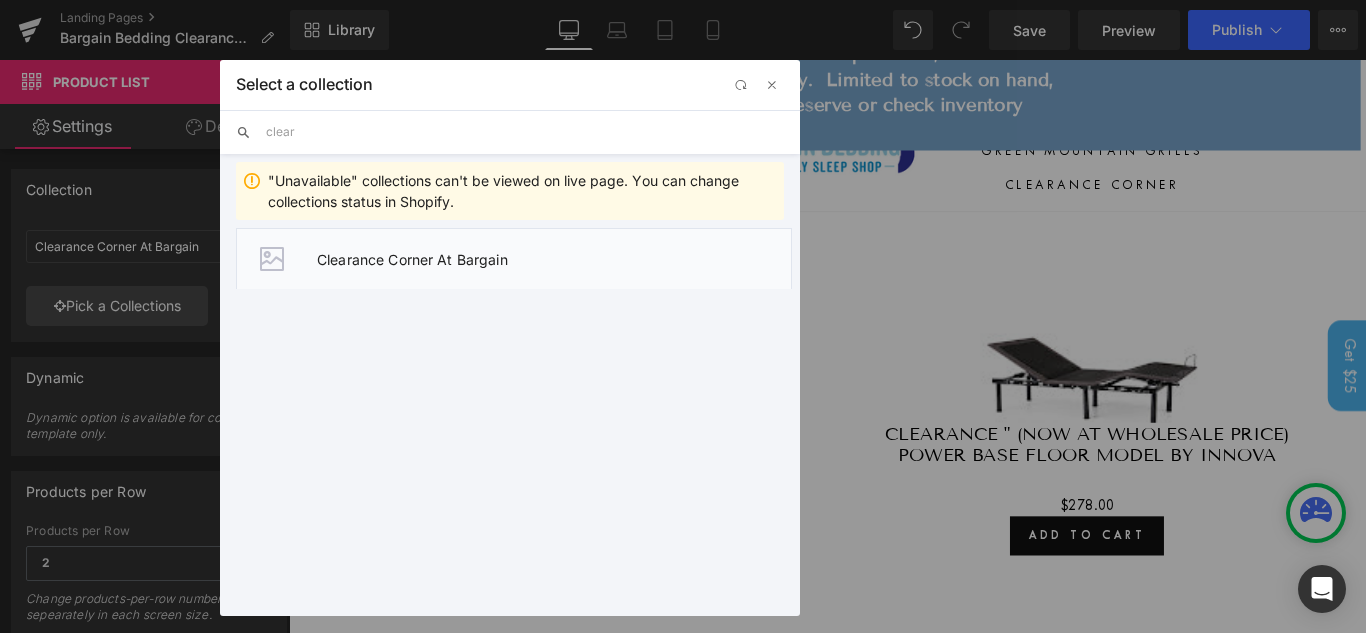 type on "clear" 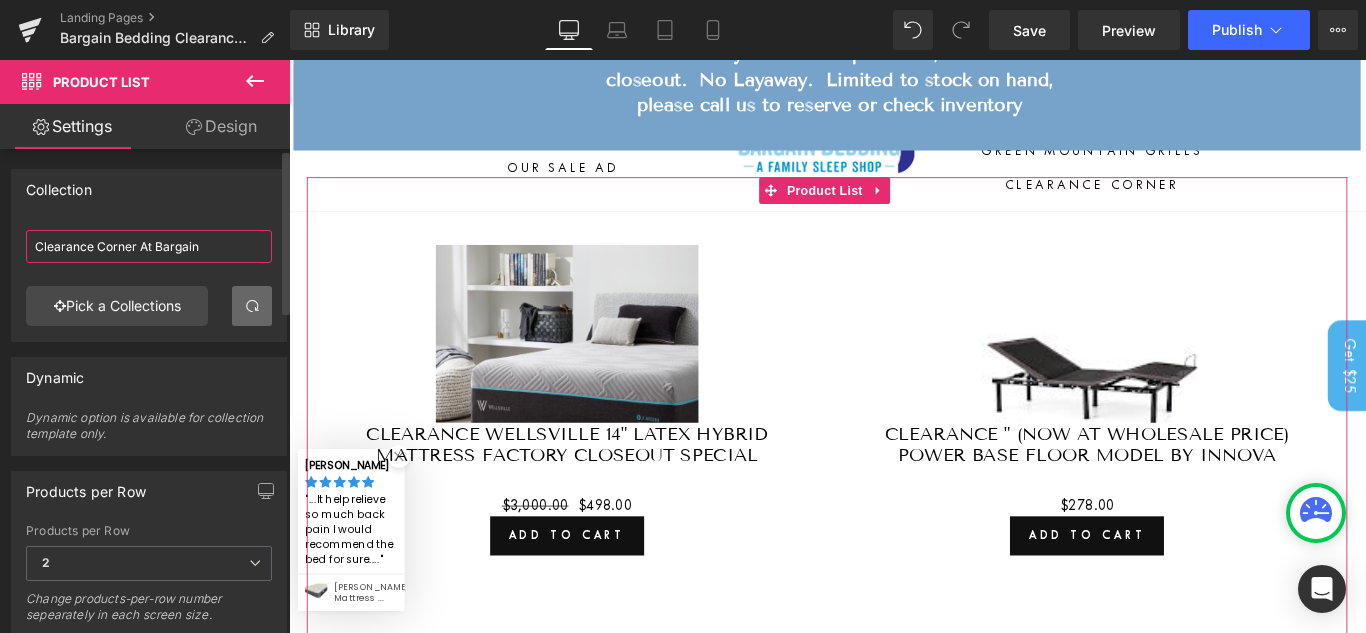 click on "Clearance Corner At Bargain" at bounding box center (149, 246) 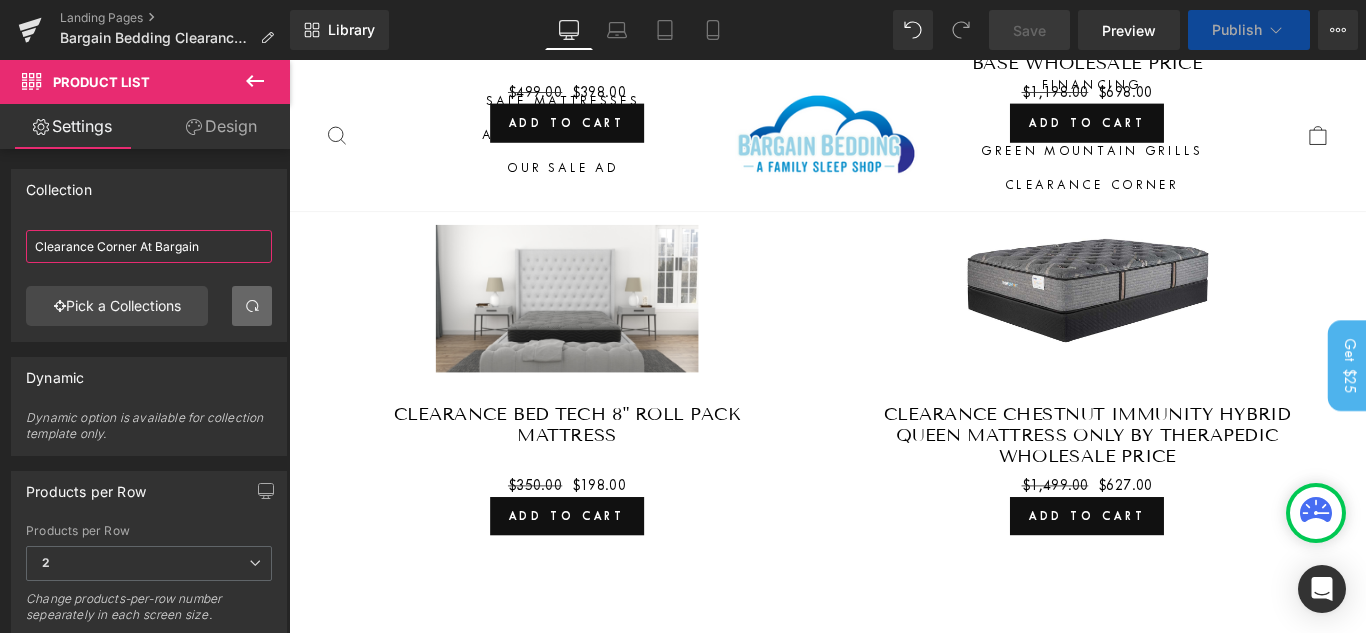 scroll, scrollTop: 1147, scrollLeft: 0, axis: vertical 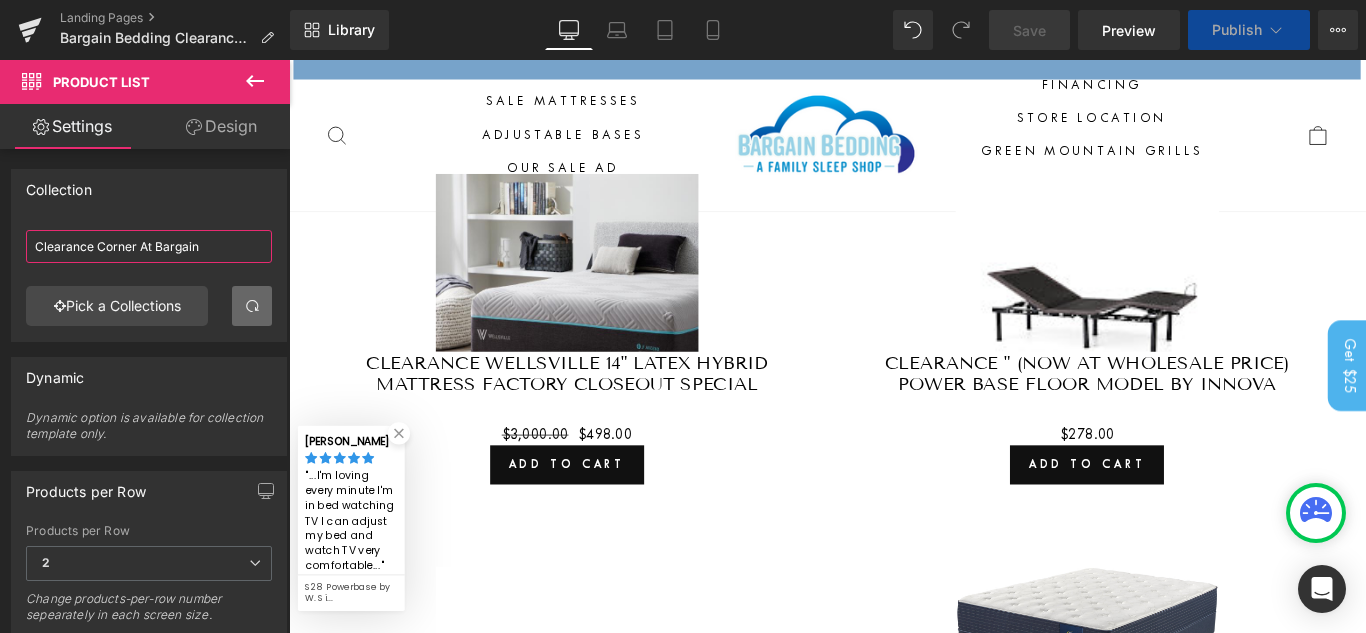 drag, startPoint x: 1490, startPoint y: 280, endPoint x: 578, endPoint y: 562, distance: 954.6036 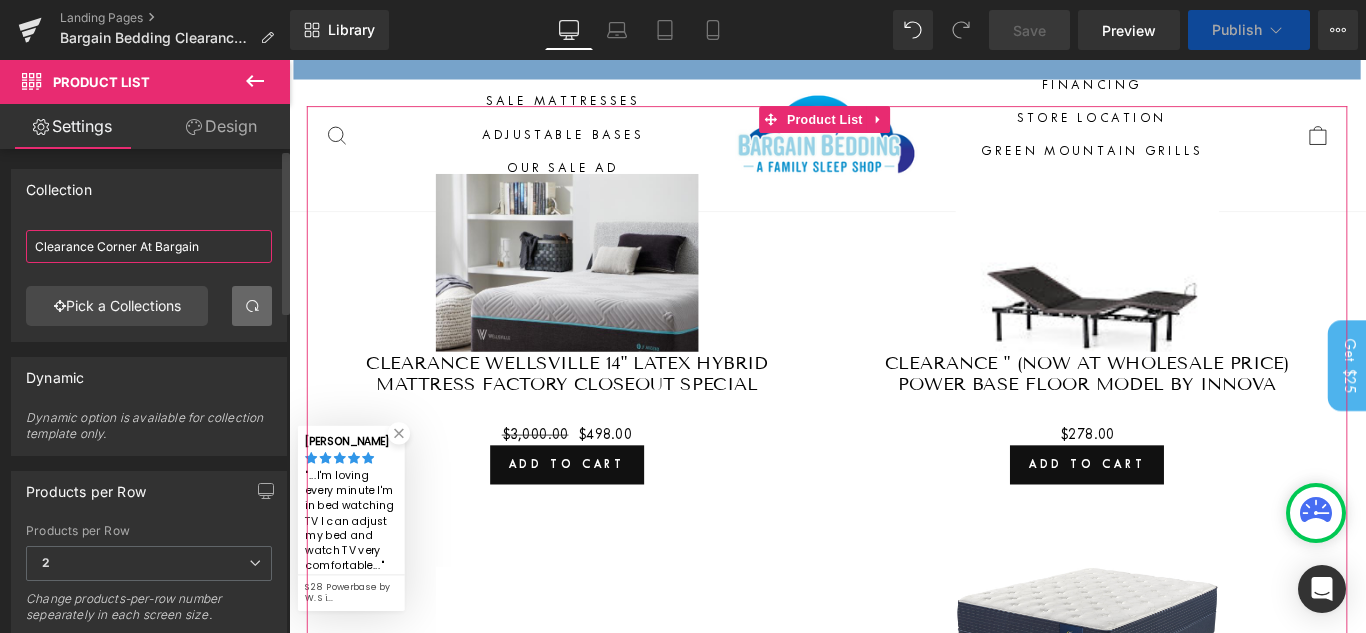 scroll, scrollTop: 1130, scrollLeft: 0, axis: vertical 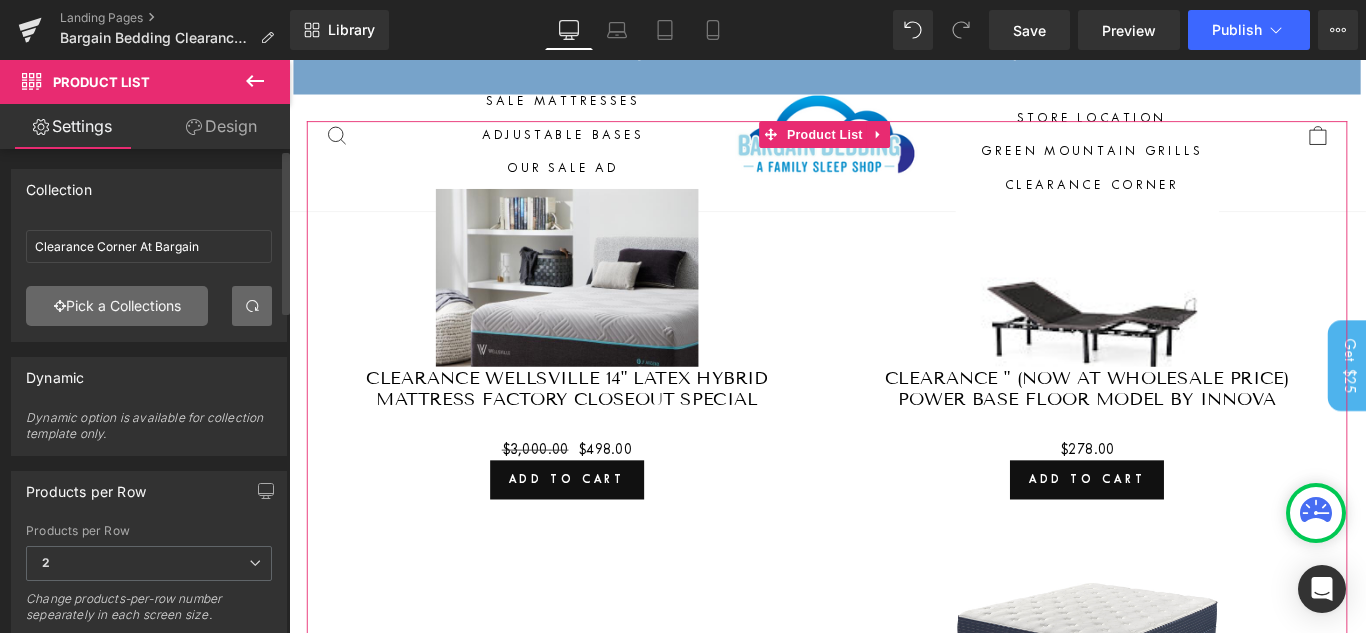 click on "Pick a Collections" at bounding box center [117, 306] 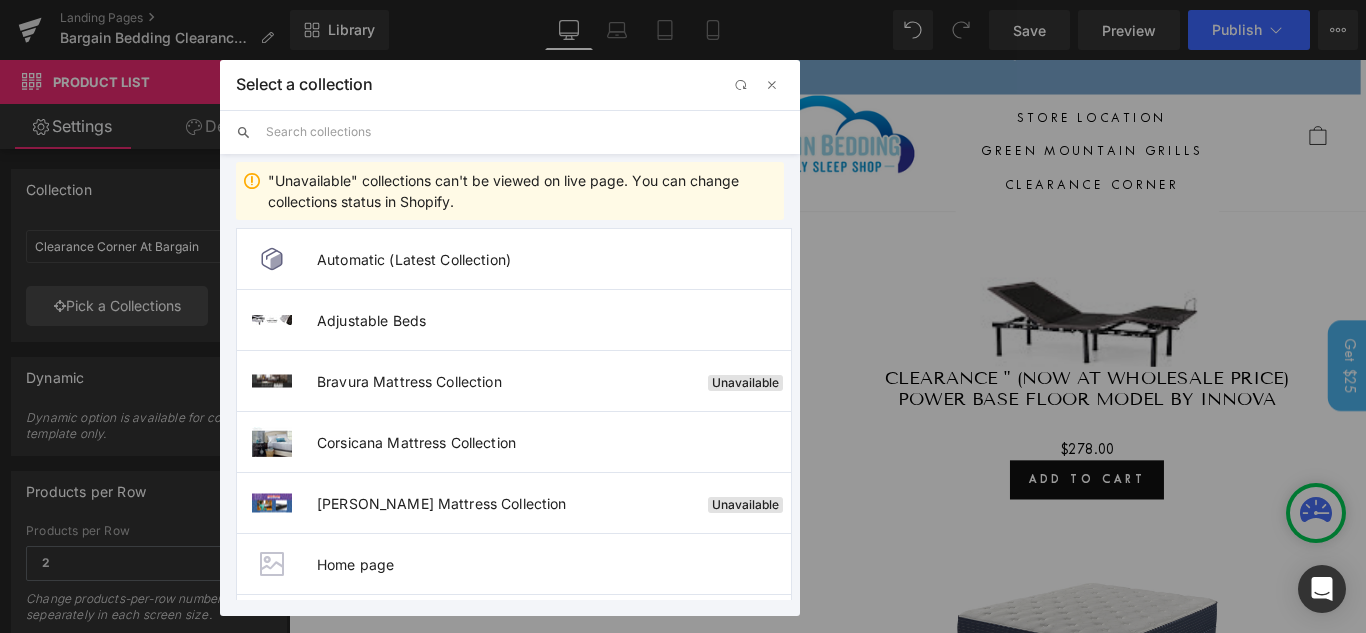 click at bounding box center [525, 132] 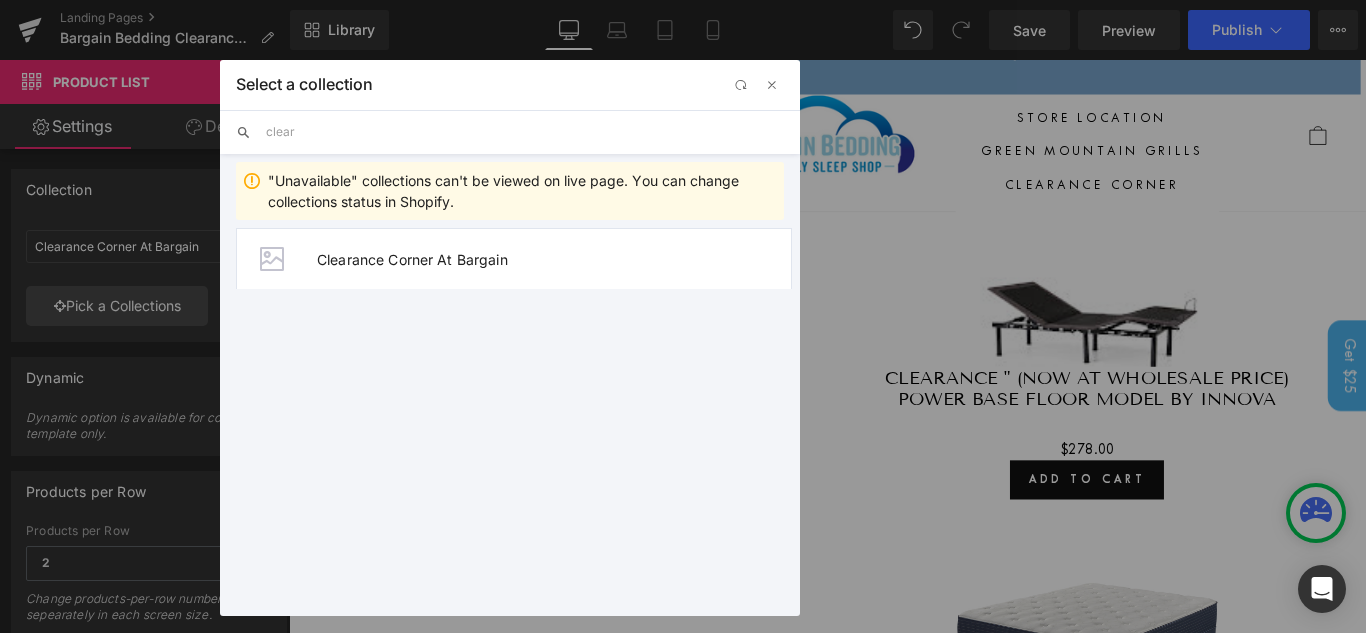 type on "clea" 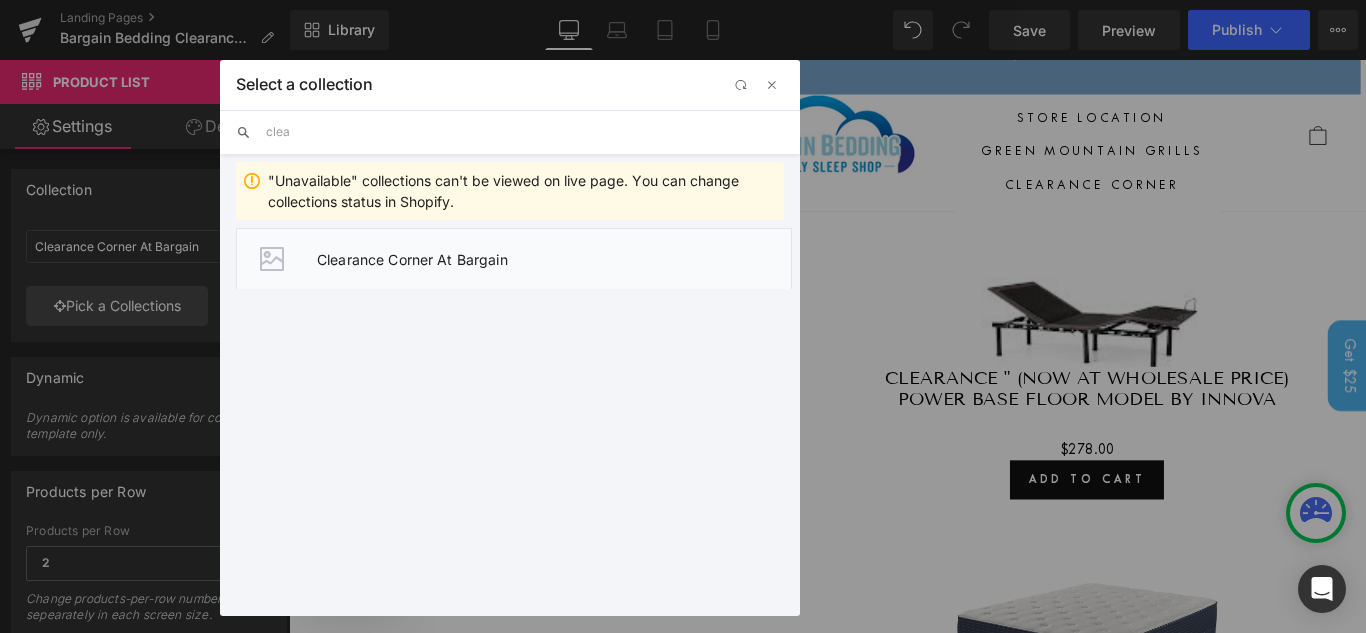 click on "Clearance Corner At Bargain" at bounding box center (514, 258) 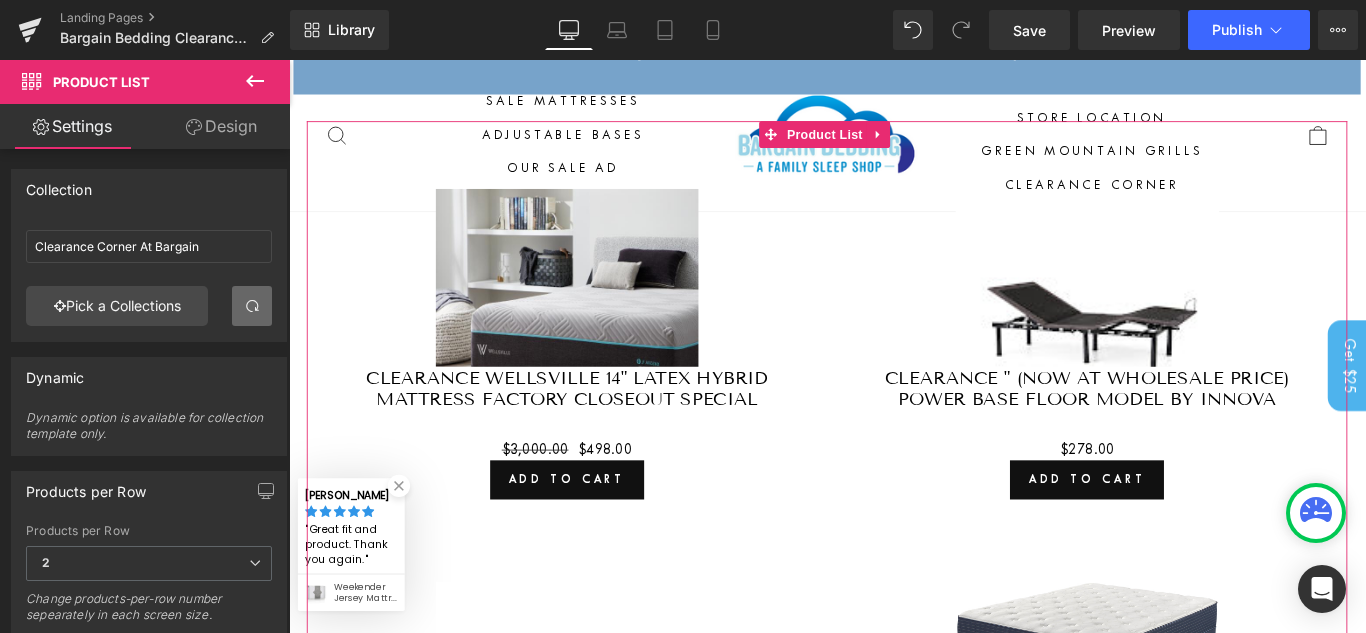 click at bounding box center [252, 306] 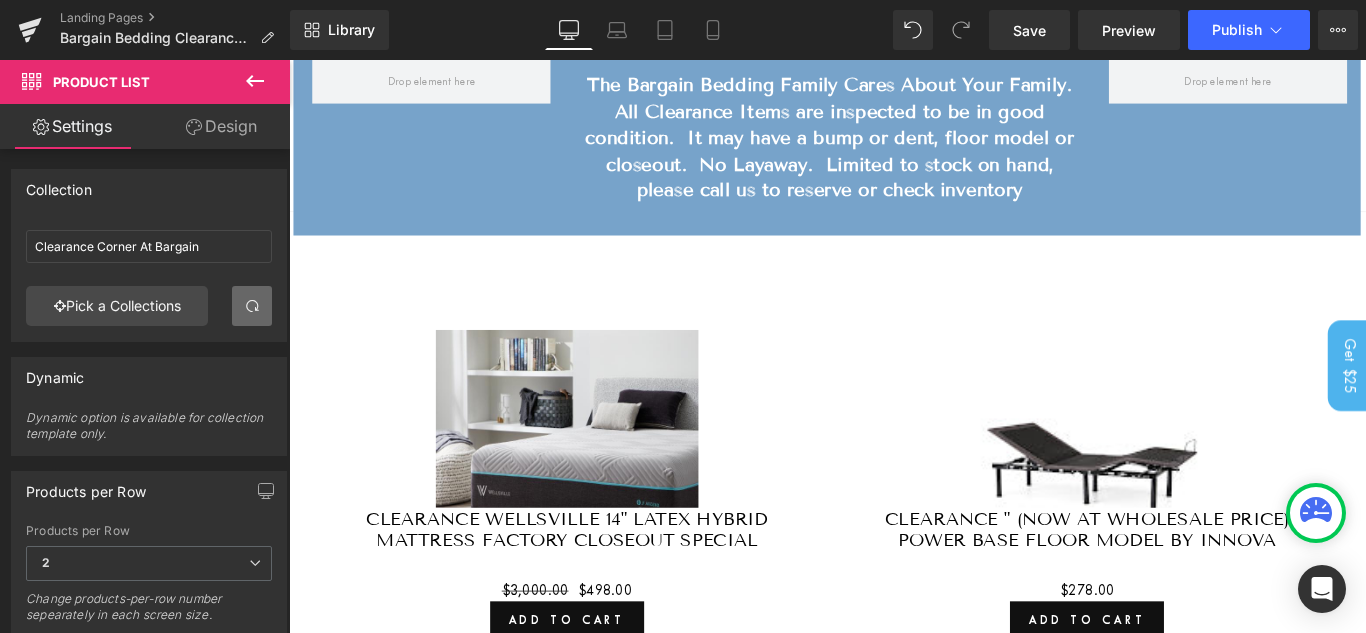 scroll, scrollTop: 0, scrollLeft: 0, axis: both 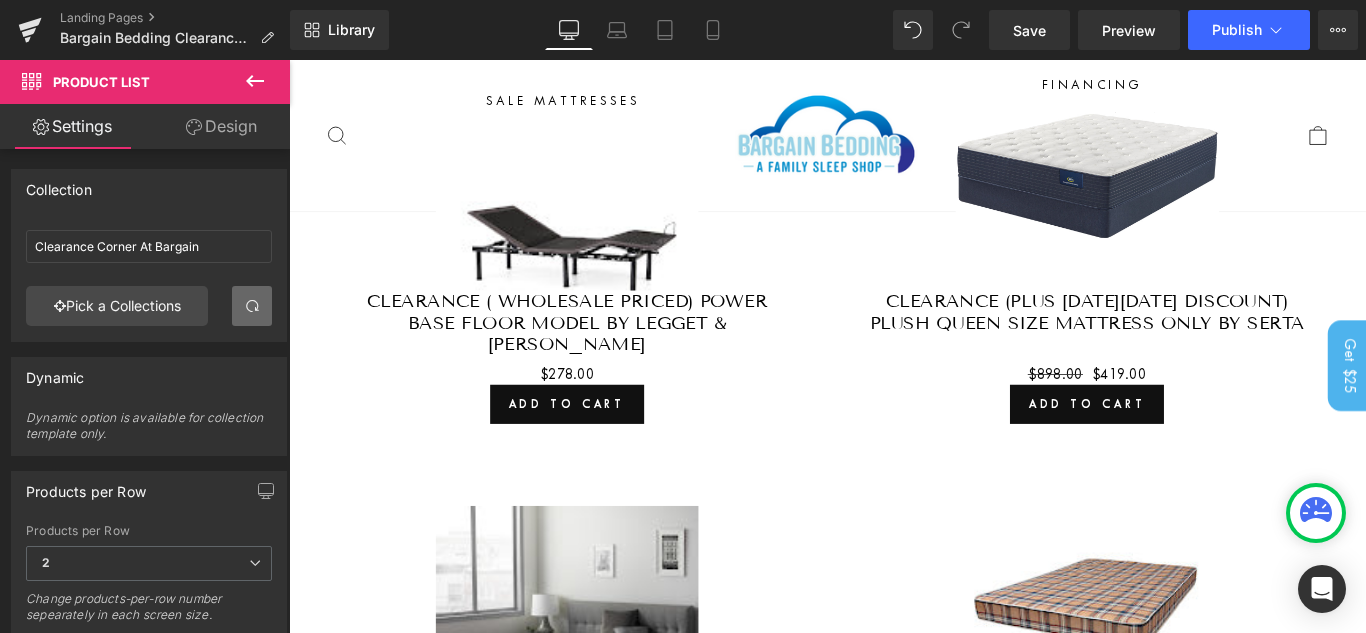 click on "Sale Off
(P) Image
CLEARANCE (PLUS [DATE][DATE] DISCOUNT) Plush Queen Size Mattress Only by Serta
(P) Title
$898.00
$419.00
(P) Price
Add To Cart
(P) Cart Button
Product" at bounding box center (1186, 294) 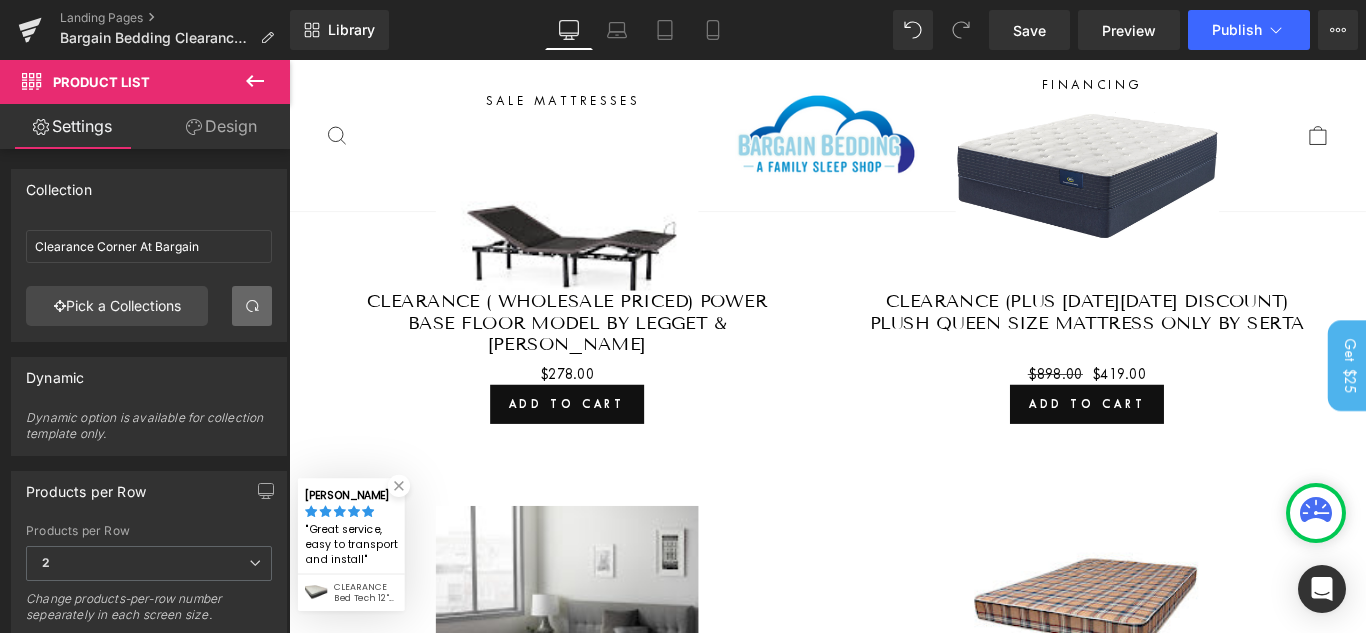 click on "Sale Off
(P) Image
CLEARANCE (PLUS [DATE][DATE] DISCOUNT) Plush Queen Size Mattress Only by Serta
(P) Title
$898.00
$419.00
(P) Price
Add To Cart
(P) Cart Button
Product" at bounding box center (1186, 294) 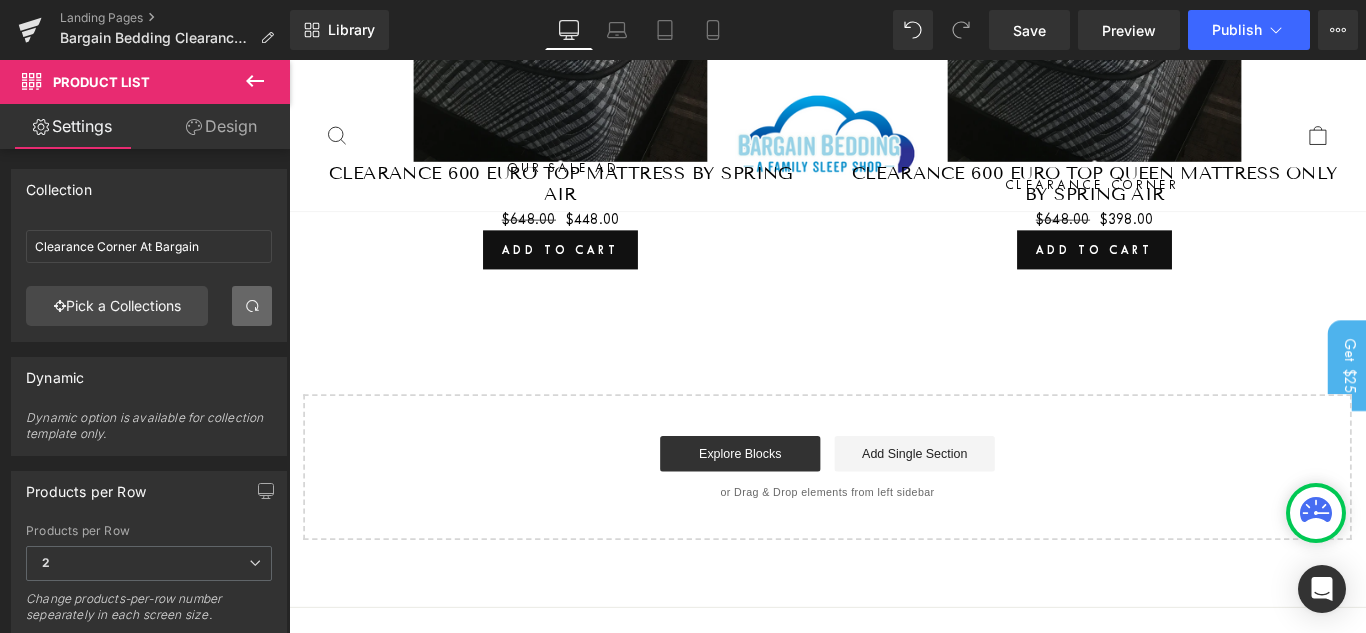 scroll, scrollTop: 8220, scrollLeft: 0, axis: vertical 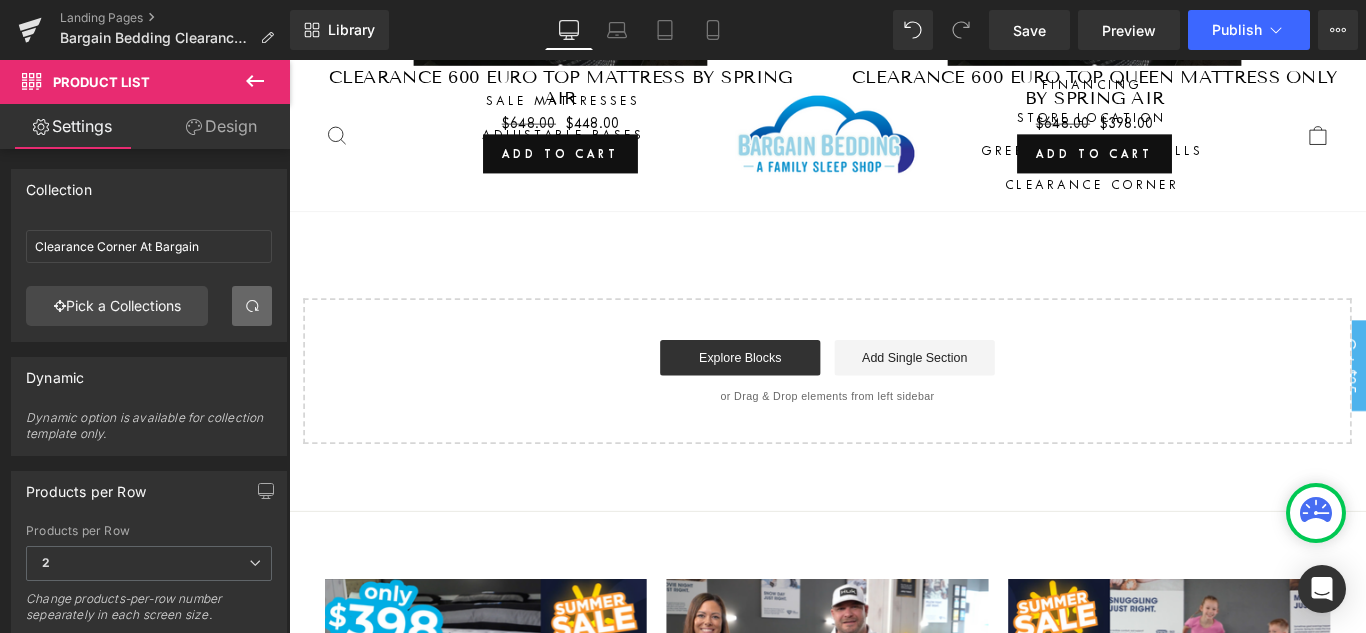 click on "Row         Row         Image         Image         Image         Row         The Bargain Bedding Family Cares About Your Family. All Clearance Items are inspected to be in good condition.  It may have a bump or dent, floor model or closeout.  No Layaway.  Limited to stock on hand, please call us to reserve or check inventory Heading         Row" at bounding box center (894, -3691) 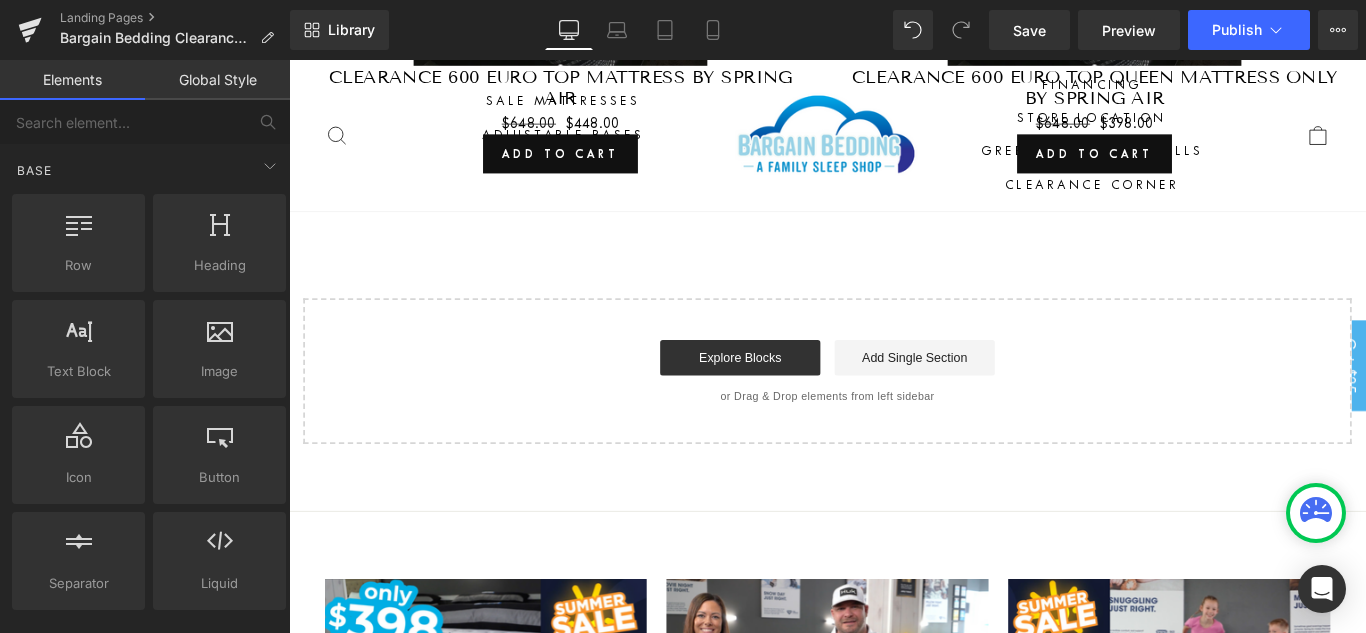 click on "Row         Row         Image         Image         Image         Row         The Bargain Bedding Family Cares About Your Family. All Clearance Items are inspected to be in good condition.  It may have a bump or dent, floor model or closeout.  No Layaway.  Limited to stock on hand, please call us to reserve or check inventory Heading         Row" at bounding box center (894, -3691) 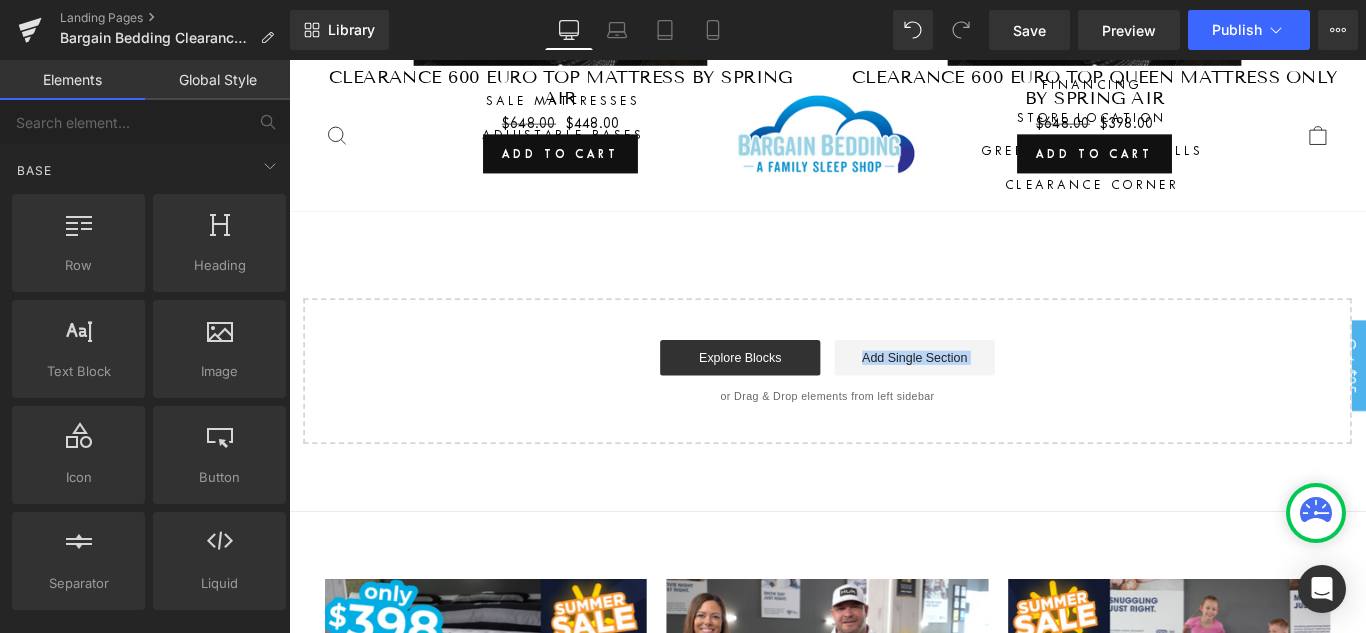 click on "Row         Row         Image         Image         Image         Row         The Bargain Bedding Family Cares About Your Family. All Clearance Items are inspected to be in good condition.  It may have a bump or dent, floor model or closeout.  No Layaway.  Limited to stock on hand, please call us to reserve or check inventory Heading         Row" at bounding box center [894, -3691] 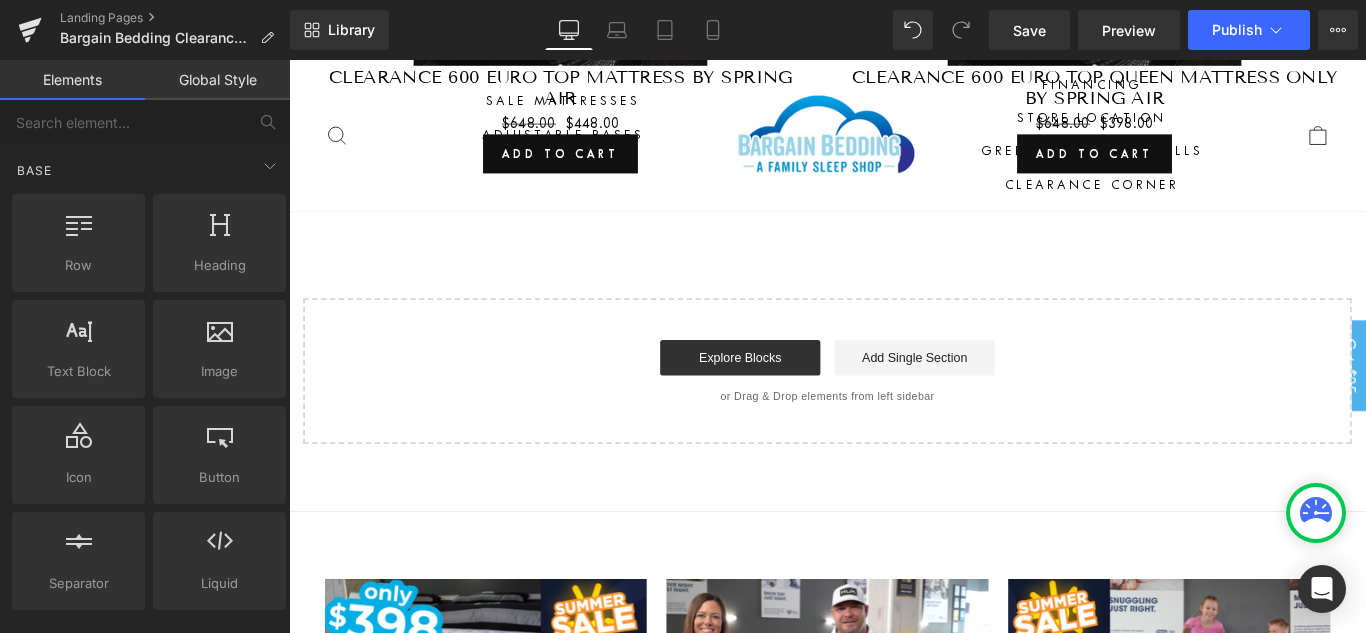 click on "Row         Row         Image         Image         Image         Row         The Bargain Bedding Family Cares About Your Family. All Clearance Items are inspected to be in good condition.  It may have a bump or dent, floor model or closeout.  No Layaway.  Limited to stock on hand, please call us to reserve or check inventory Heading         Row" at bounding box center [894, -3691] 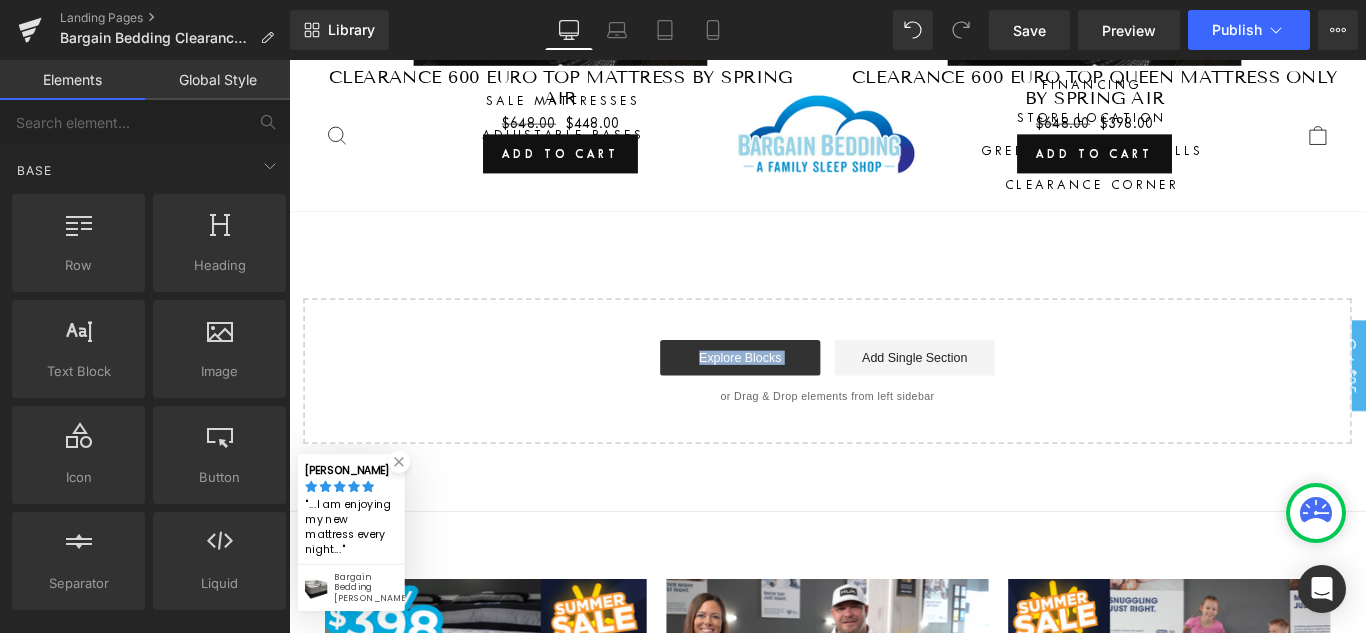 click on "Row         Row         Image         Image         Image         Row         The Bargain Bedding Family Cares About Your Family. All Clearance Items are inspected to be in good condition.  It may have a bump or dent, floor model or closeout.  No Layaway.  Limited to stock on hand, please call us to reserve or check inventory Heading         Row" at bounding box center (894, -3691) 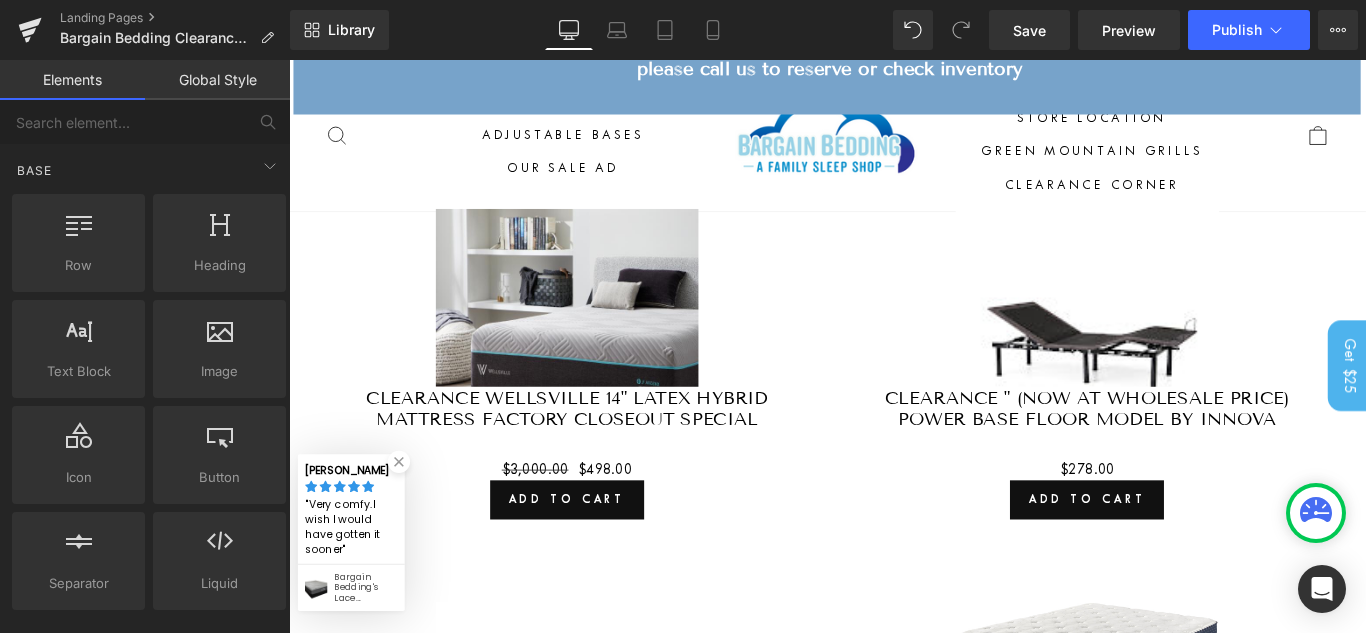 scroll, scrollTop: 1123, scrollLeft: 0, axis: vertical 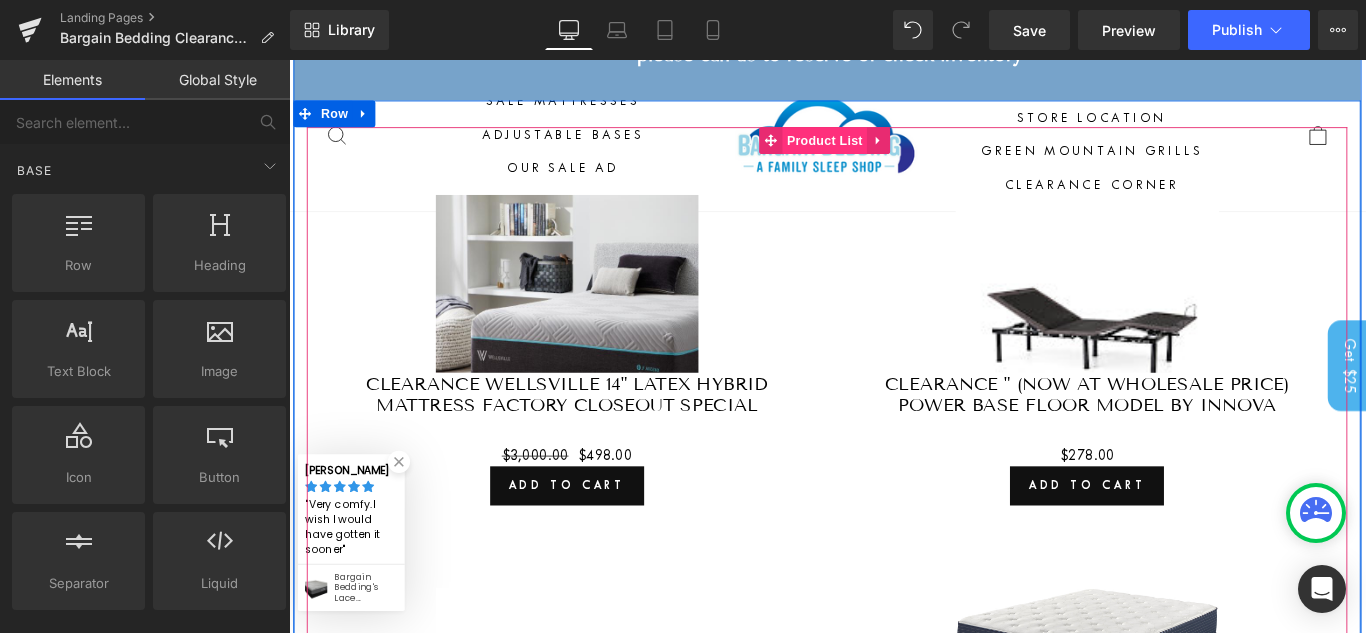 click on "Product List" at bounding box center (890, 151) 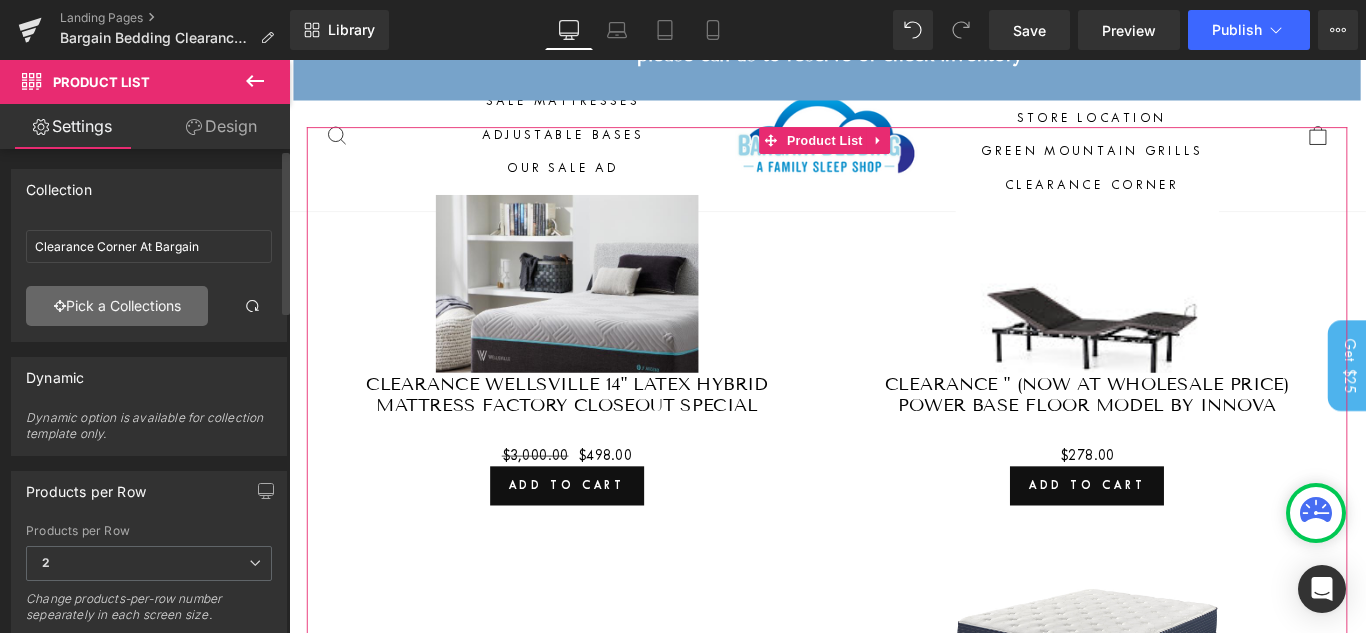 click on "Pick a Collections" at bounding box center (117, 306) 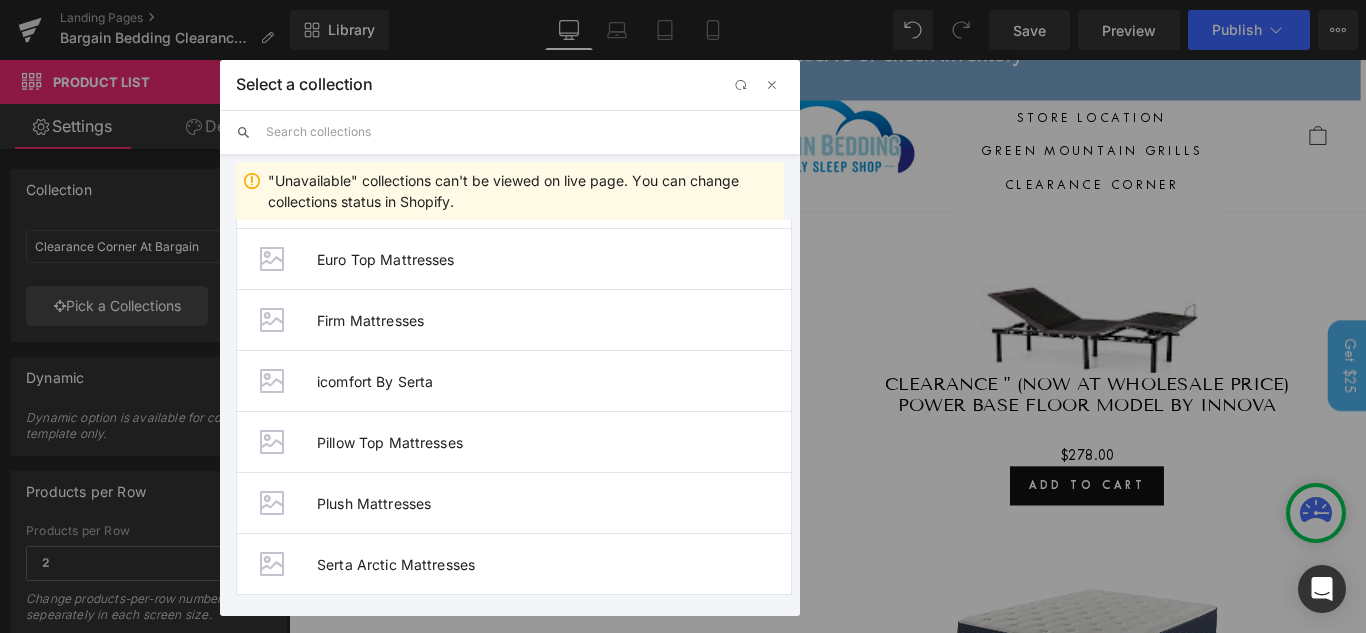 scroll, scrollTop: 0, scrollLeft: 0, axis: both 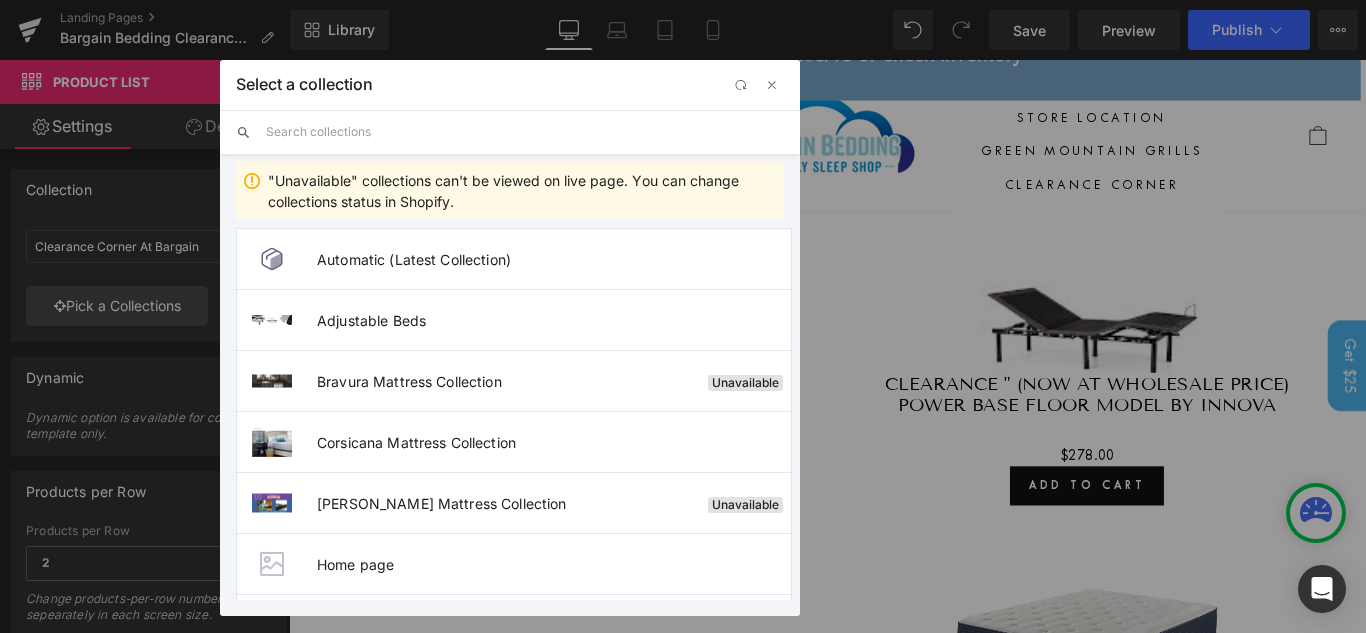 click at bounding box center [525, 132] 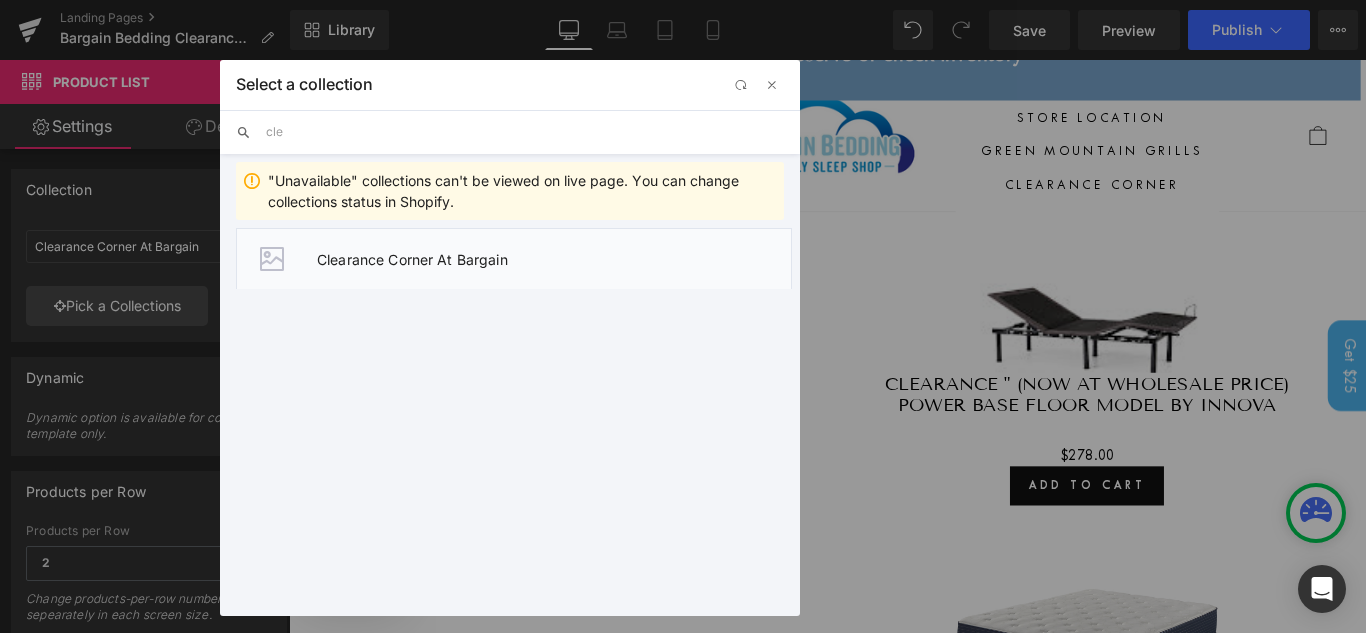 type on "cle" 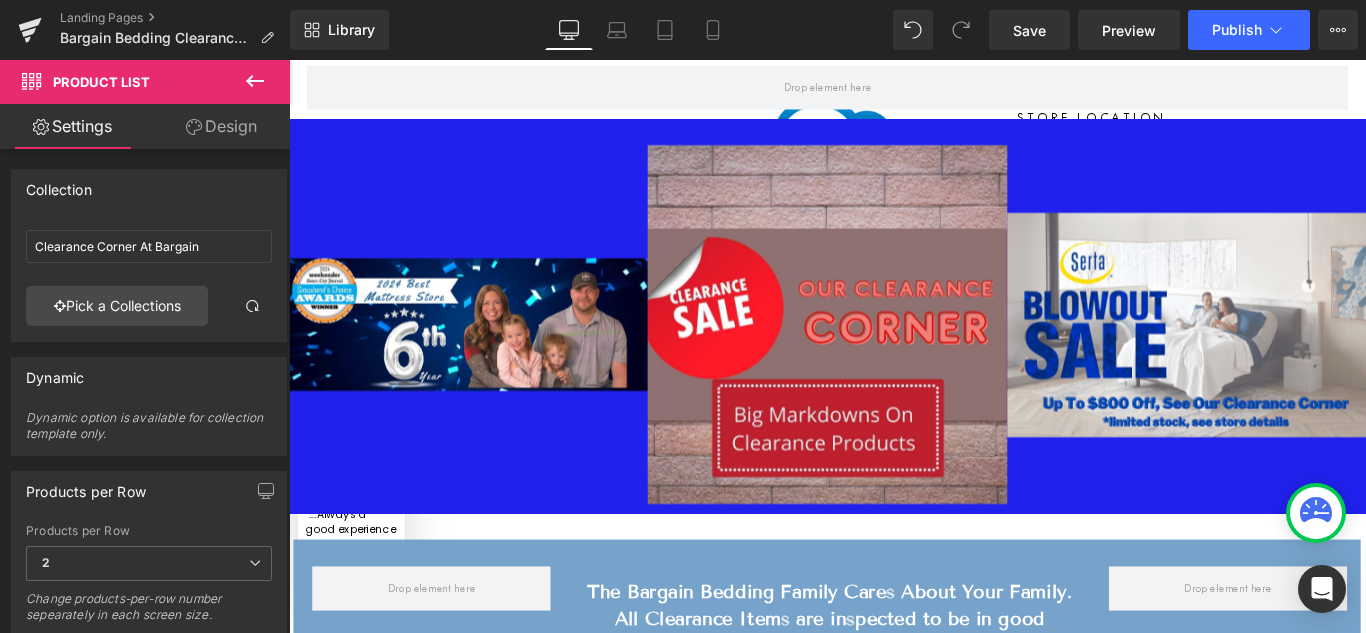 scroll, scrollTop: 221, scrollLeft: 0, axis: vertical 